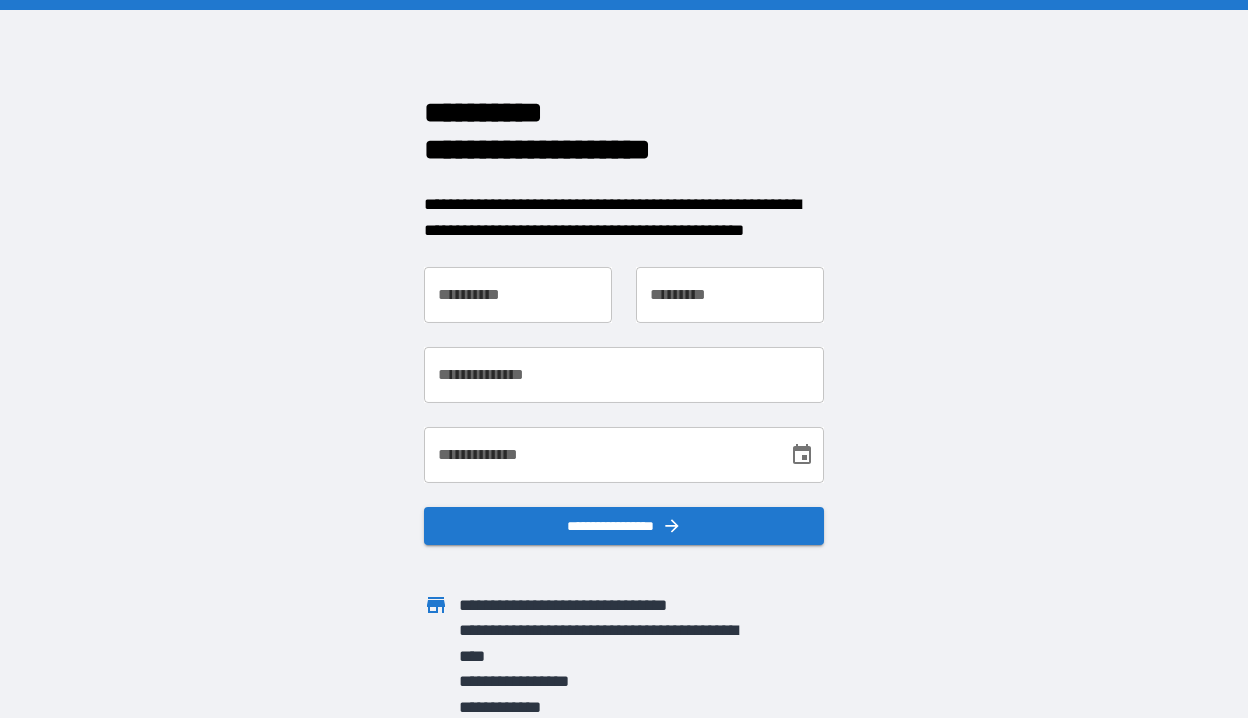 scroll, scrollTop: 0, scrollLeft: 0, axis: both 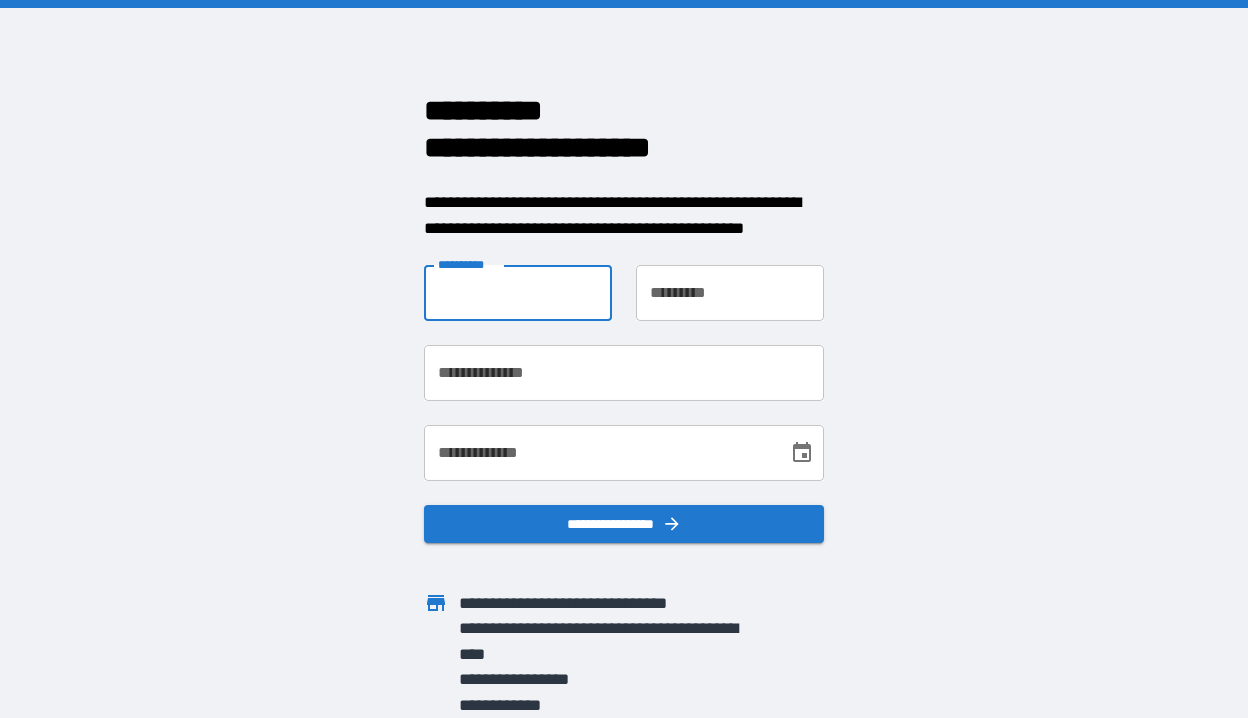 click on "**********" at bounding box center (518, 293) 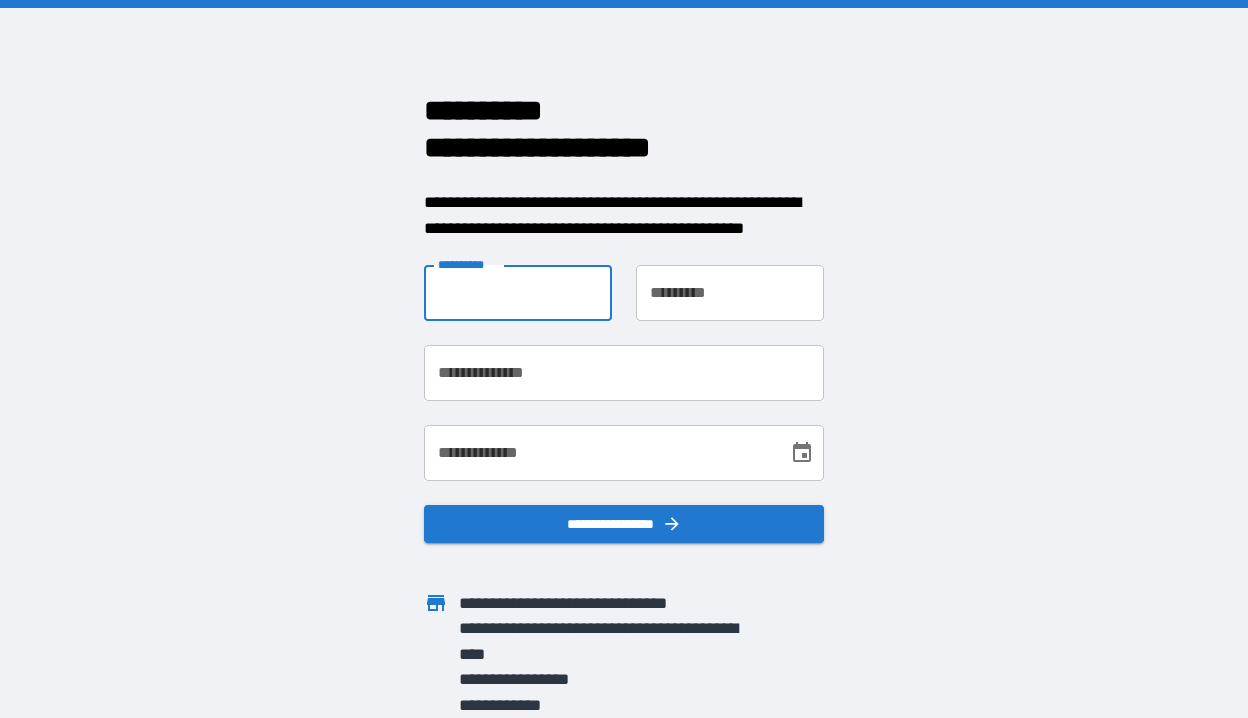 type on "******" 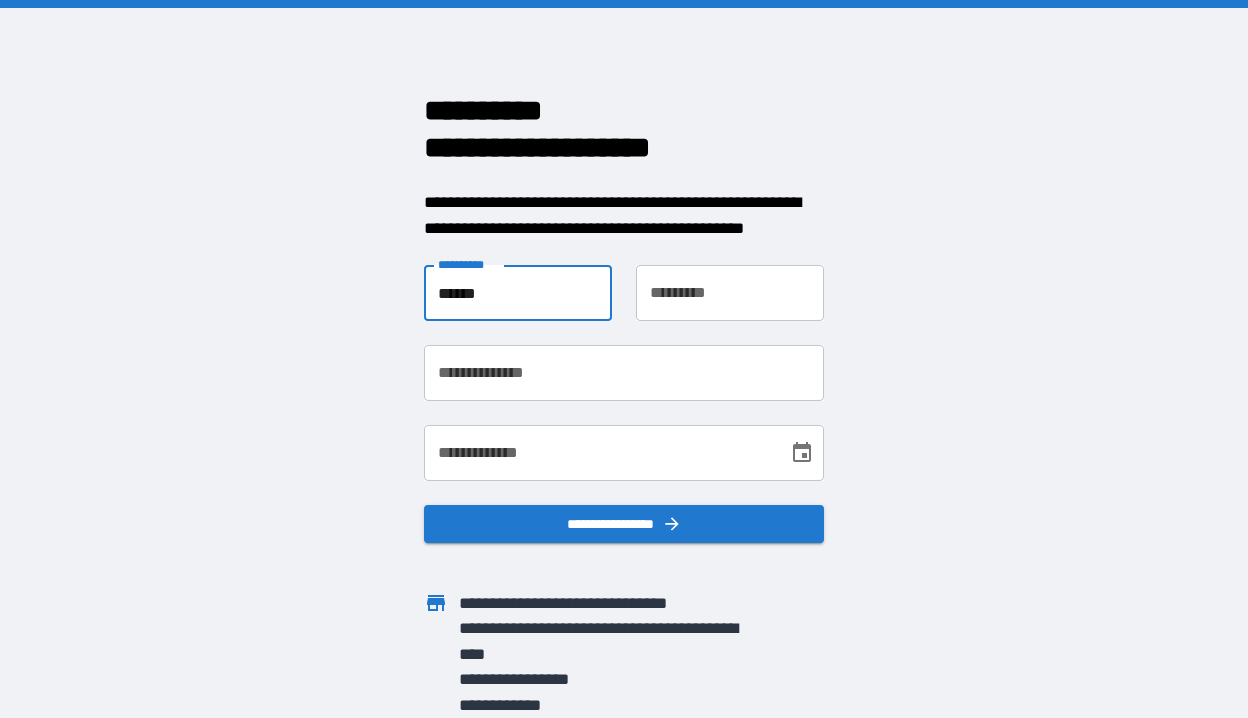 type on "***" 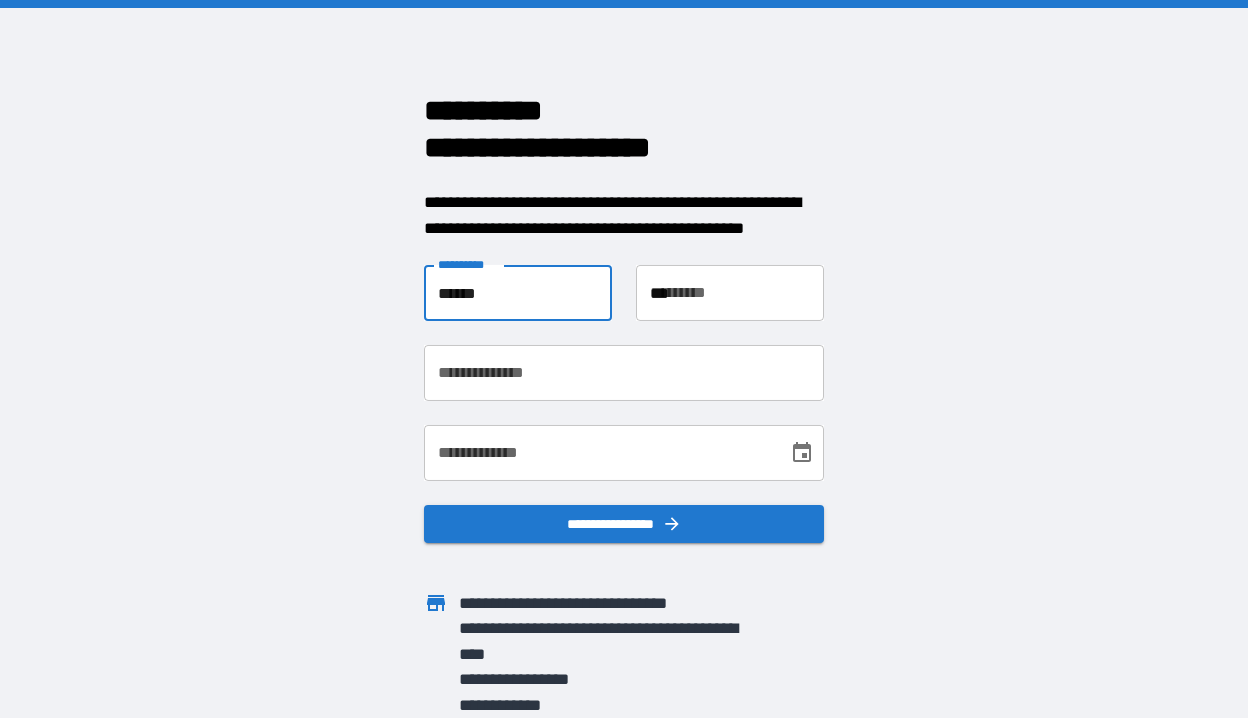 type on "**********" 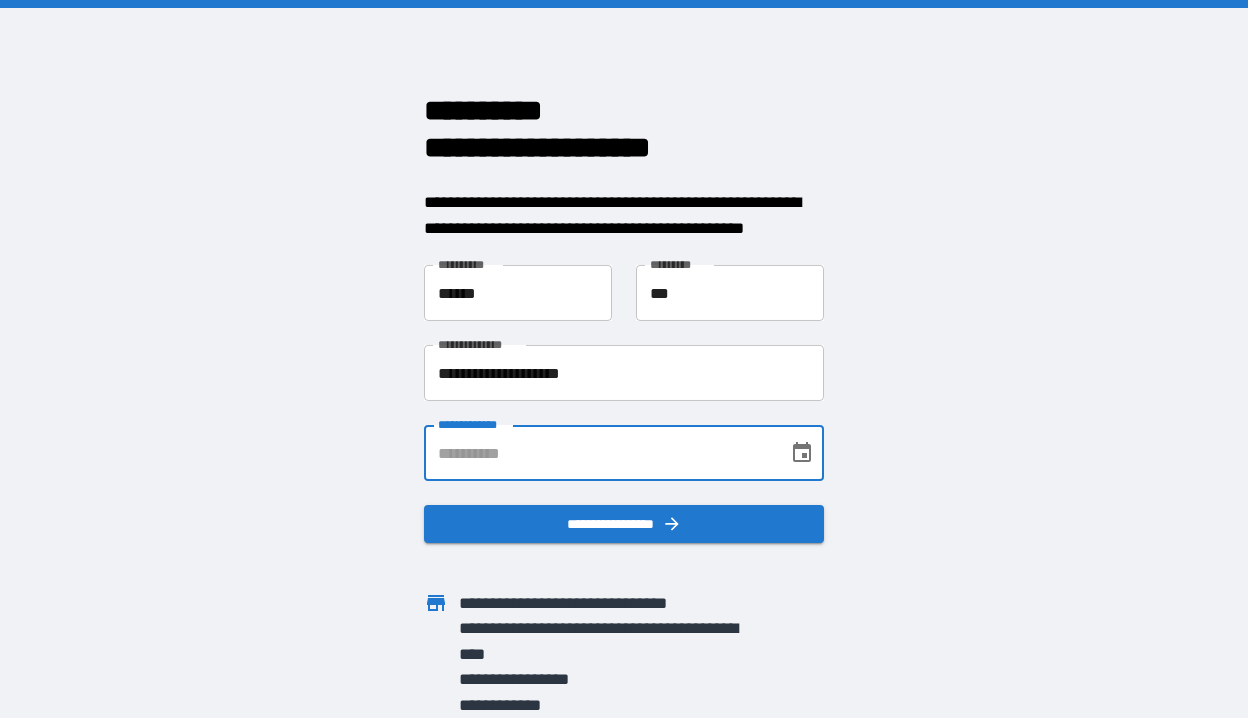 click on "**********" at bounding box center [599, 453] 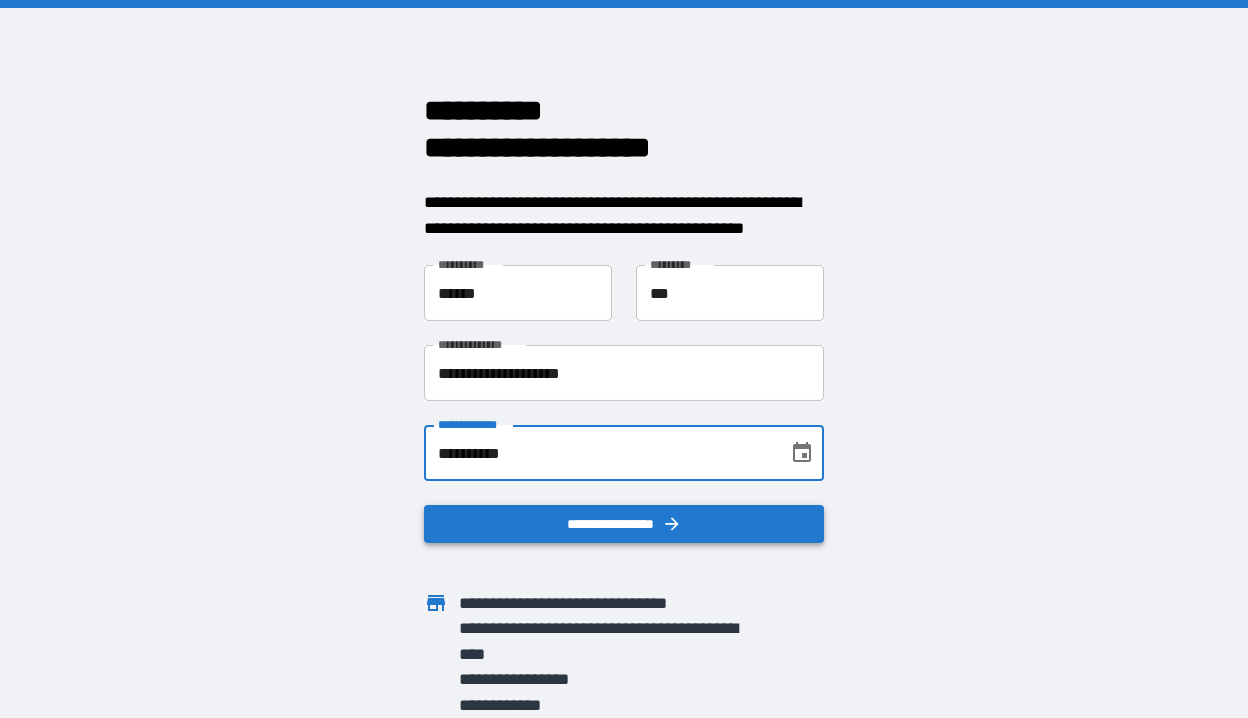 type on "**********" 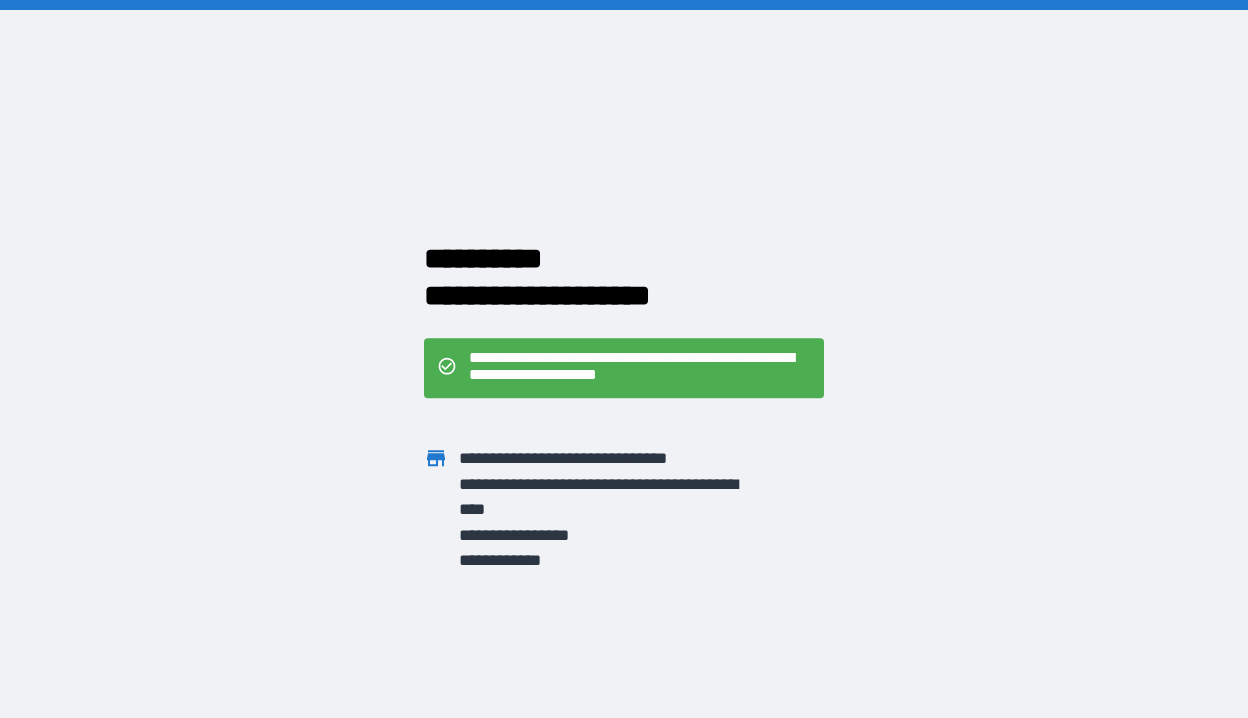 scroll, scrollTop: 0, scrollLeft: 0, axis: both 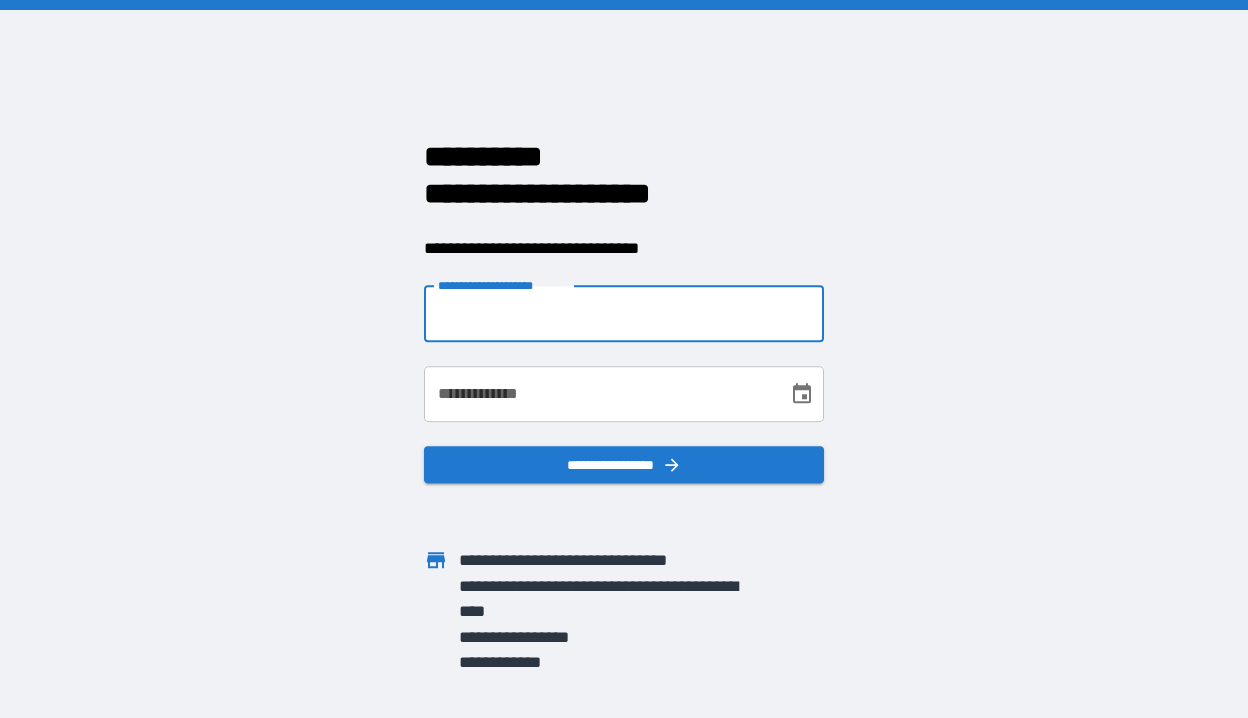 click on "**********" at bounding box center (624, 314) 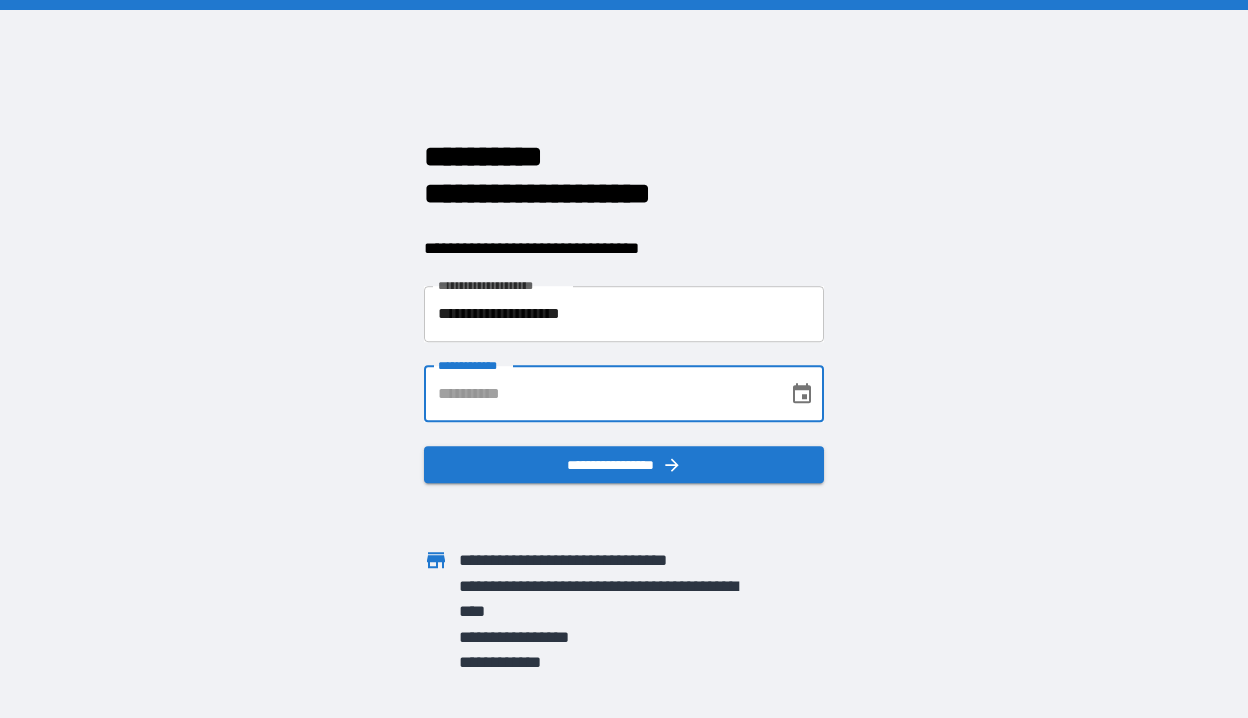 click on "**********" at bounding box center (599, 394) 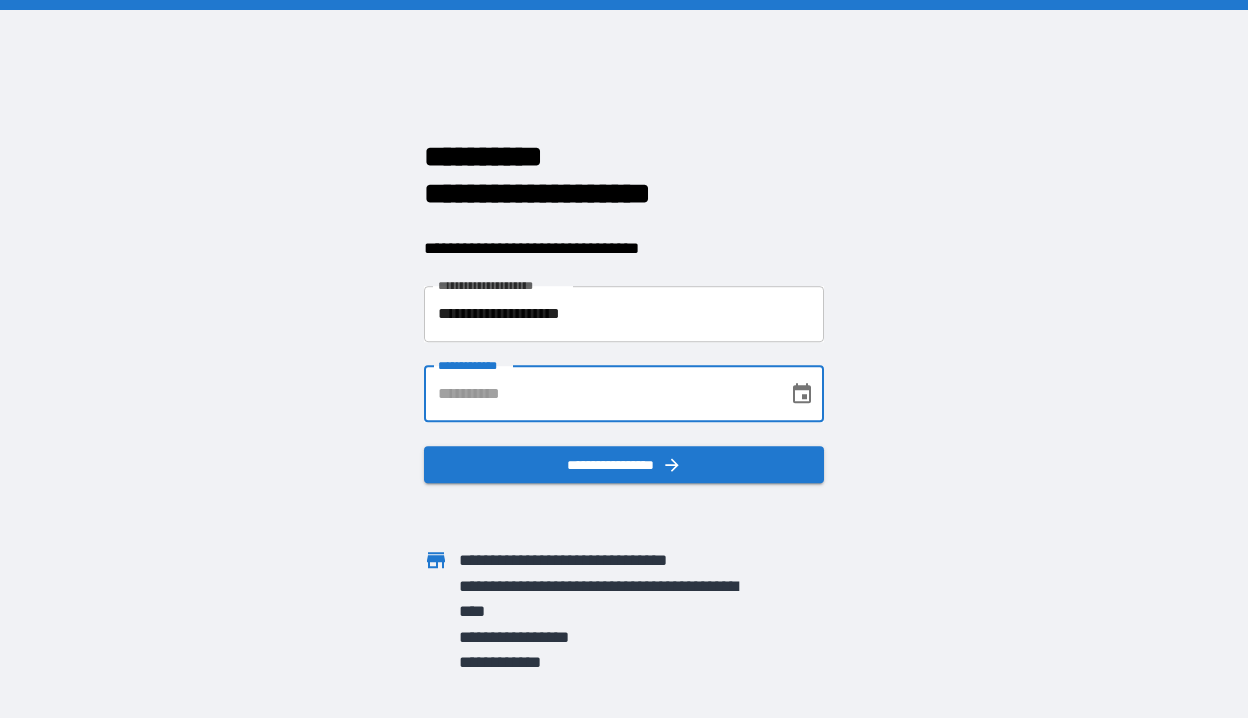 type on "**********" 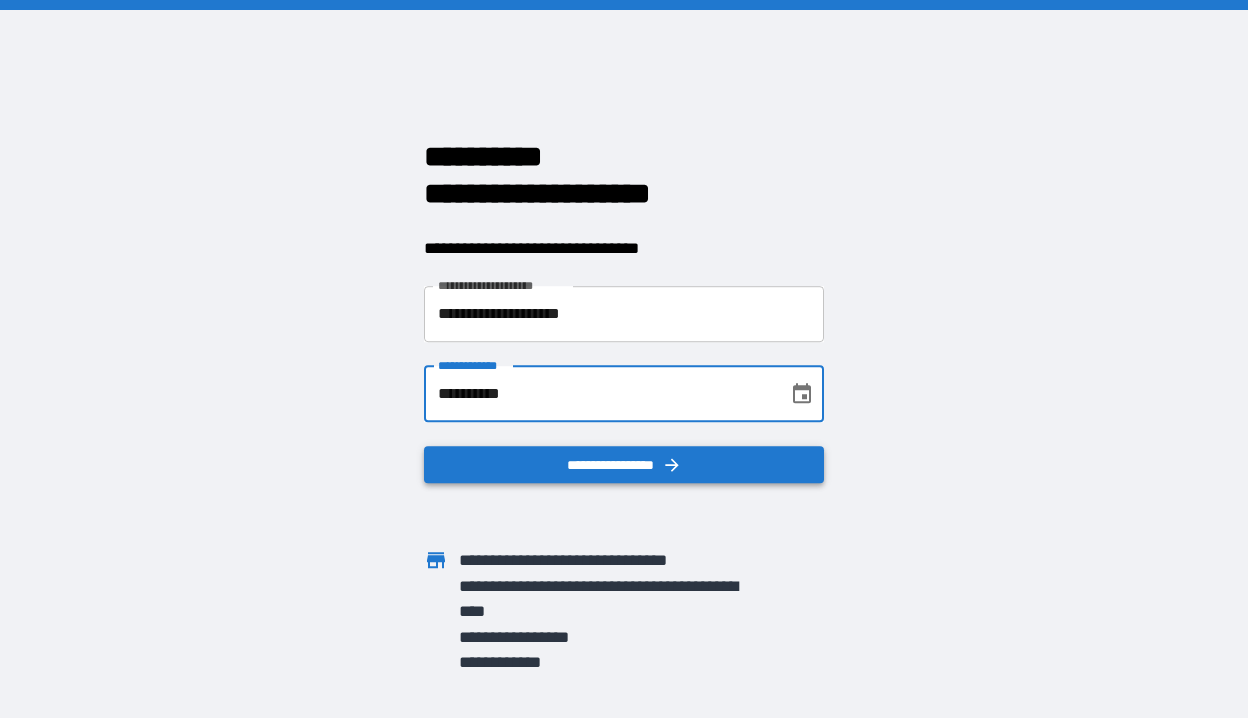 click on "**********" at bounding box center (624, 465) 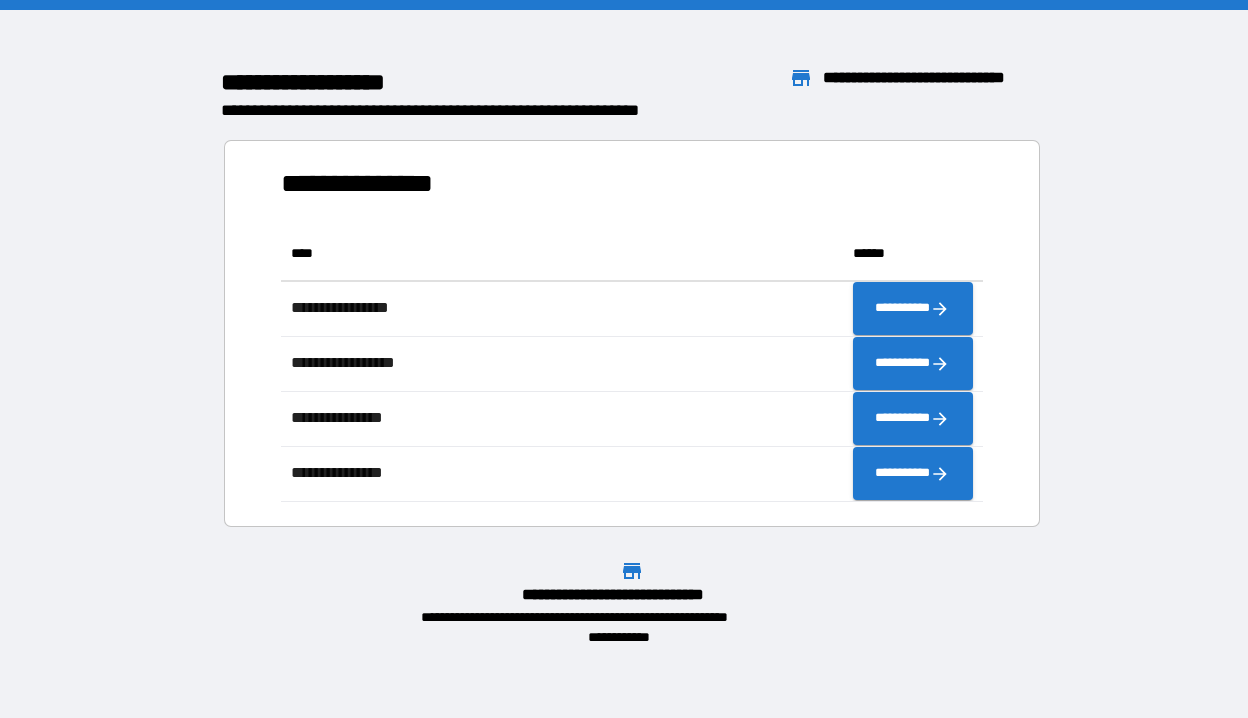 scroll, scrollTop: 1, scrollLeft: 1, axis: both 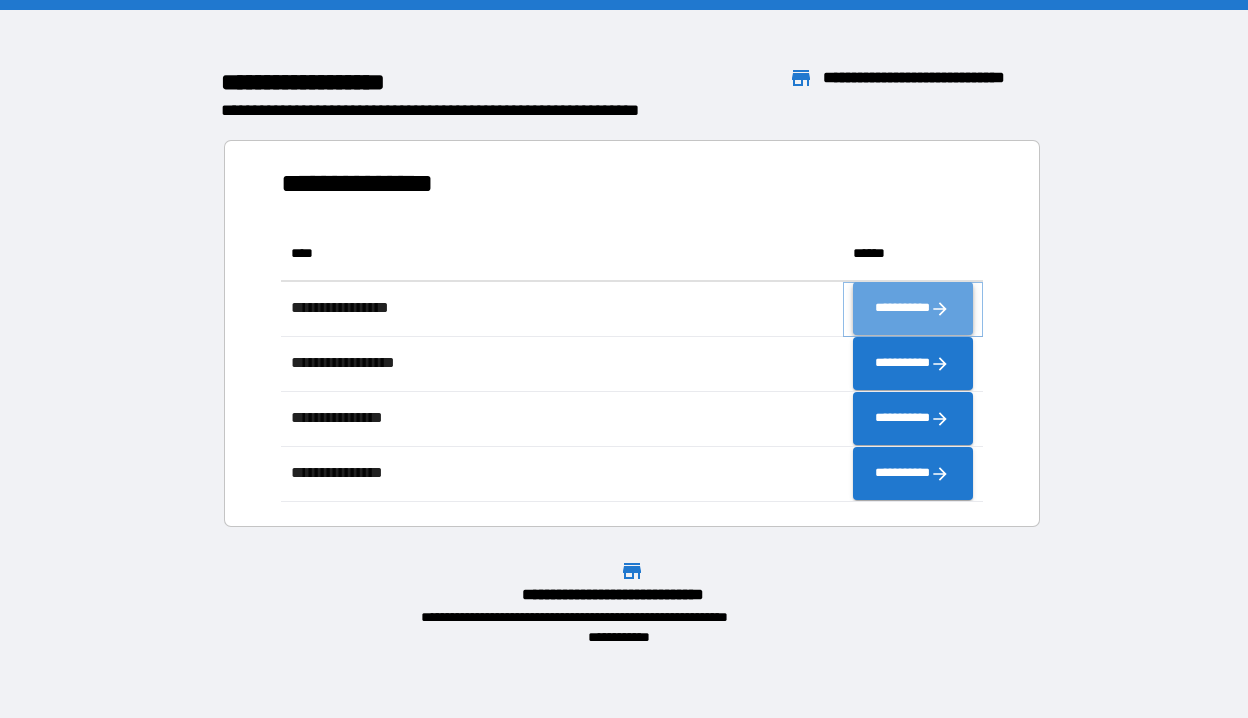 click on "**********" at bounding box center (913, 309) 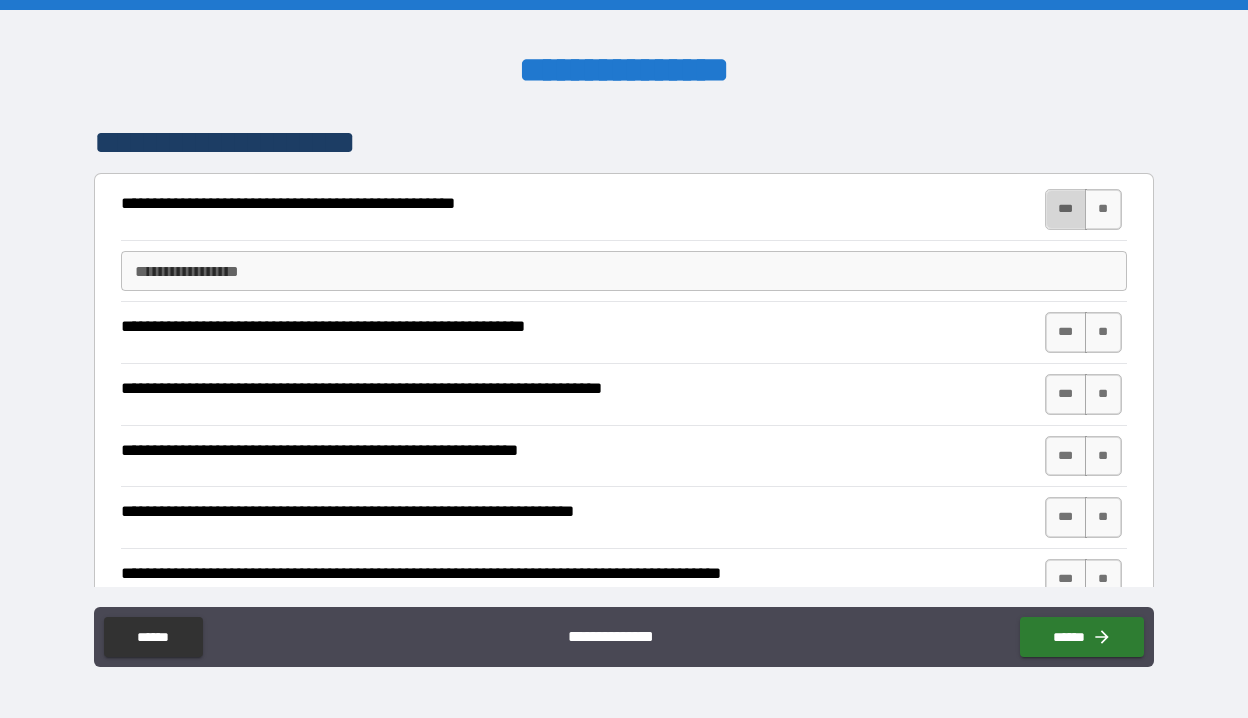 click on "***" at bounding box center (1066, 209) 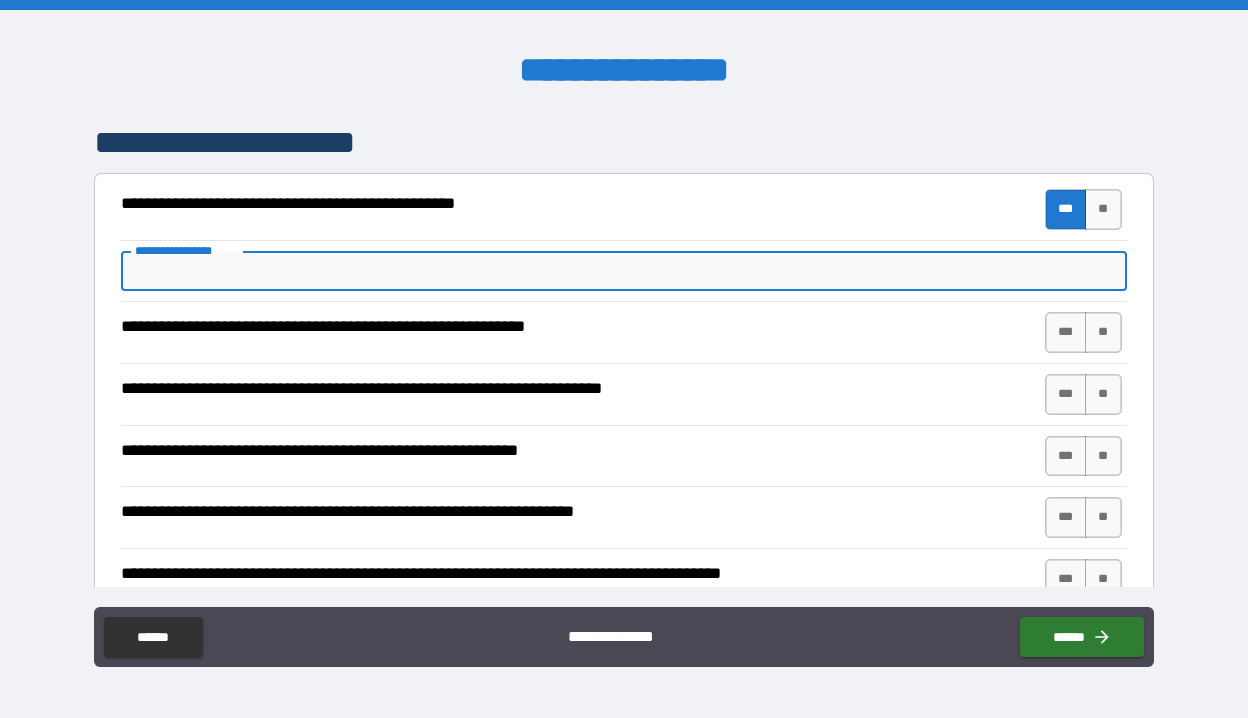 click on "**********" at bounding box center (624, 271) 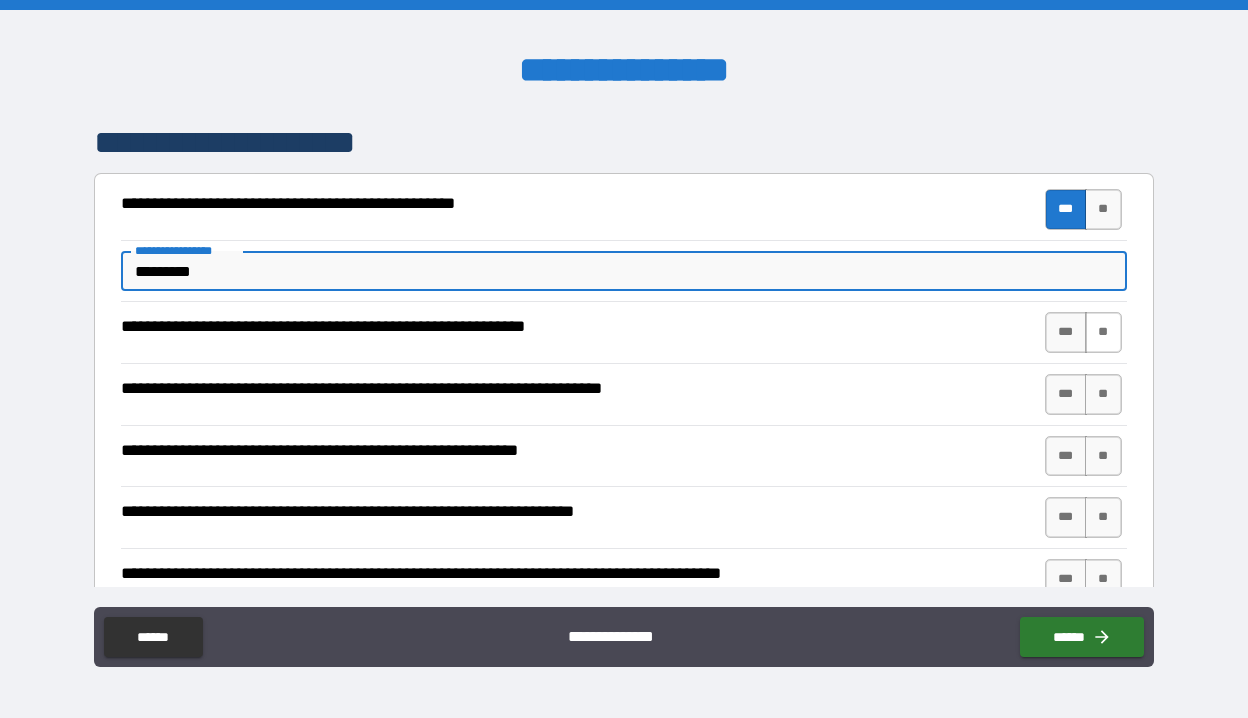 type on "*********" 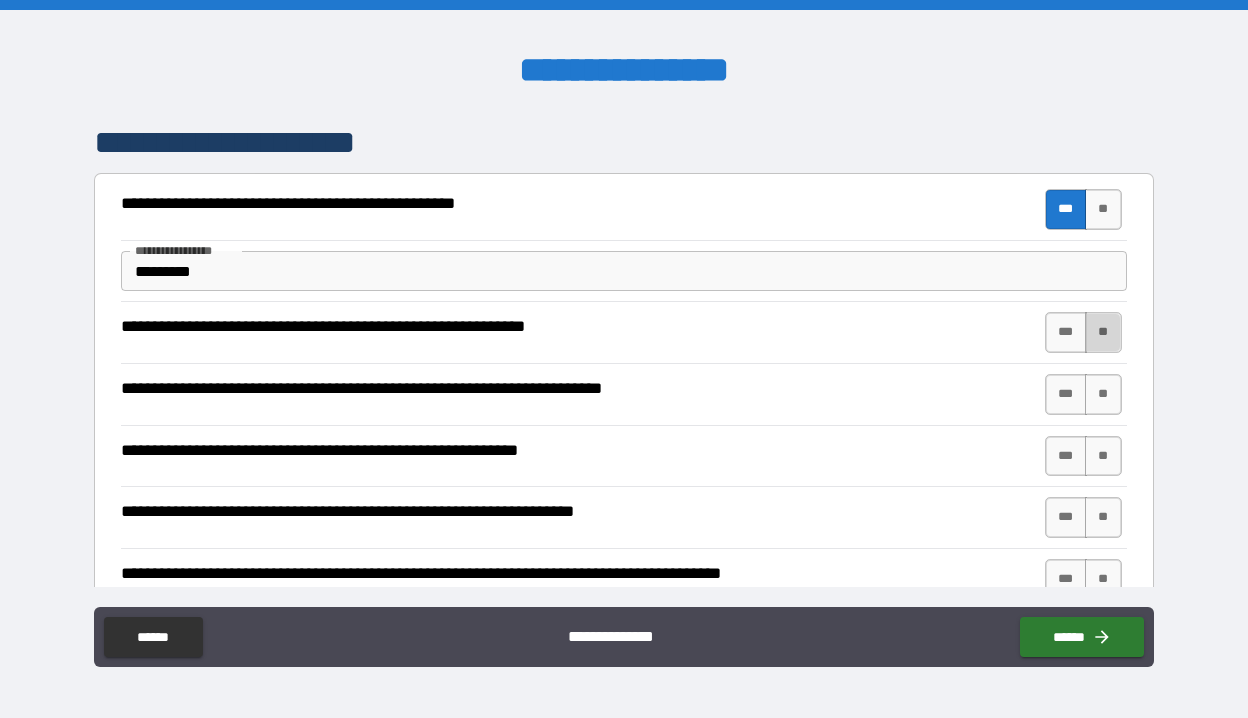 click on "**" at bounding box center [1103, 332] 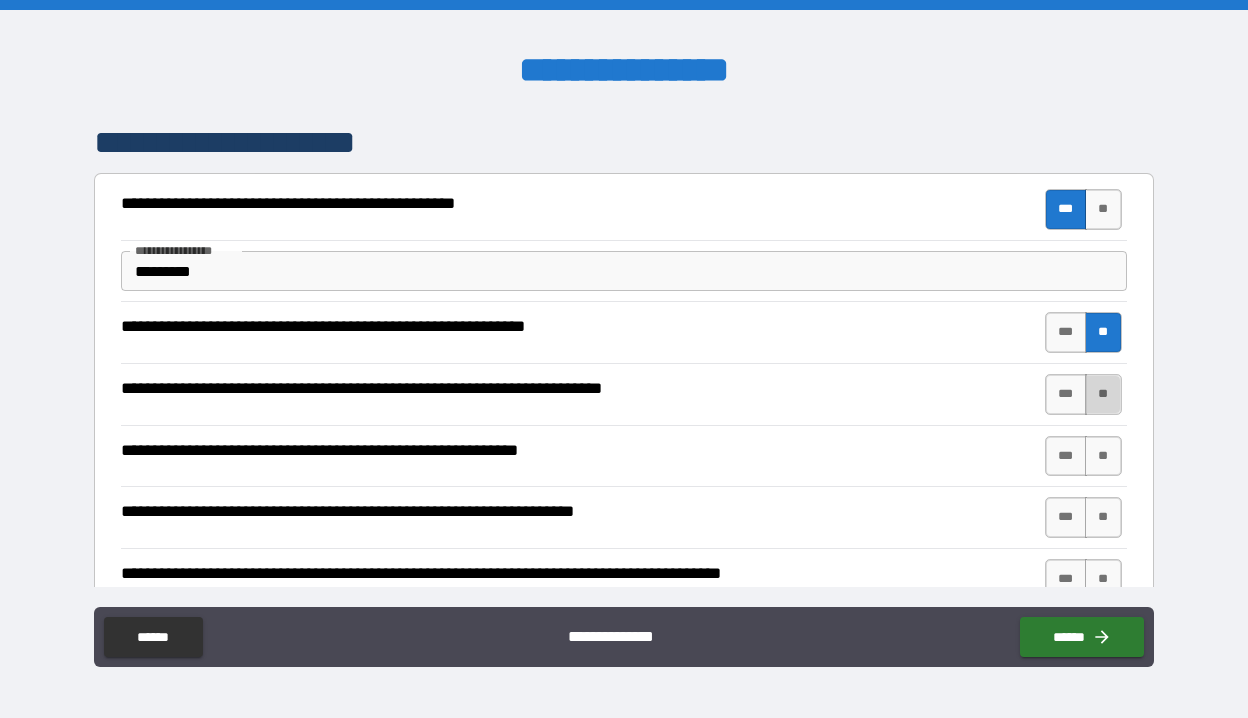 click on "**" at bounding box center [1103, 394] 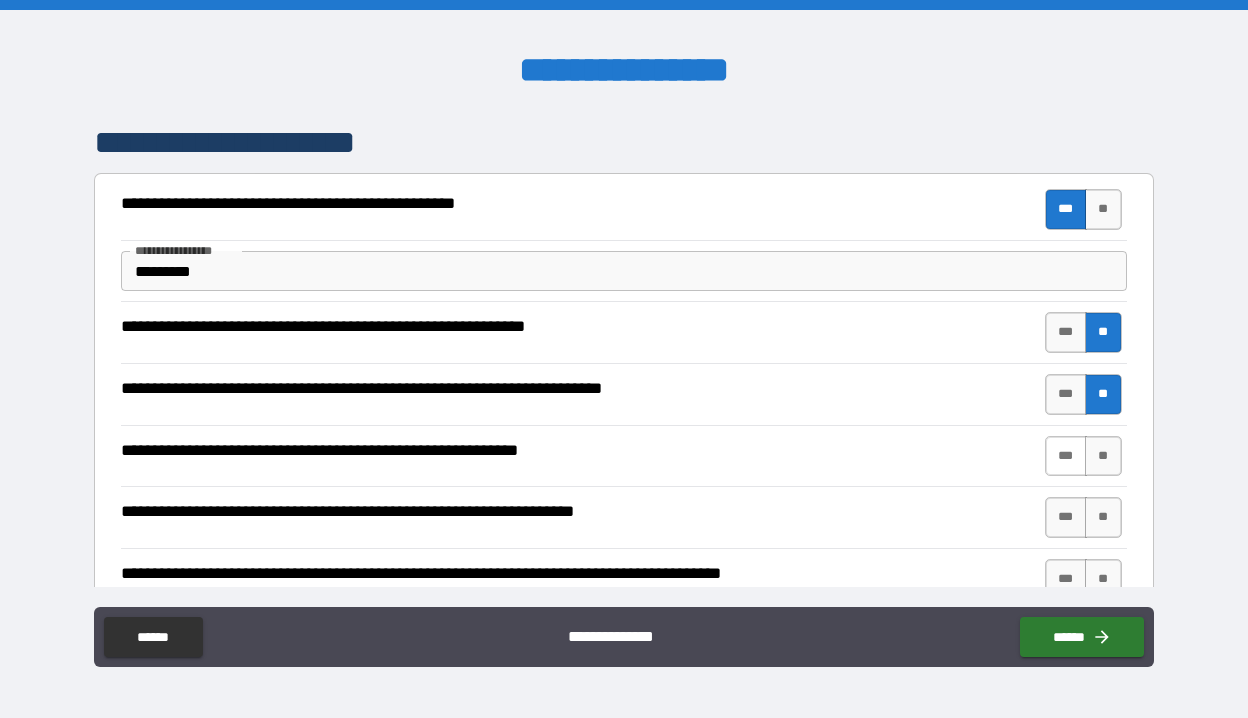 click on "***" at bounding box center [1066, 456] 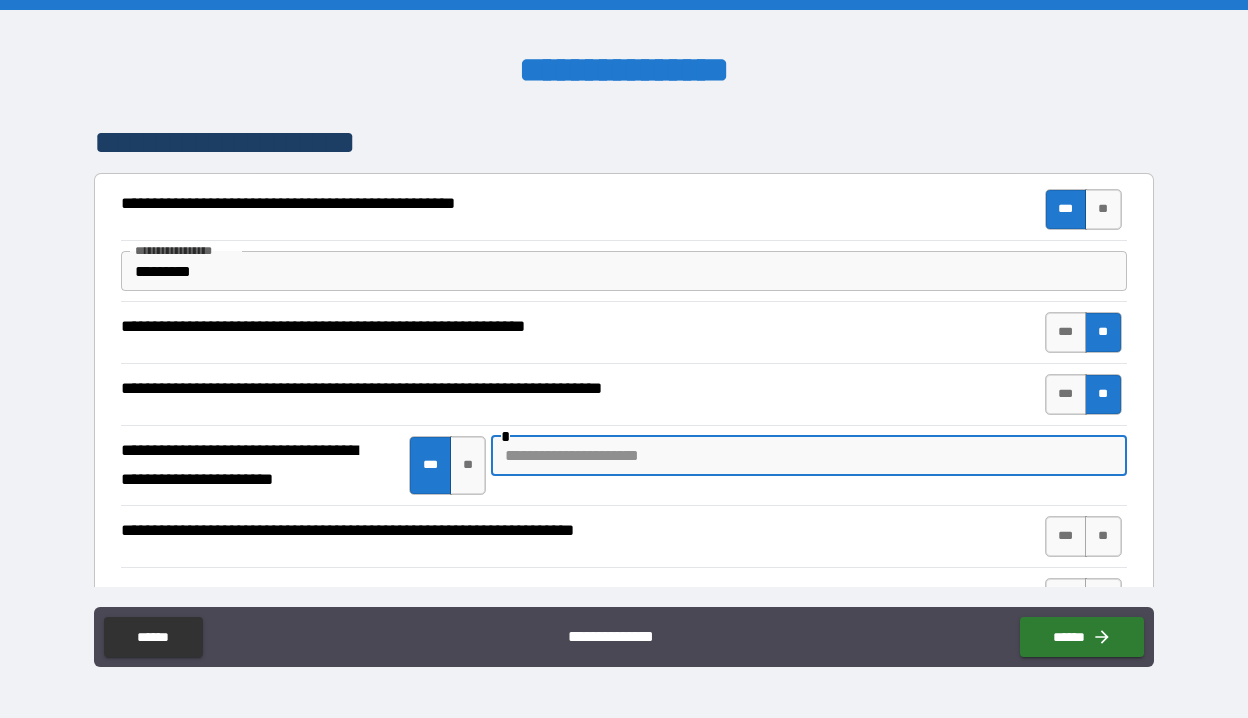 click at bounding box center (808, 456) 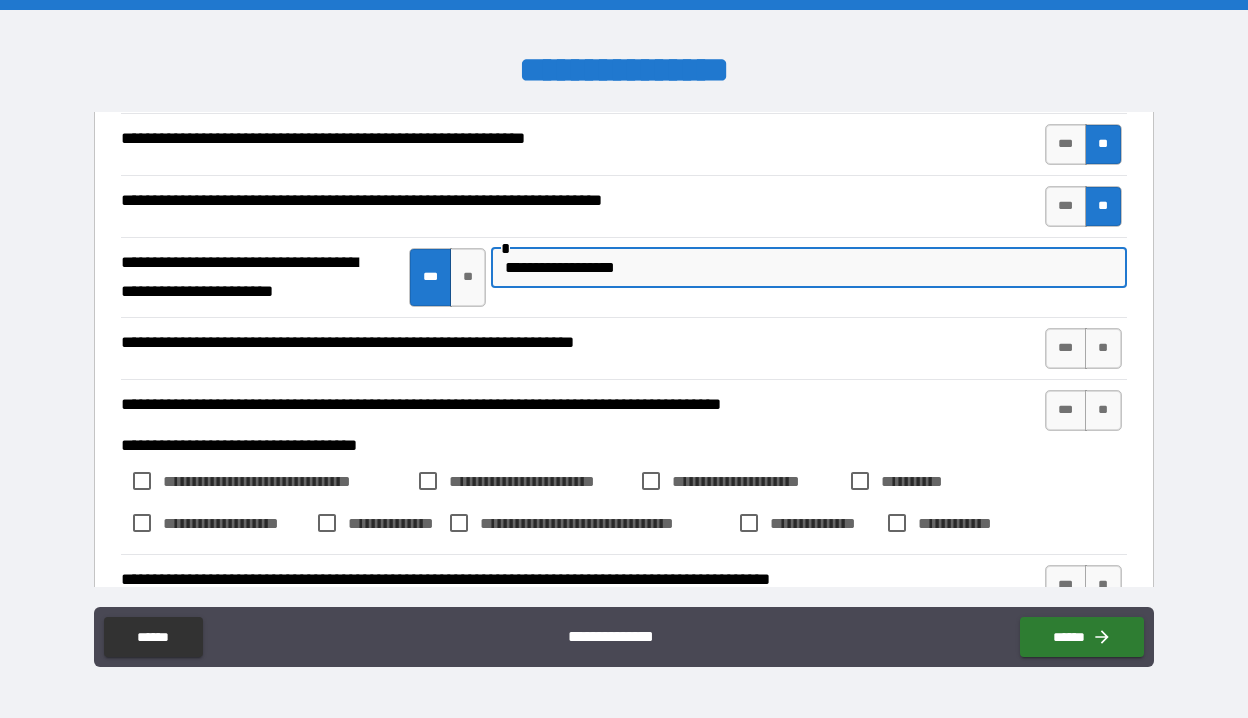 scroll, scrollTop: 190, scrollLeft: 0, axis: vertical 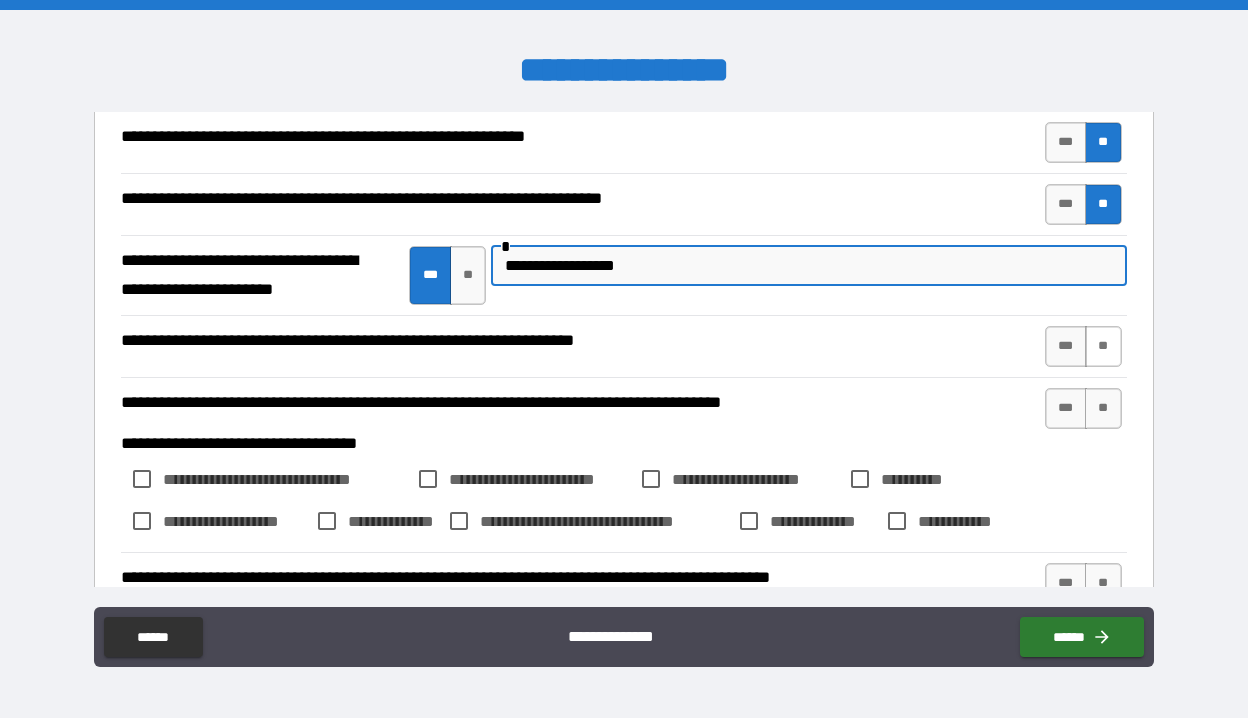 type on "**********" 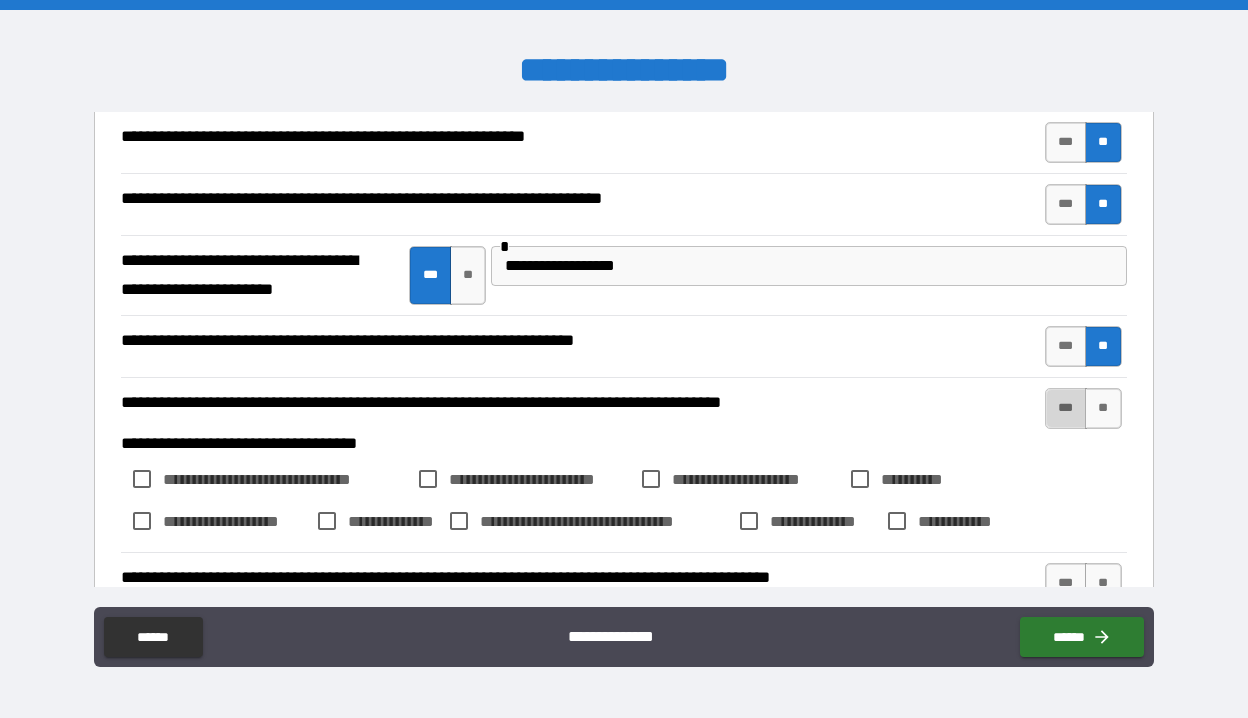 click on "***" at bounding box center (1066, 408) 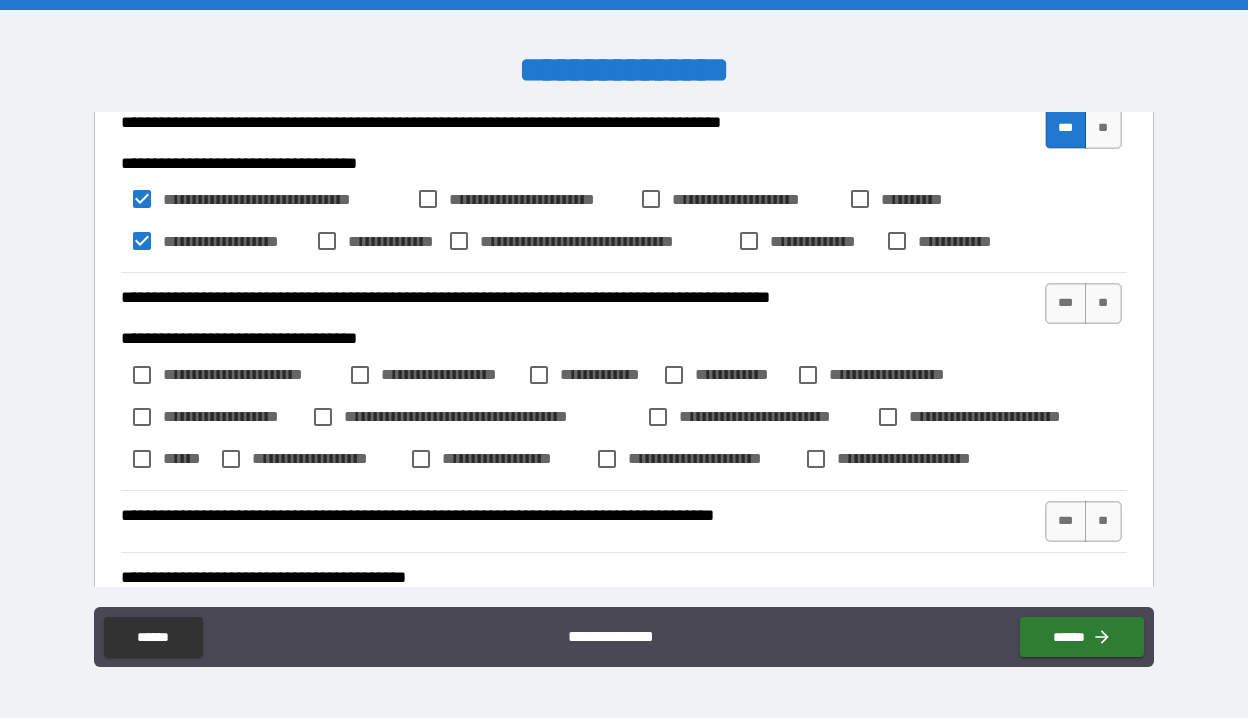 scroll, scrollTop: 472, scrollLeft: 0, axis: vertical 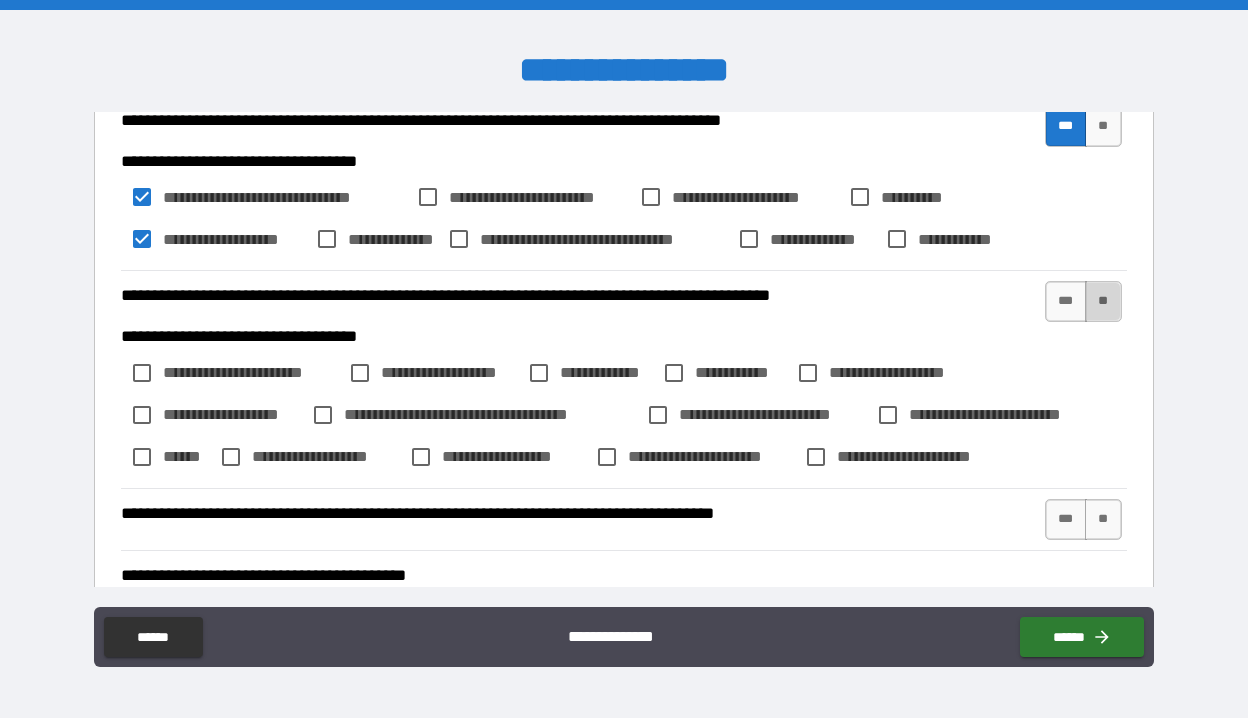 click on "**" at bounding box center [1103, 301] 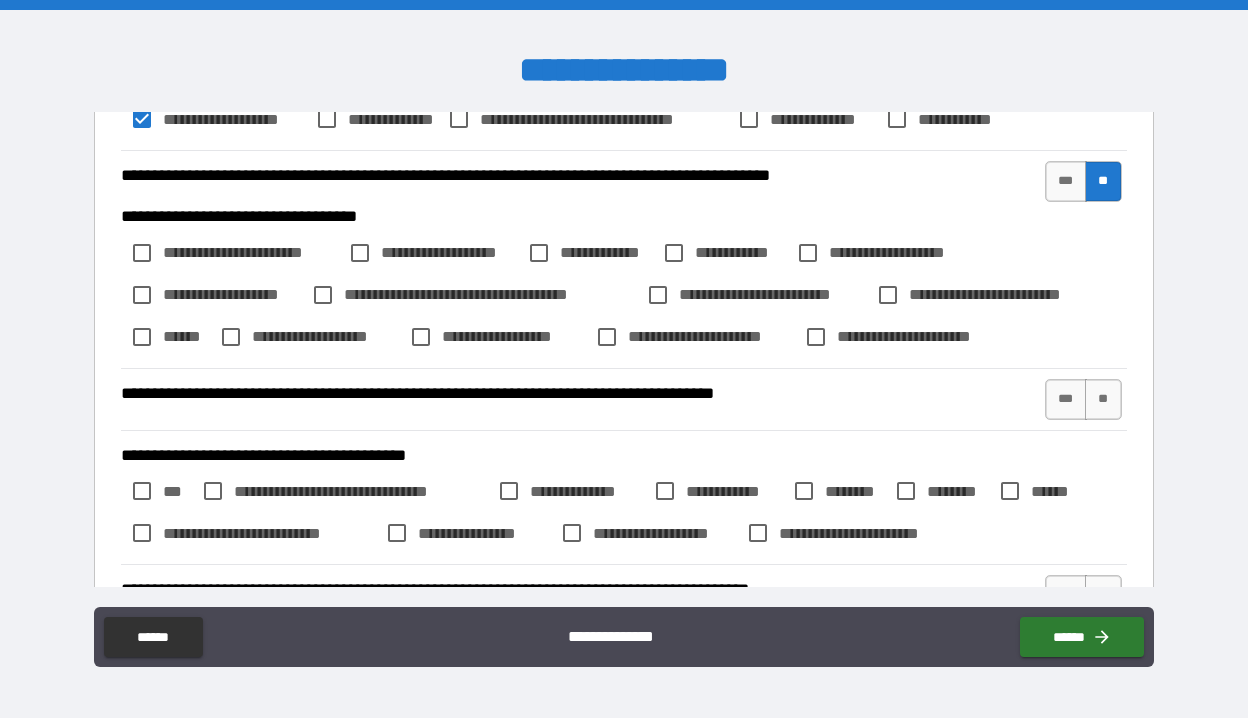 scroll, scrollTop: 585, scrollLeft: 0, axis: vertical 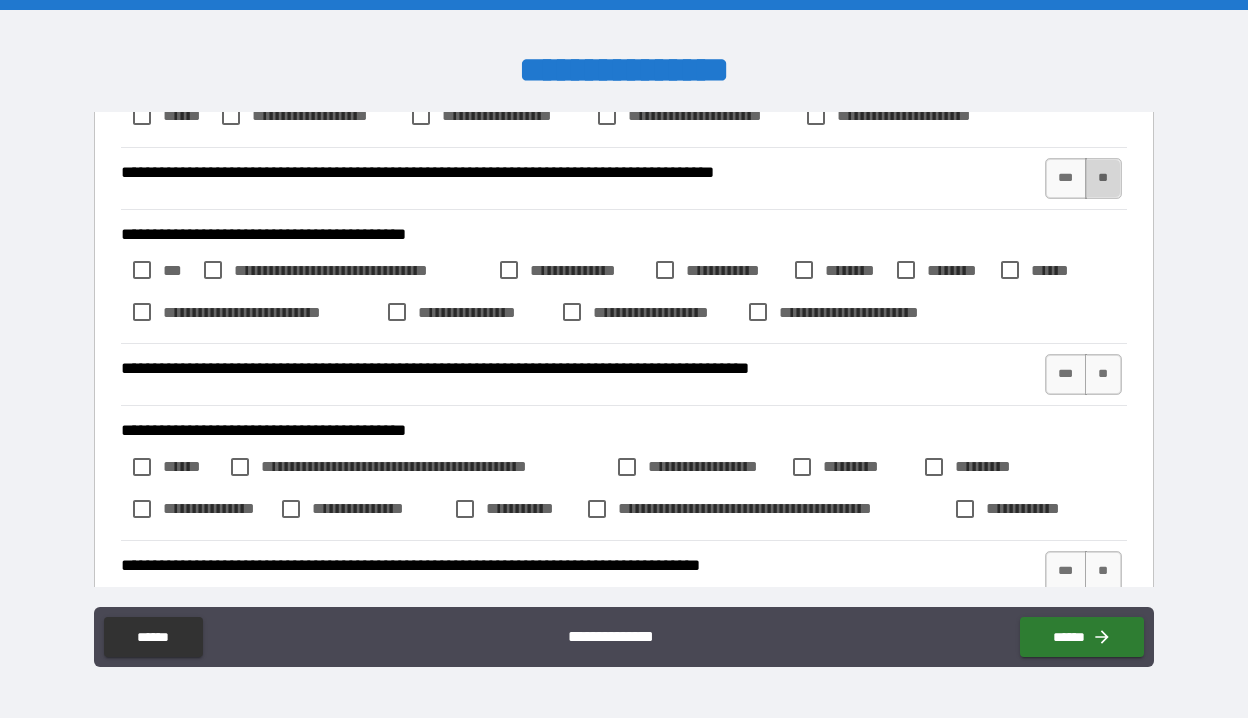 click on "**" at bounding box center [1103, 178] 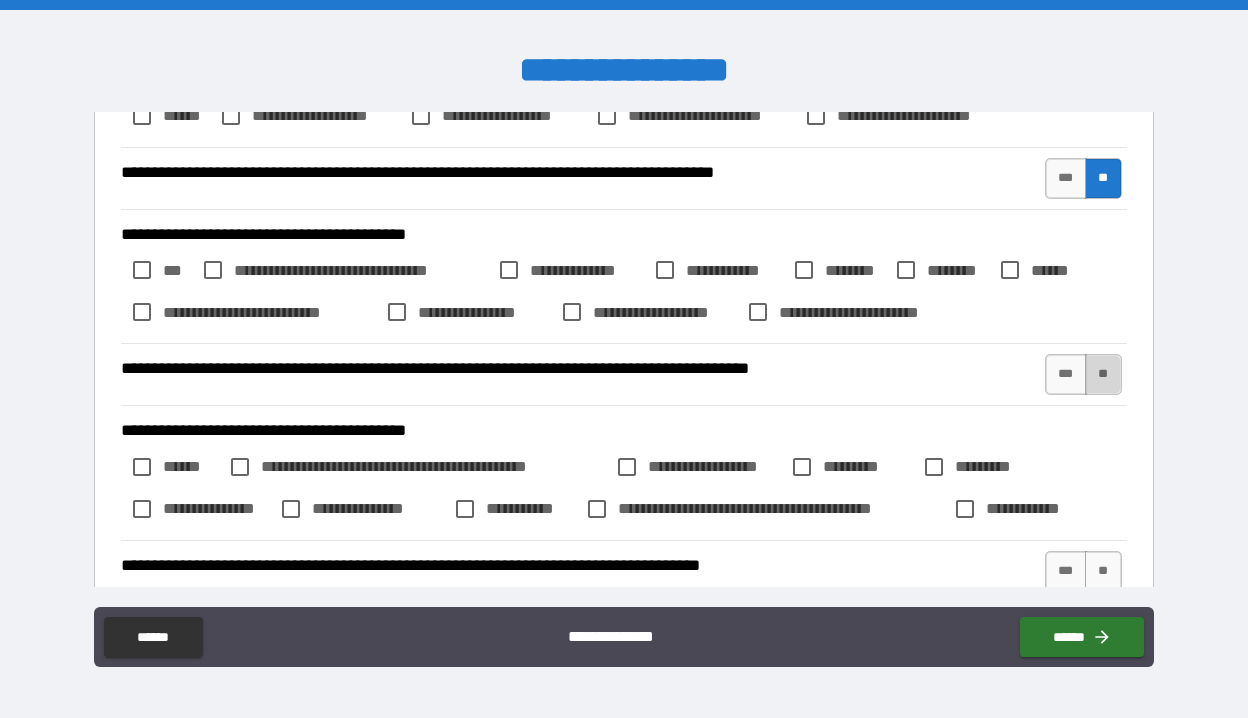 click on "**" at bounding box center (1103, 374) 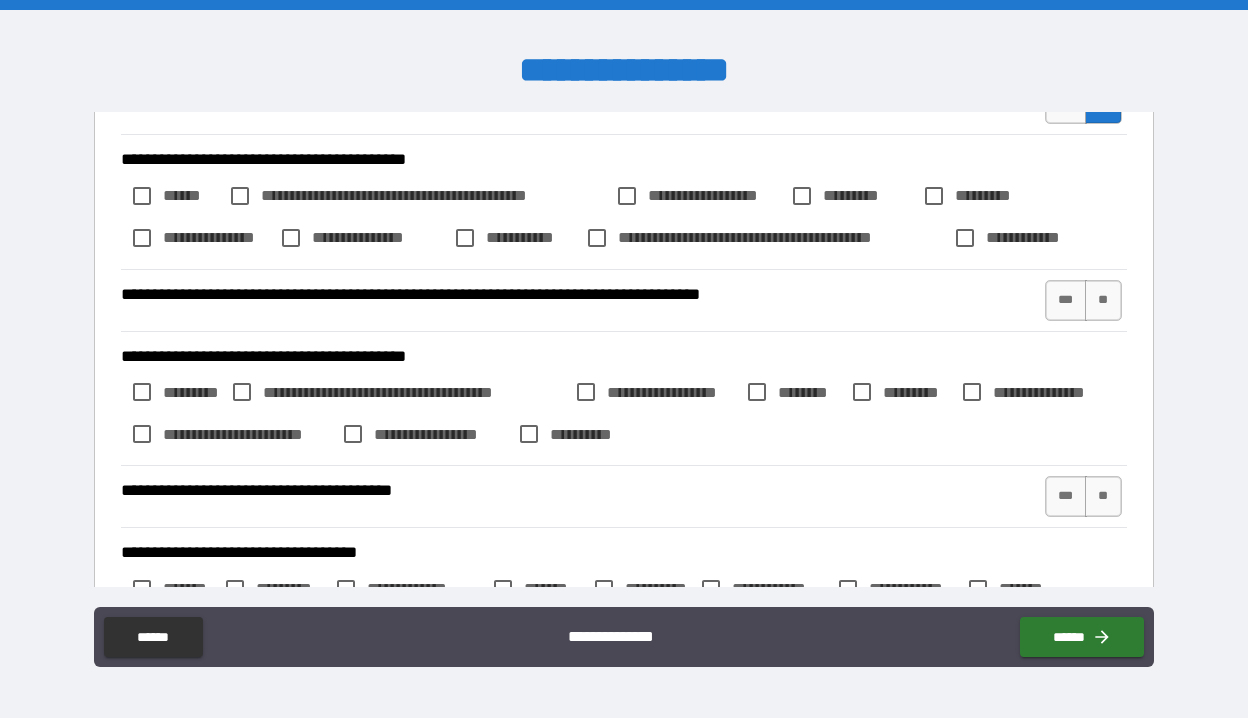 scroll, scrollTop: 1086, scrollLeft: 0, axis: vertical 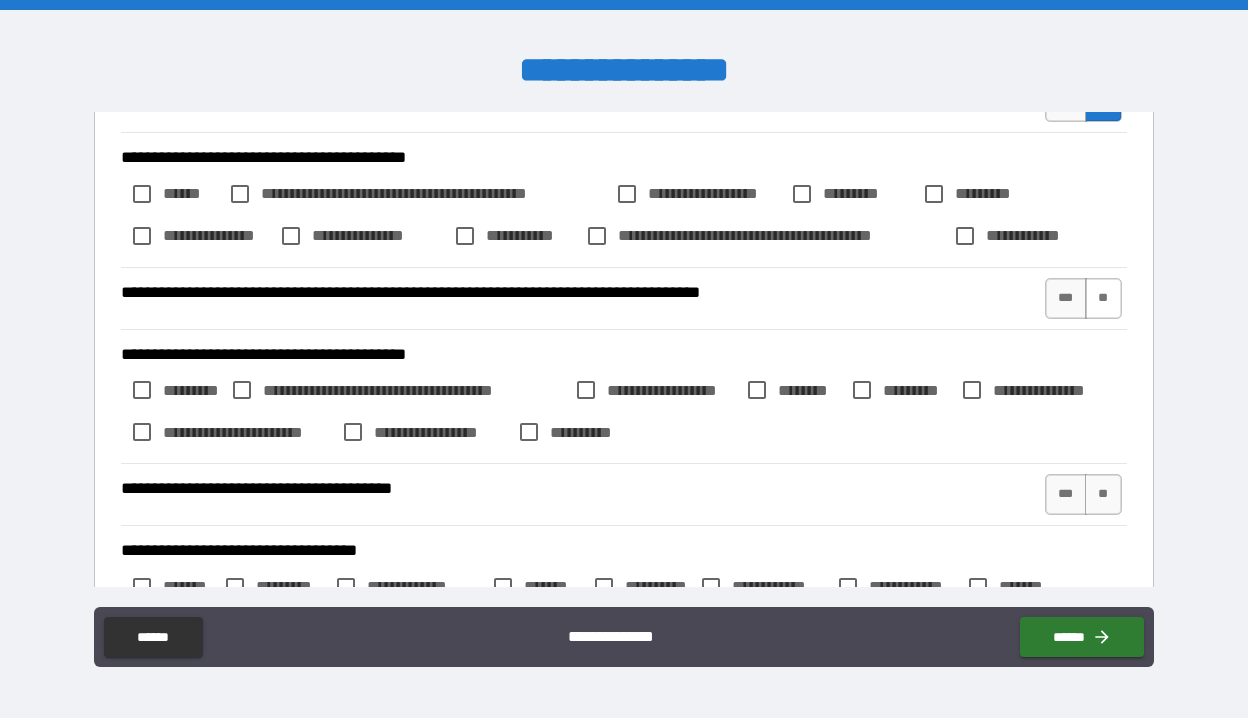 click on "**" at bounding box center [1103, 298] 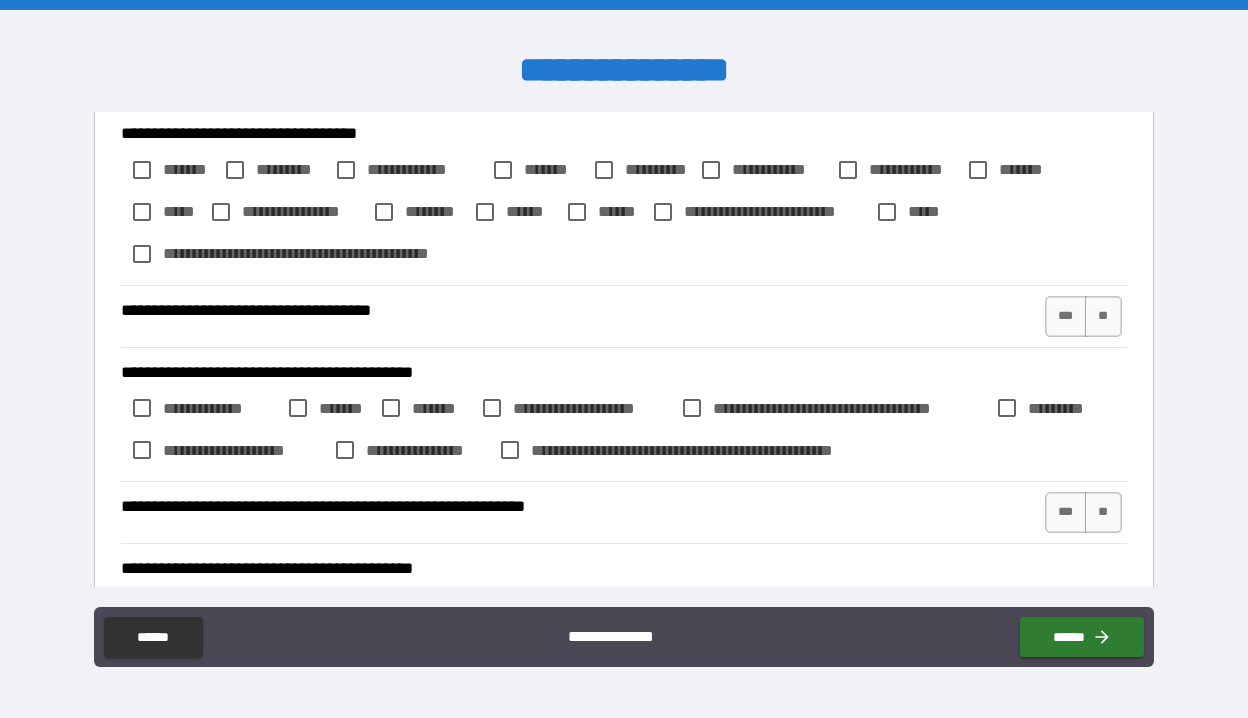scroll, scrollTop: 1507, scrollLeft: 0, axis: vertical 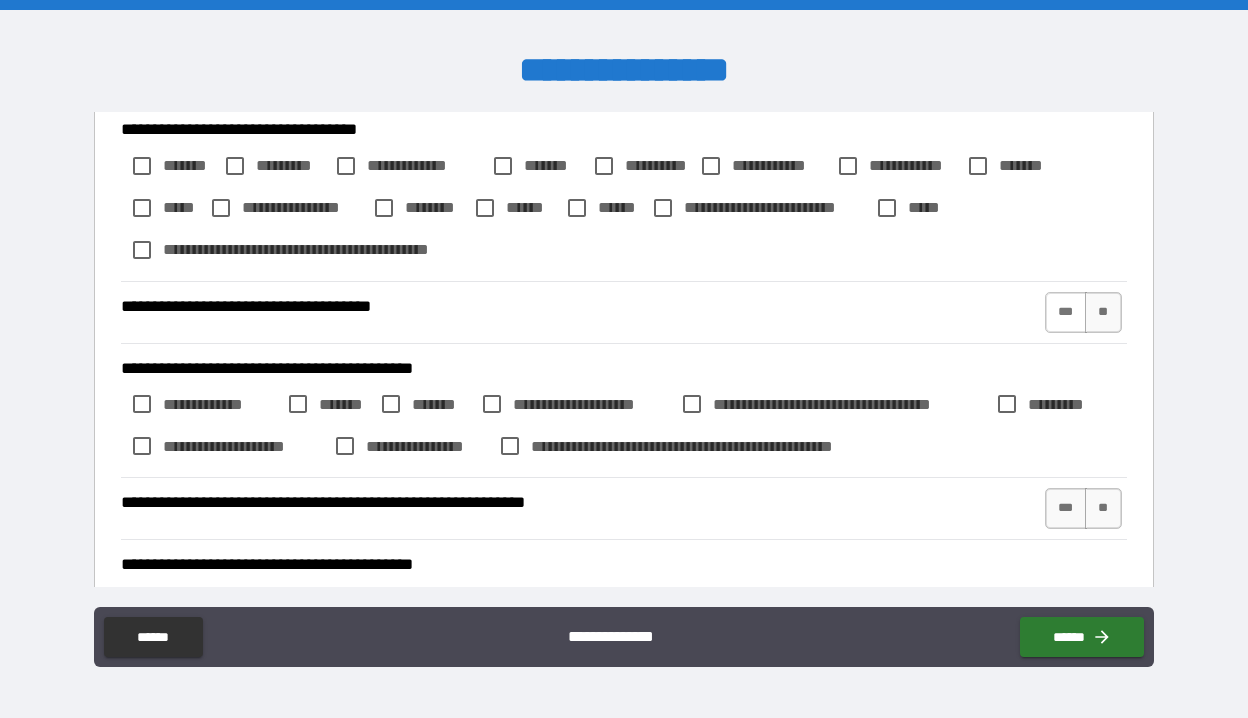 click on "***" at bounding box center (1066, 312) 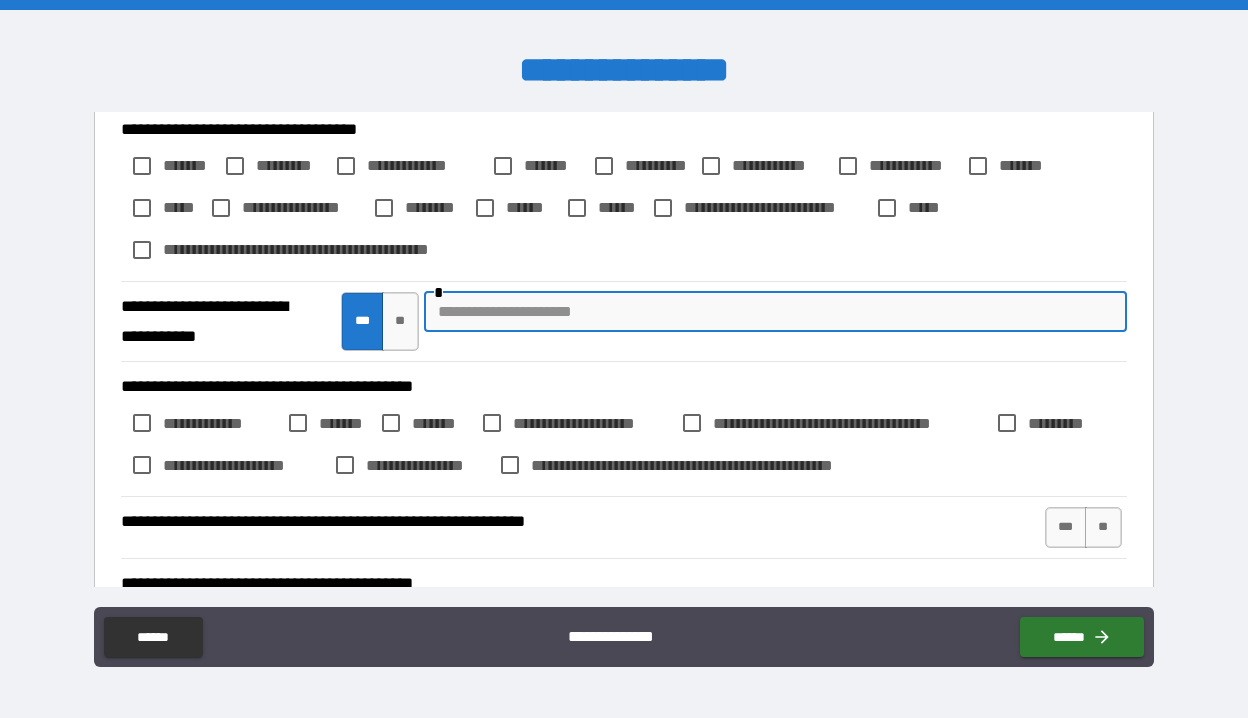 click at bounding box center (775, 312) 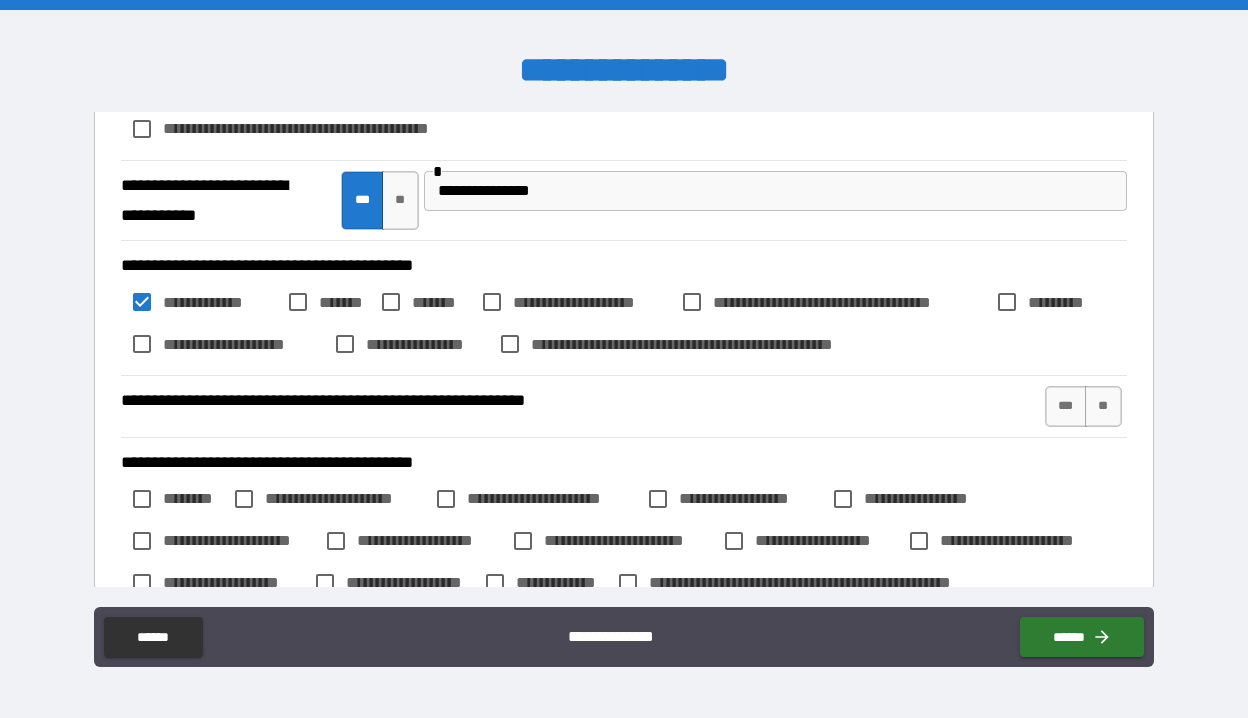 scroll, scrollTop: 1634, scrollLeft: 0, axis: vertical 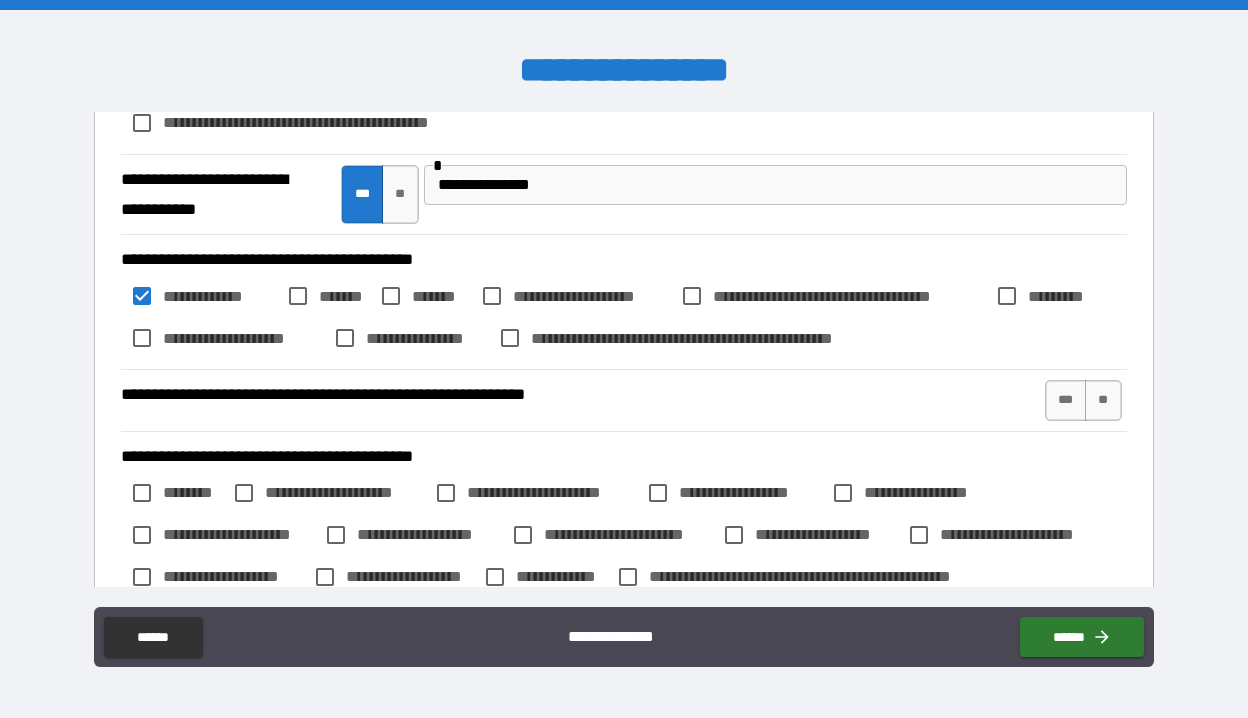 click on "**********" at bounding box center (775, 185) 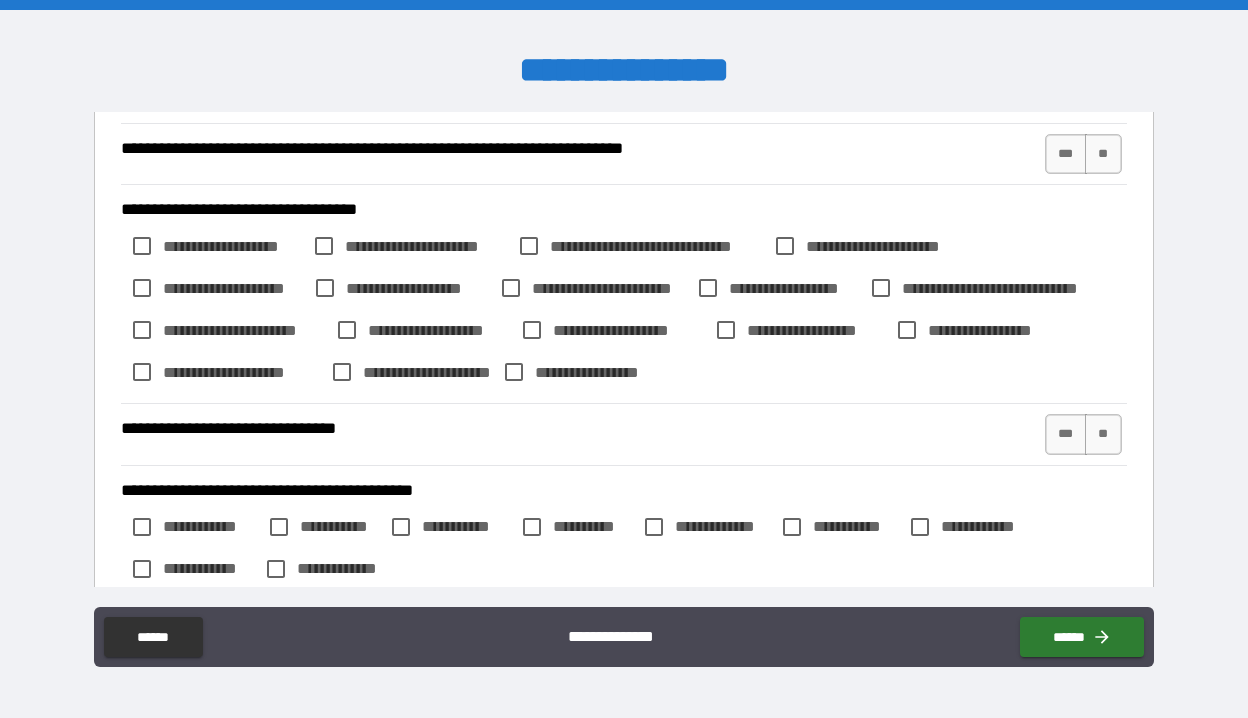 scroll, scrollTop: 2125, scrollLeft: 0, axis: vertical 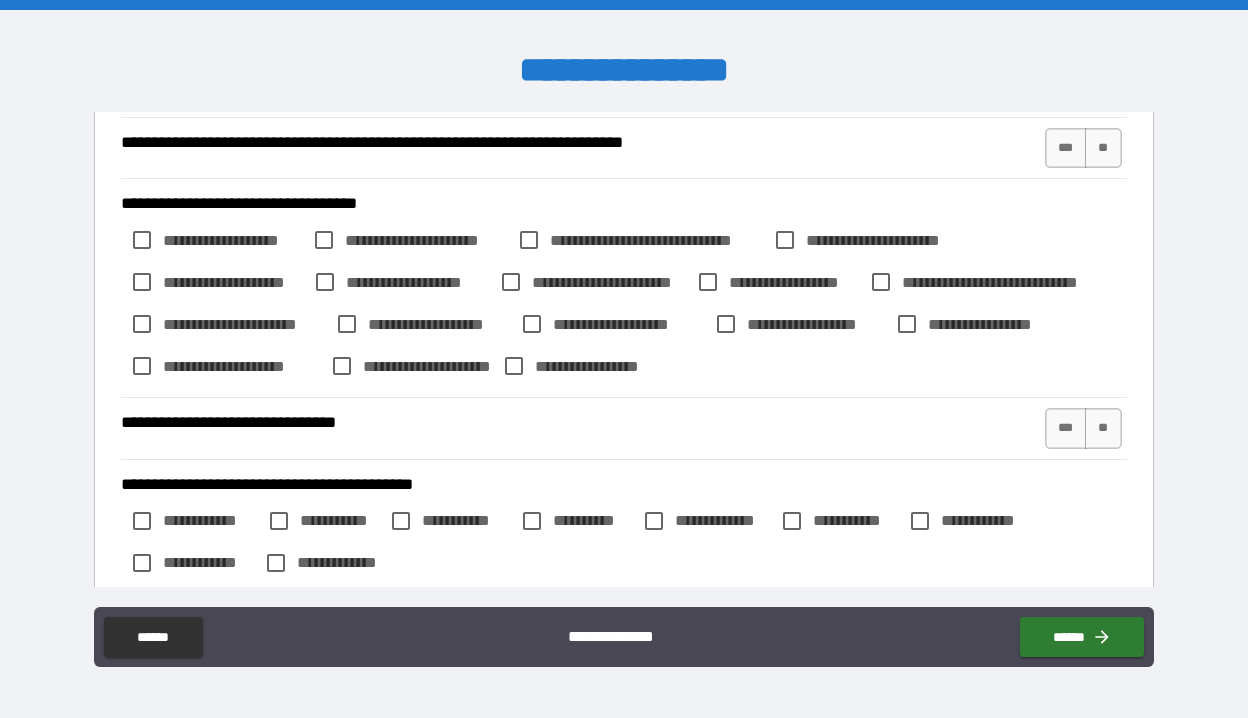 type on "**********" 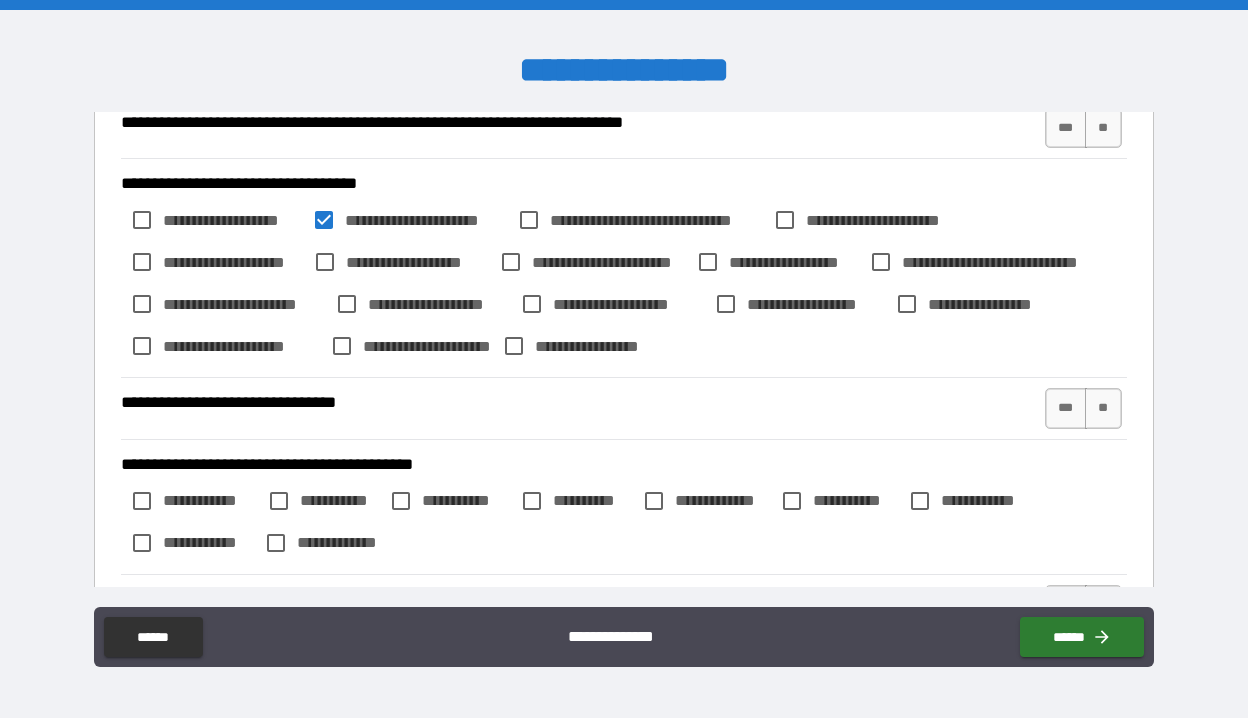 scroll, scrollTop: 2148, scrollLeft: 0, axis: vertical 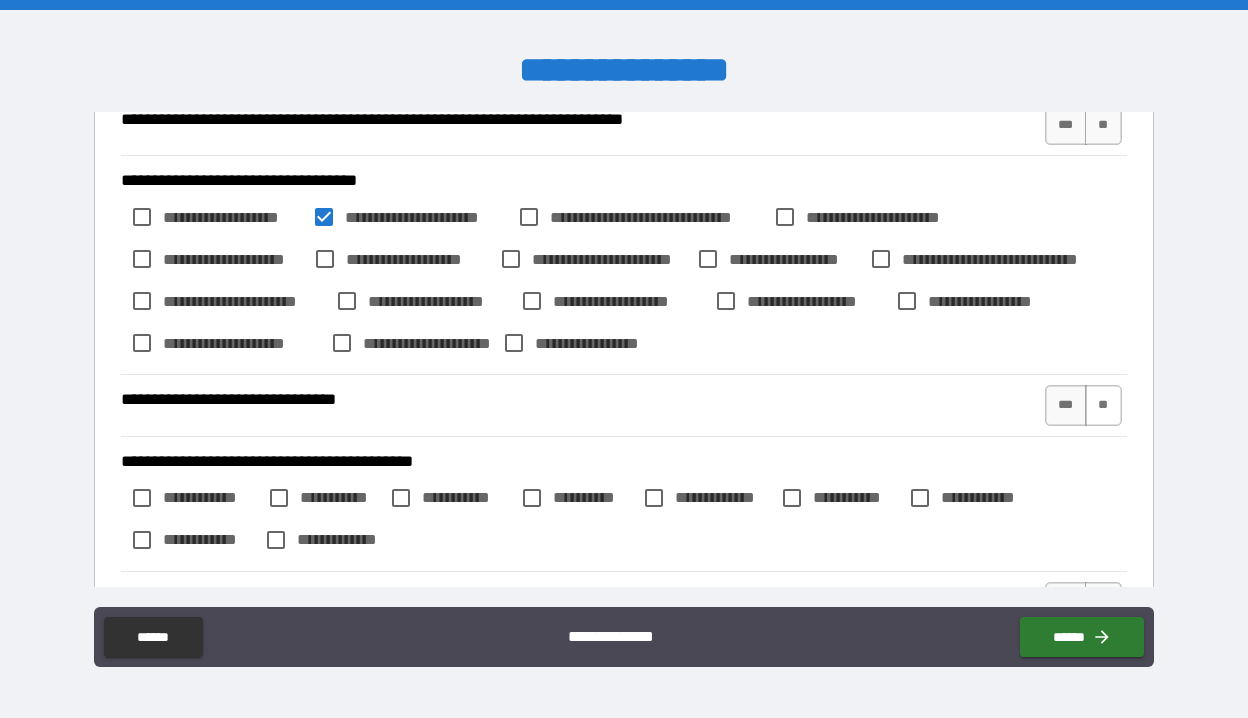 click on "**" at bounding box center (1103, 405) 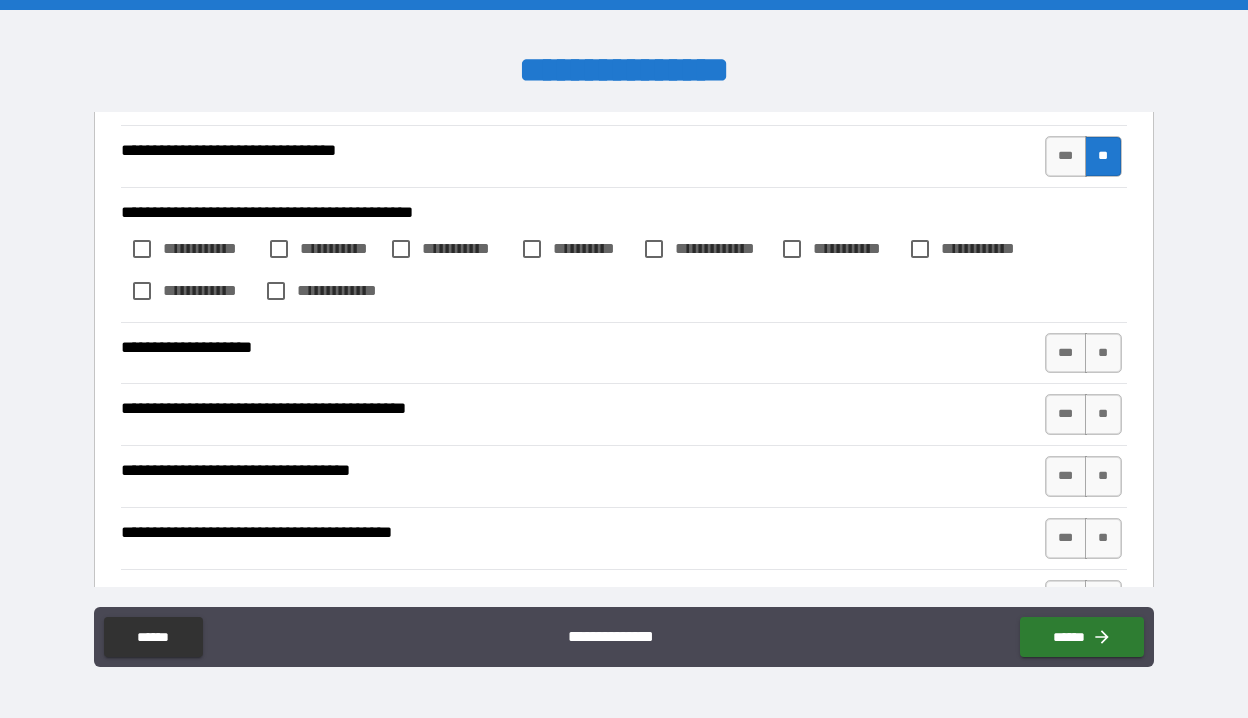 scroll, scrollTop: 2425, scrollLeft: 0, axis: vertical 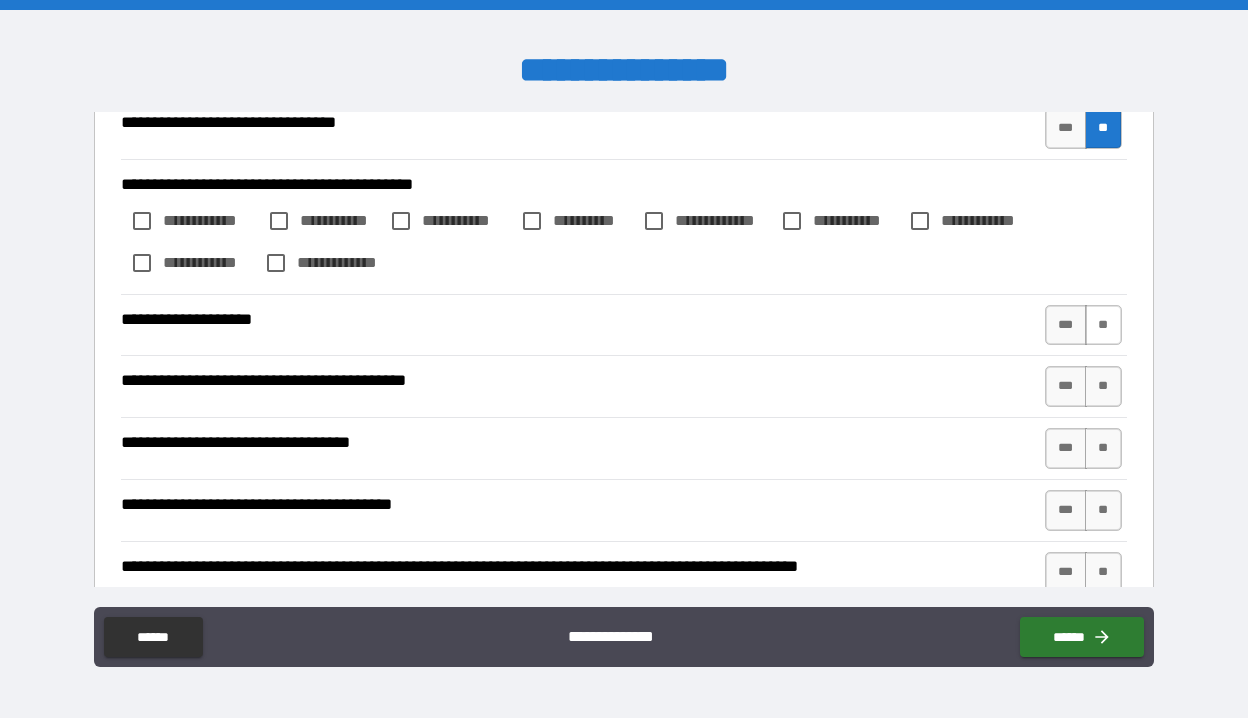click on "**" at bounding box center (1103, 325) 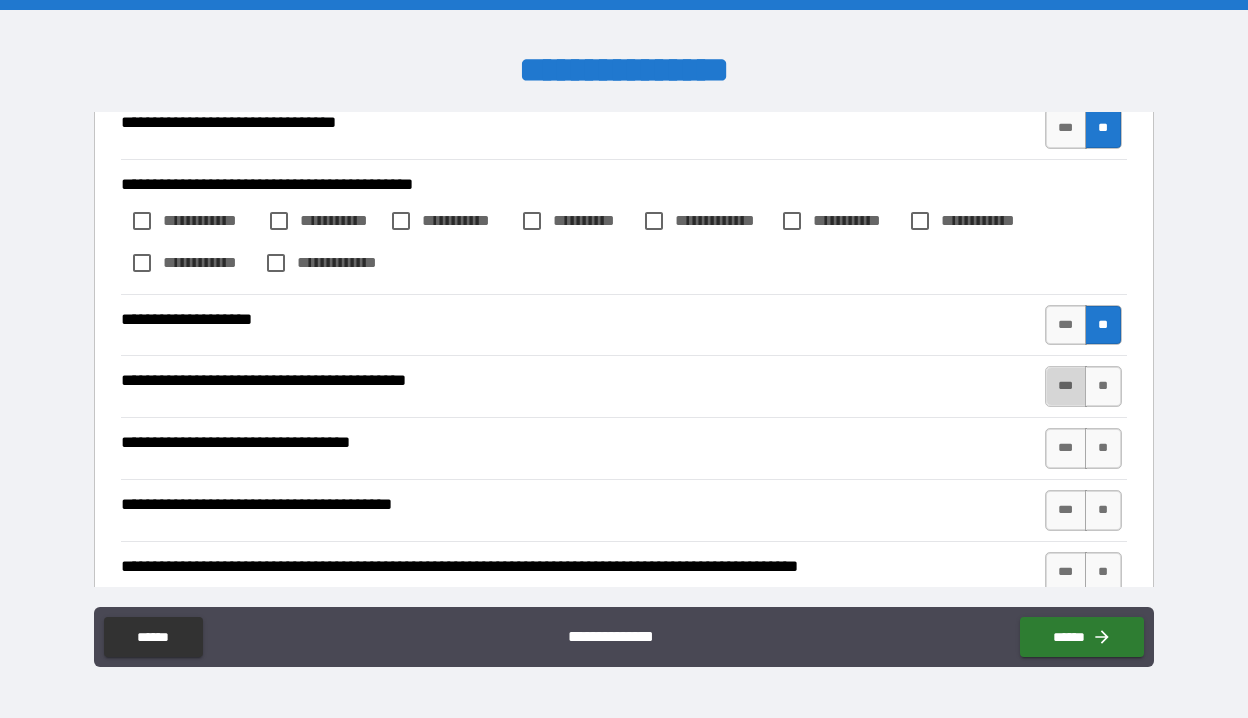 click on "***" at bounding box center (1066, 386) 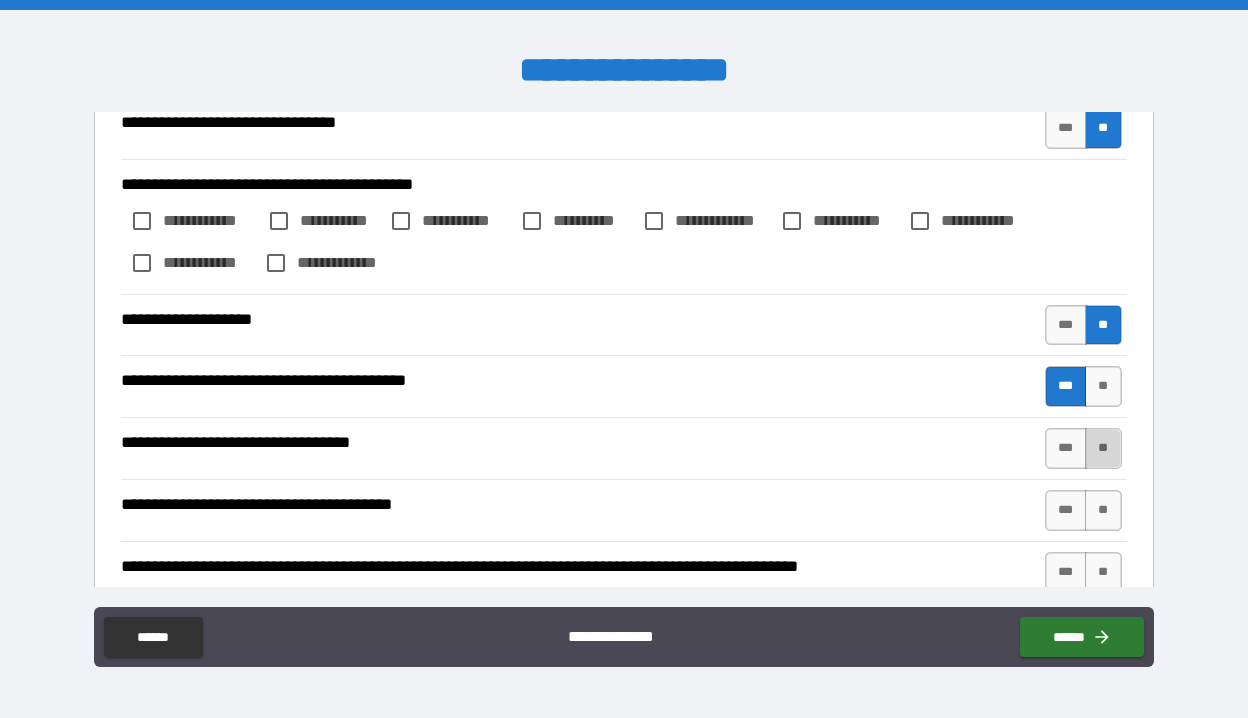 click on "**" at bounding box center [1103, 448] 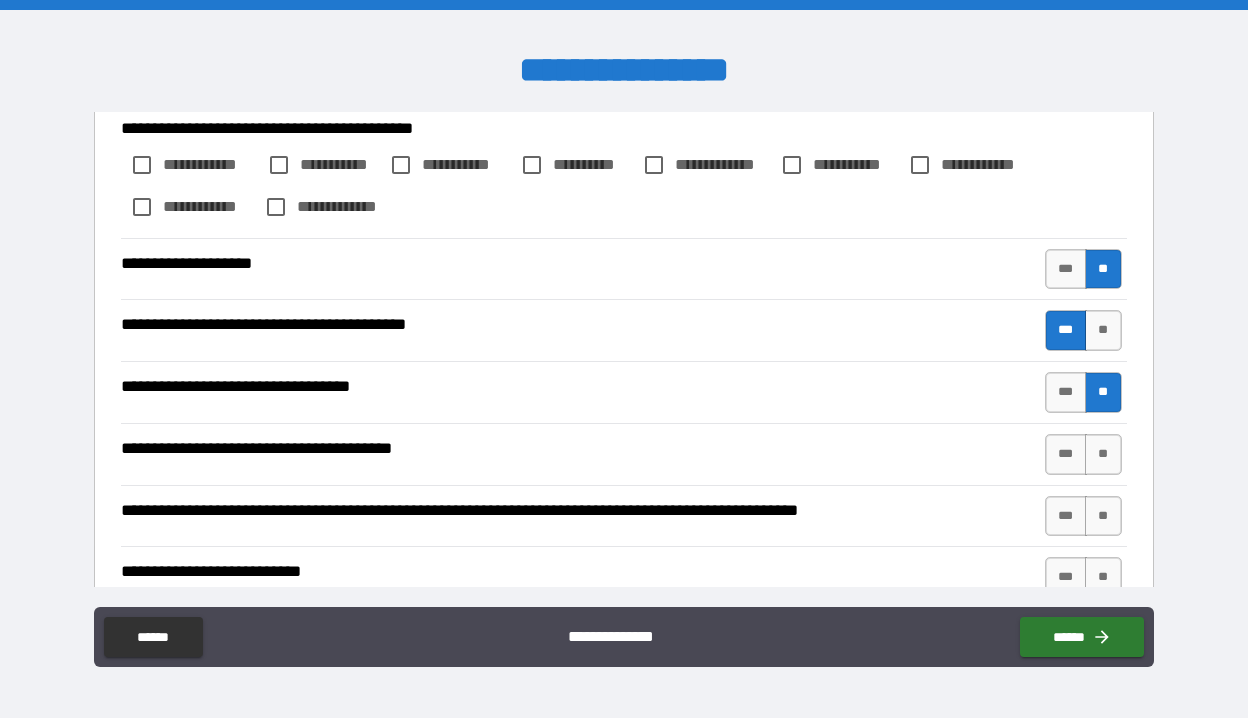 scroll, scrollTop: 2484, scrollLeft: 0, axis: vertical 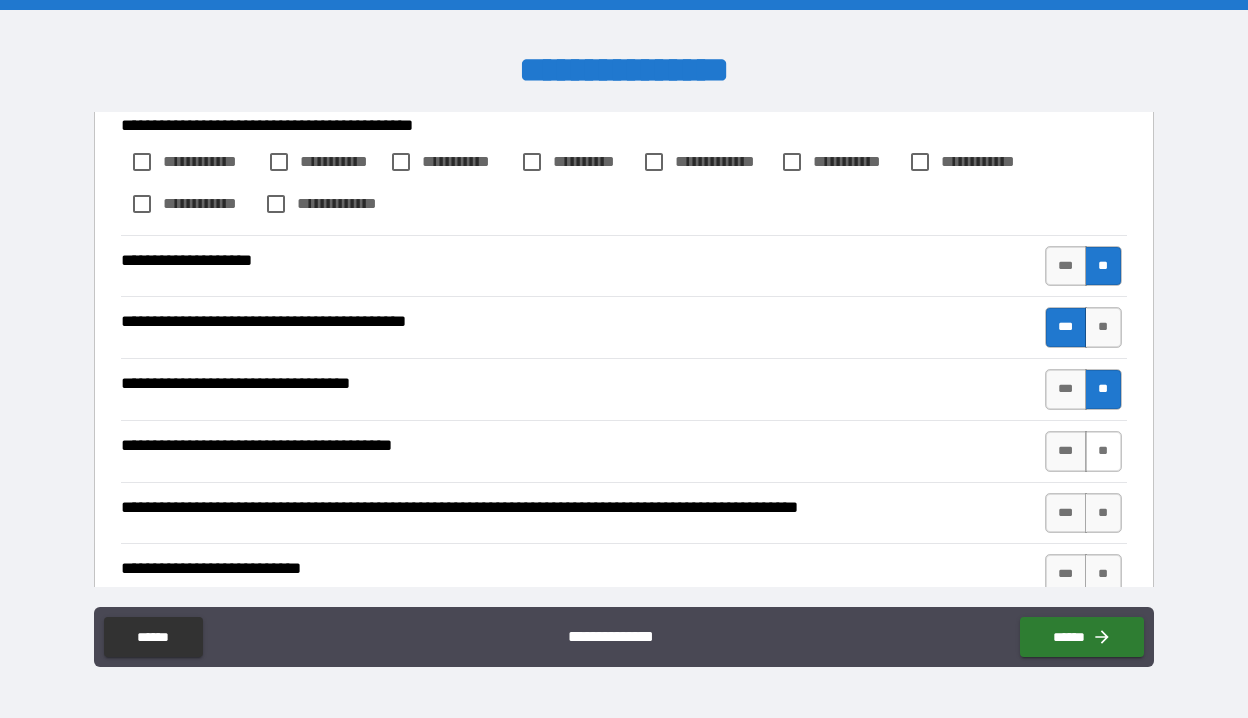 click on "**" at bounding box center [1103, 451] 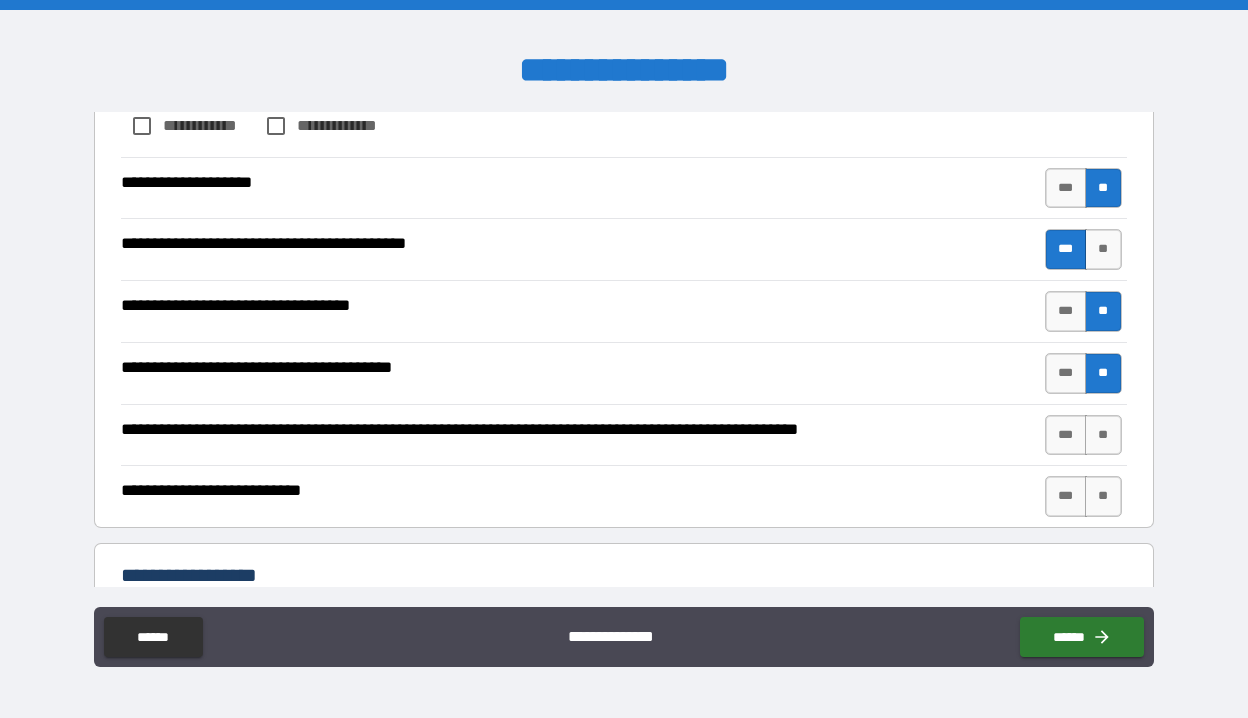scroll, scrollTop: 2568, scrollLeft: 0, axis: vertical 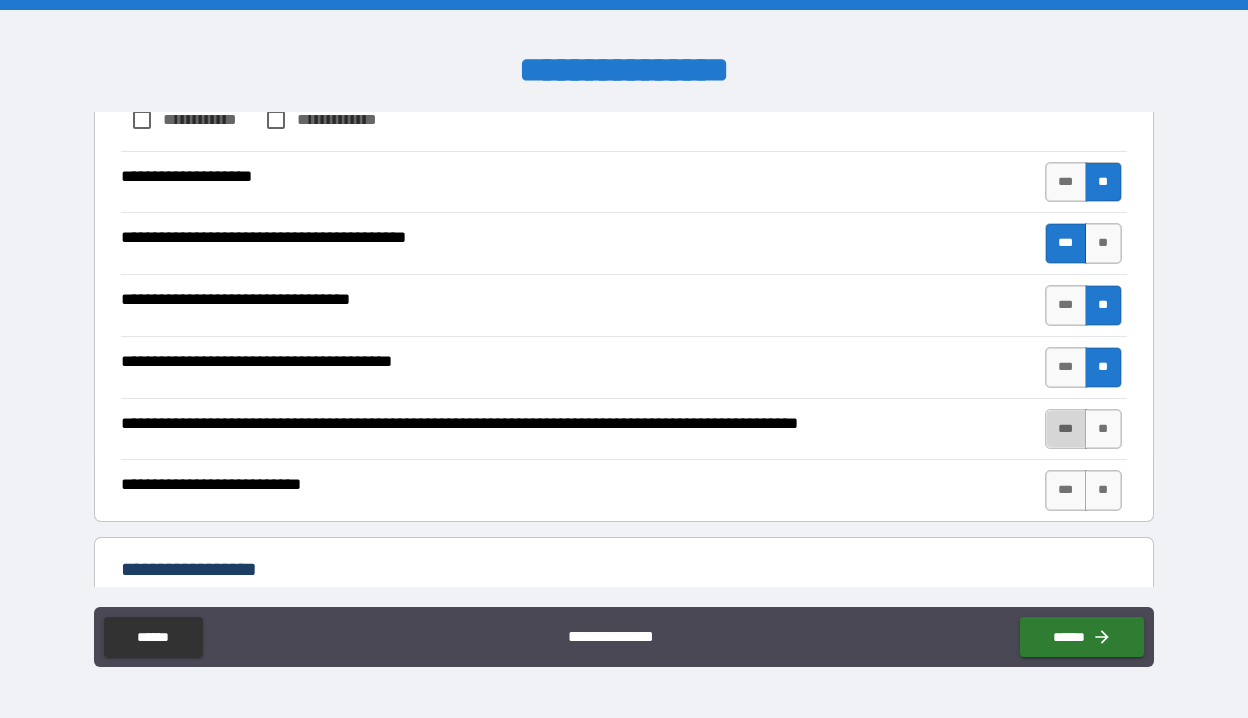 click on "***" at bounding box center (1066, 429) 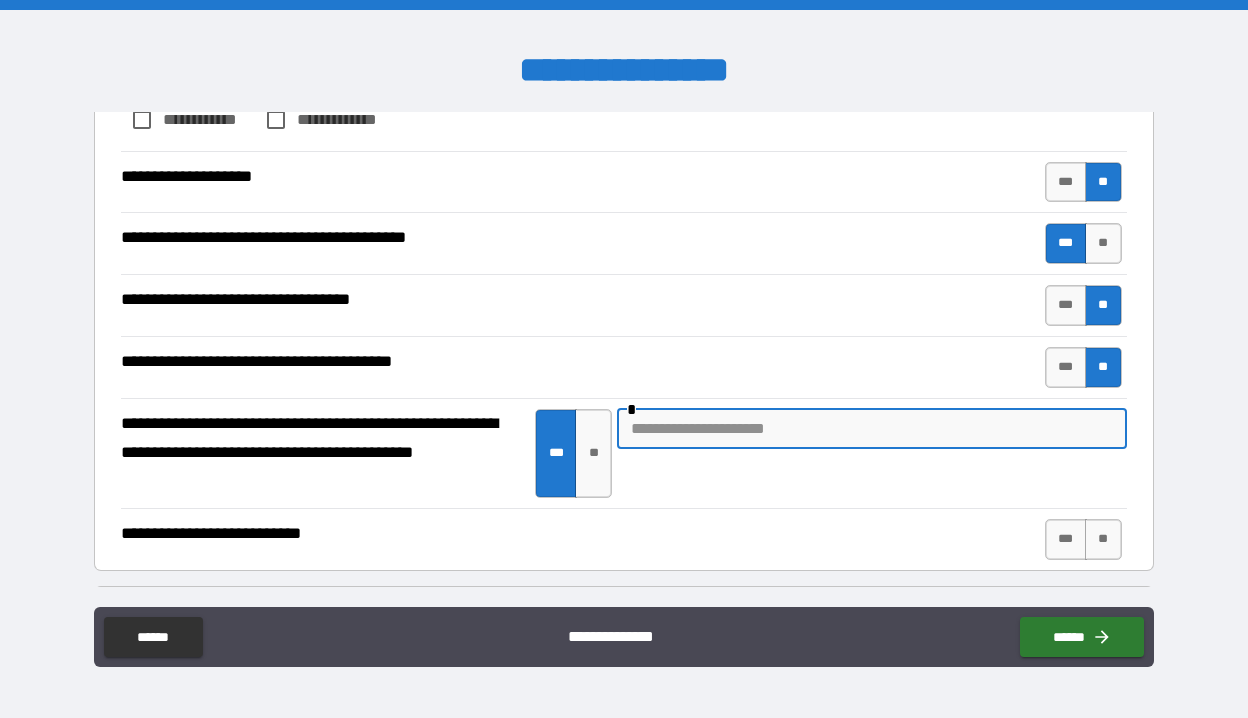 click at bounding box center (872, 429) 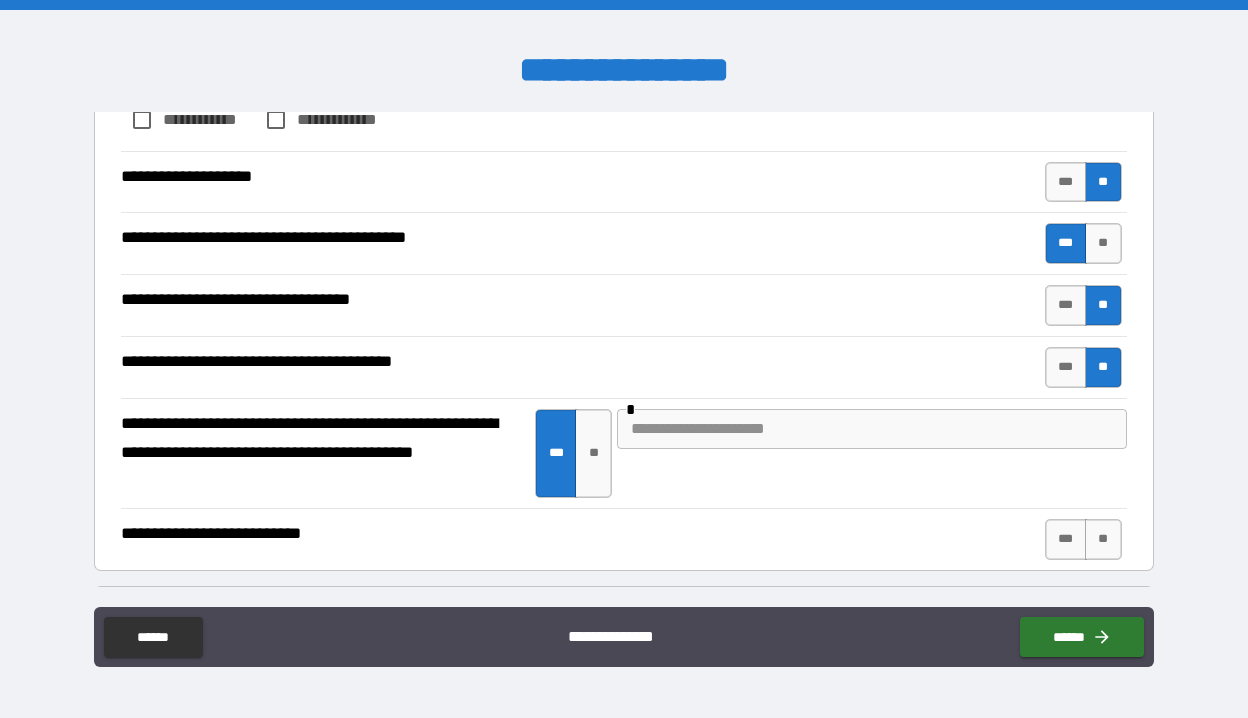 click on "*" at bounding box center (867, 453) 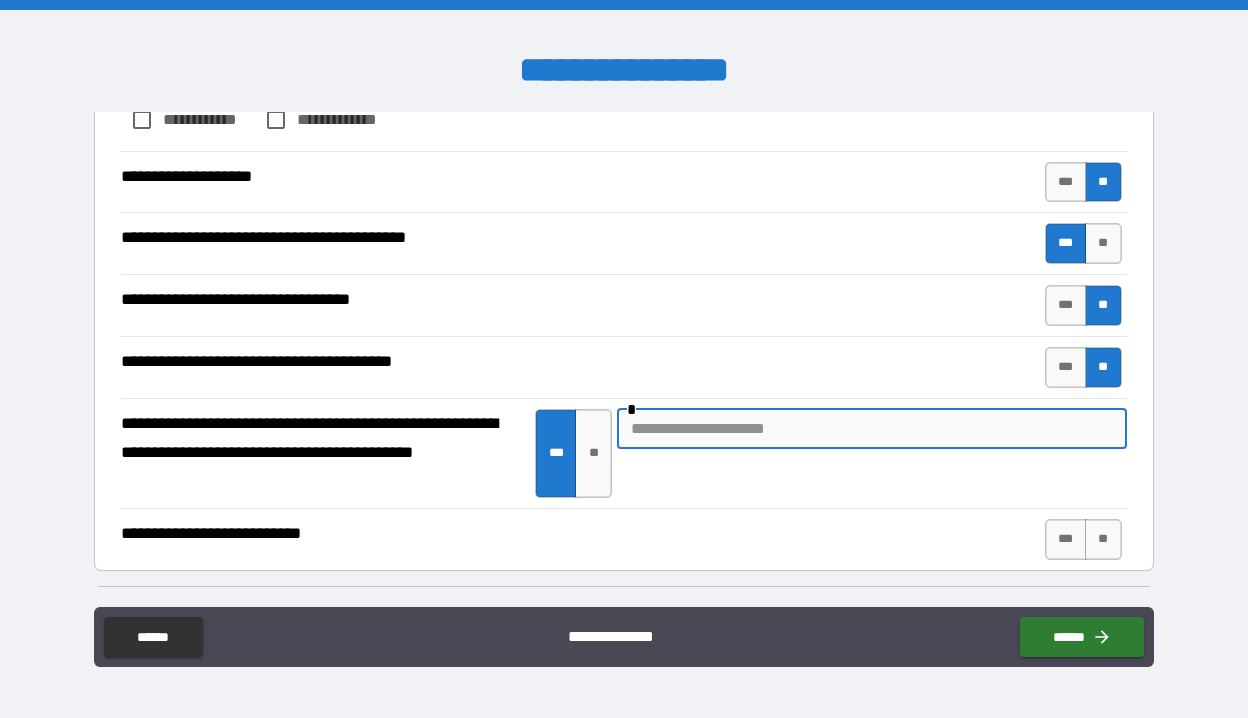 click at bounding box center (872, 429) 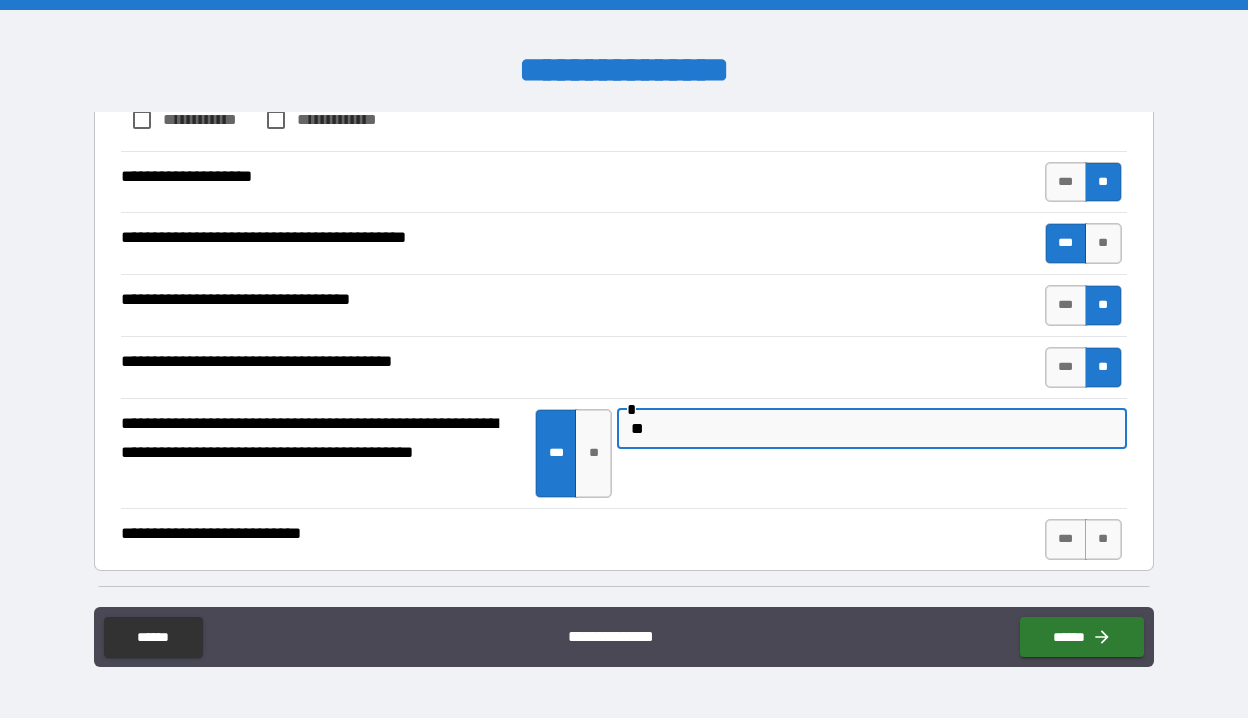 type on "*" 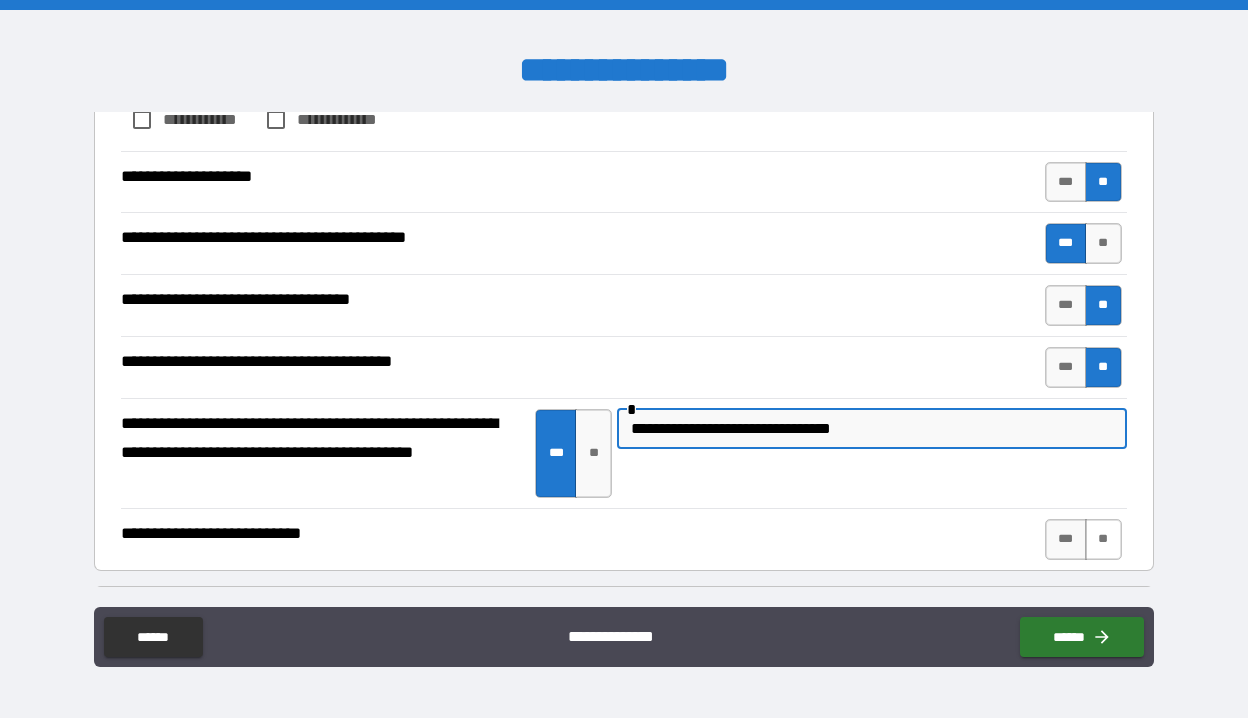 type on "**********" 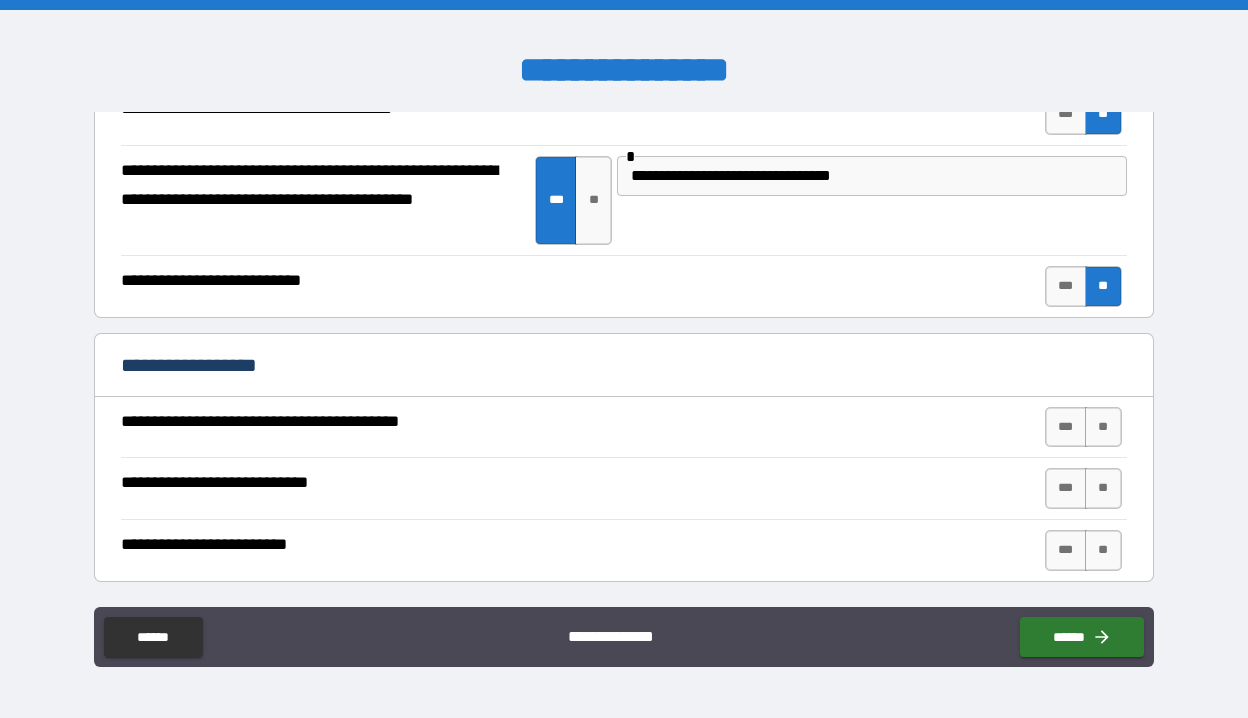 scroll, scrollTop: 2822, scrollLeft: 0, axis: vertical 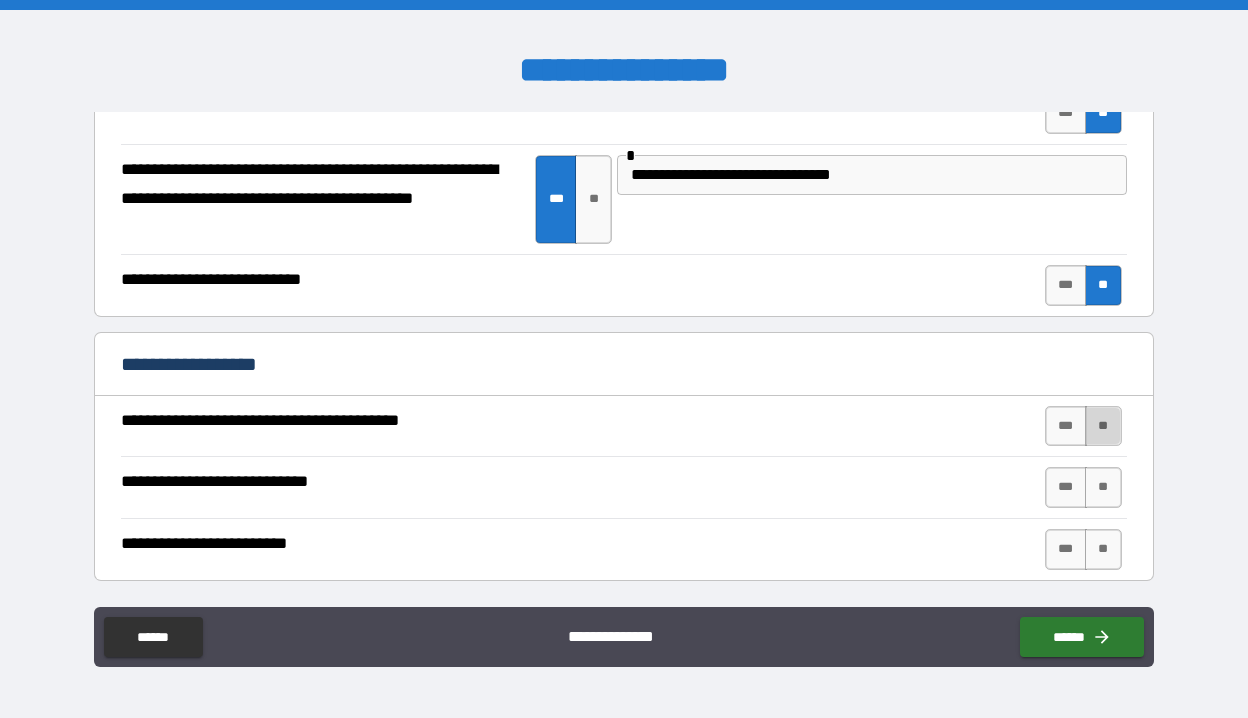 click on "**" at bounding box center (1103, 426) 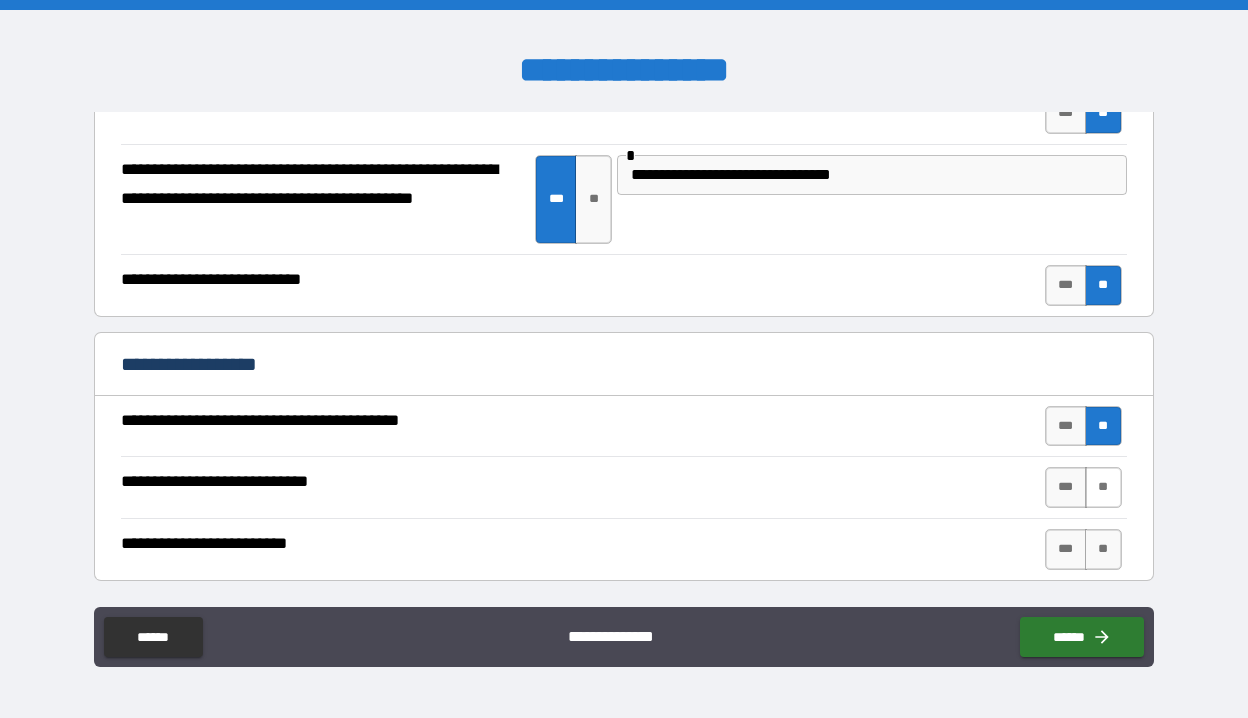 click on "**" at bounding box center (1103, 487) 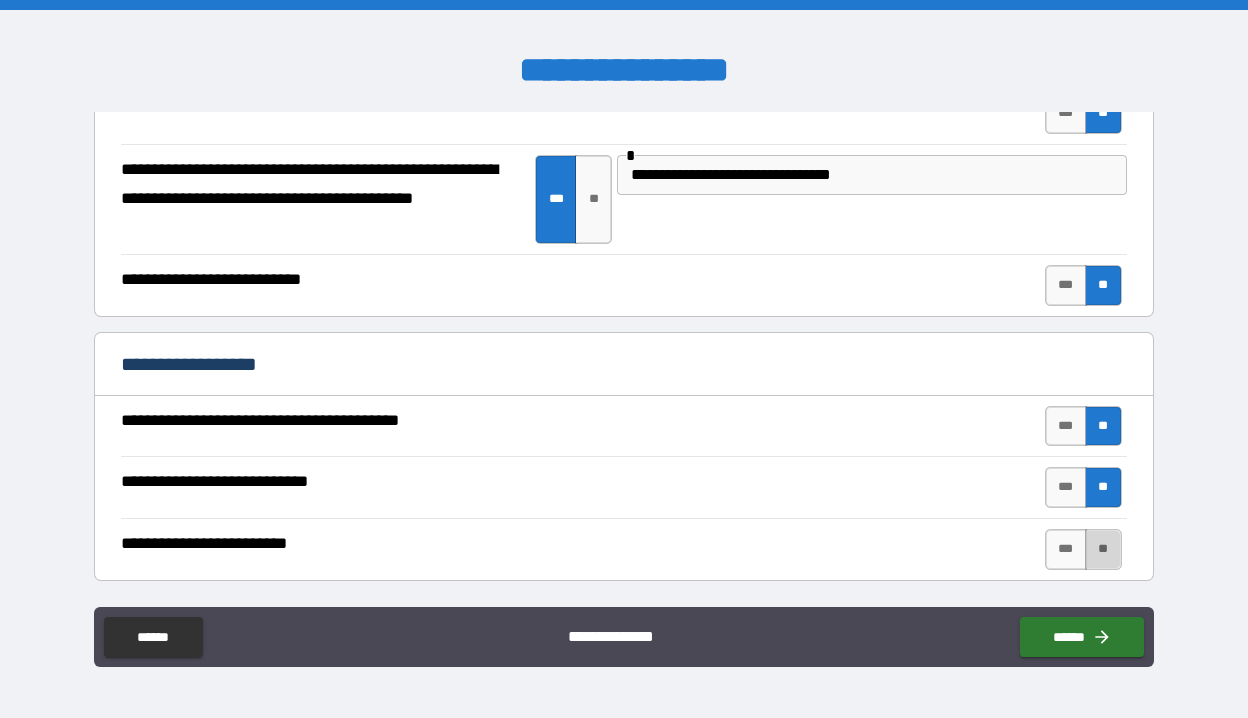 click on "**" at bounding box center (1103, 549) 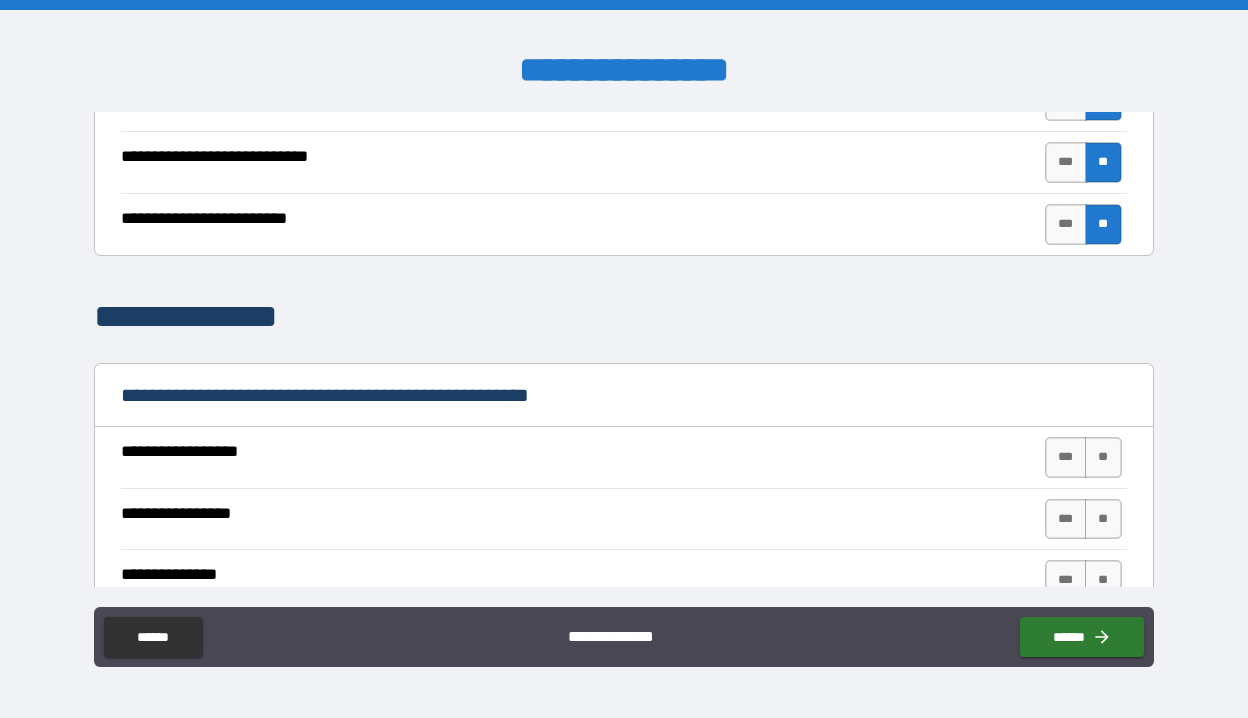 scroll, scrollTop: 3153, scrollLeft: 0, axis: vertical 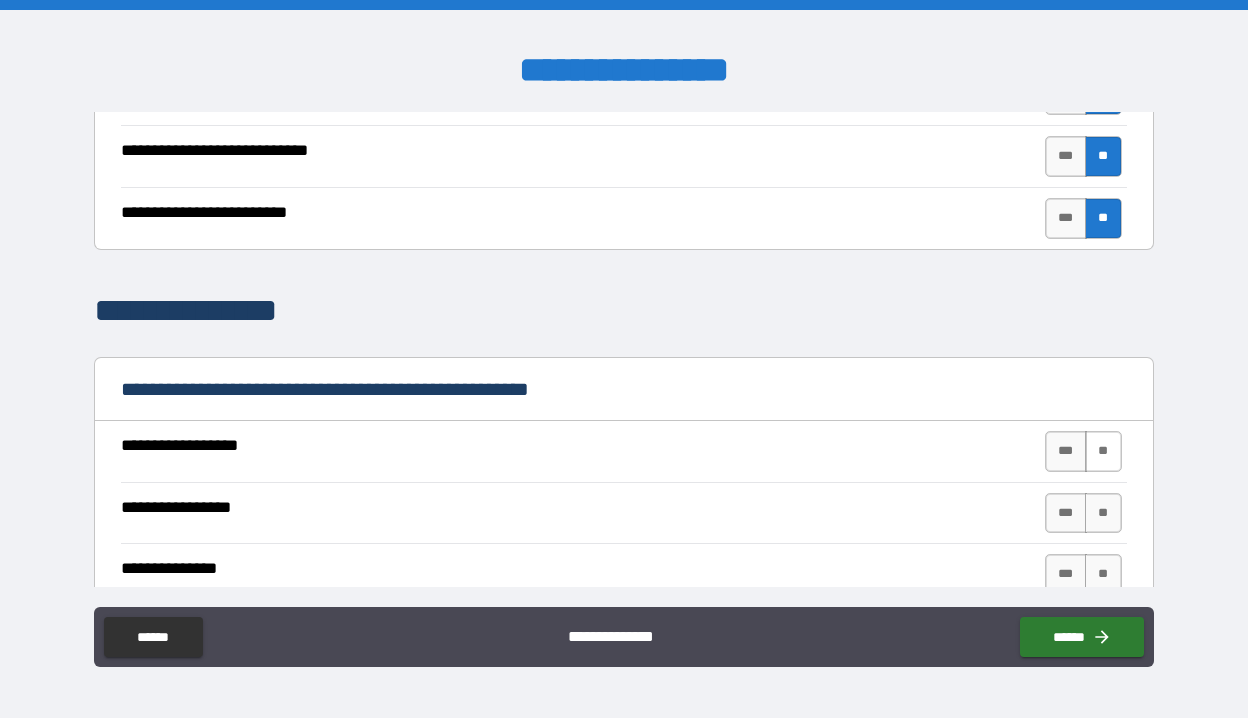 click on "**" at bounding box center [1103, 451] 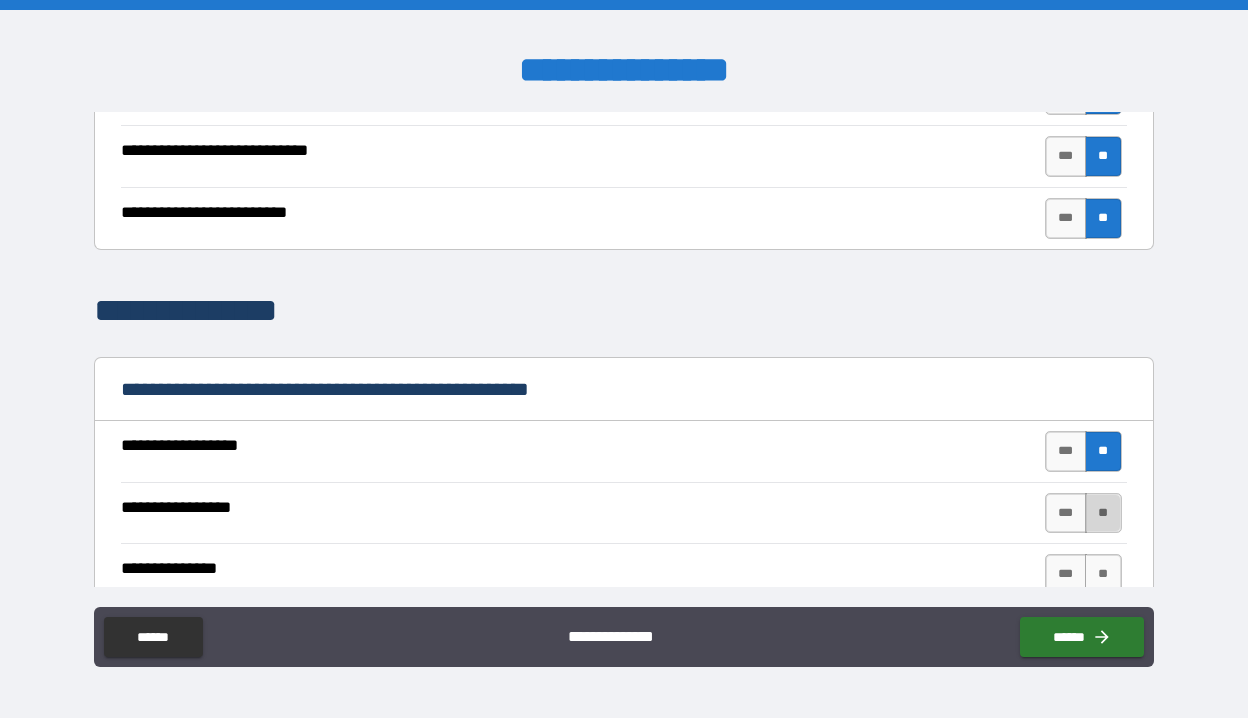 click on "**" at bounding box center [1103, 513] 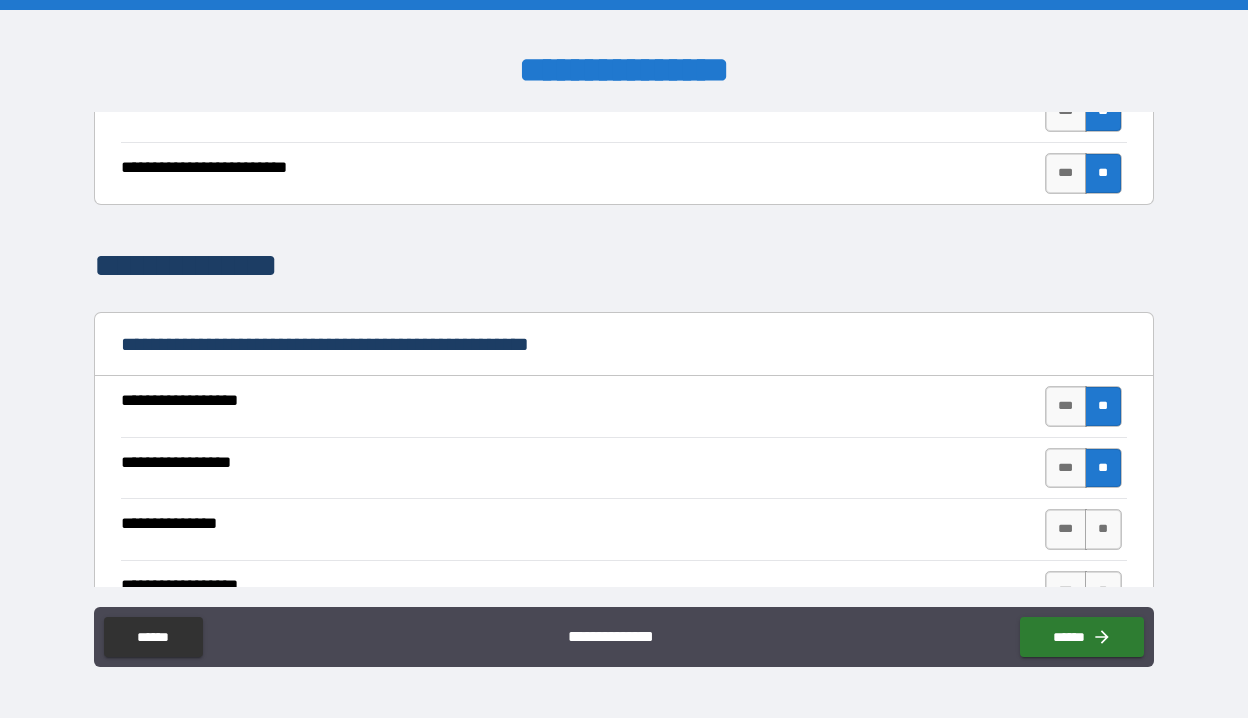scroll, scrollTop: 3219, scrollLeft: 0, axis: vertical 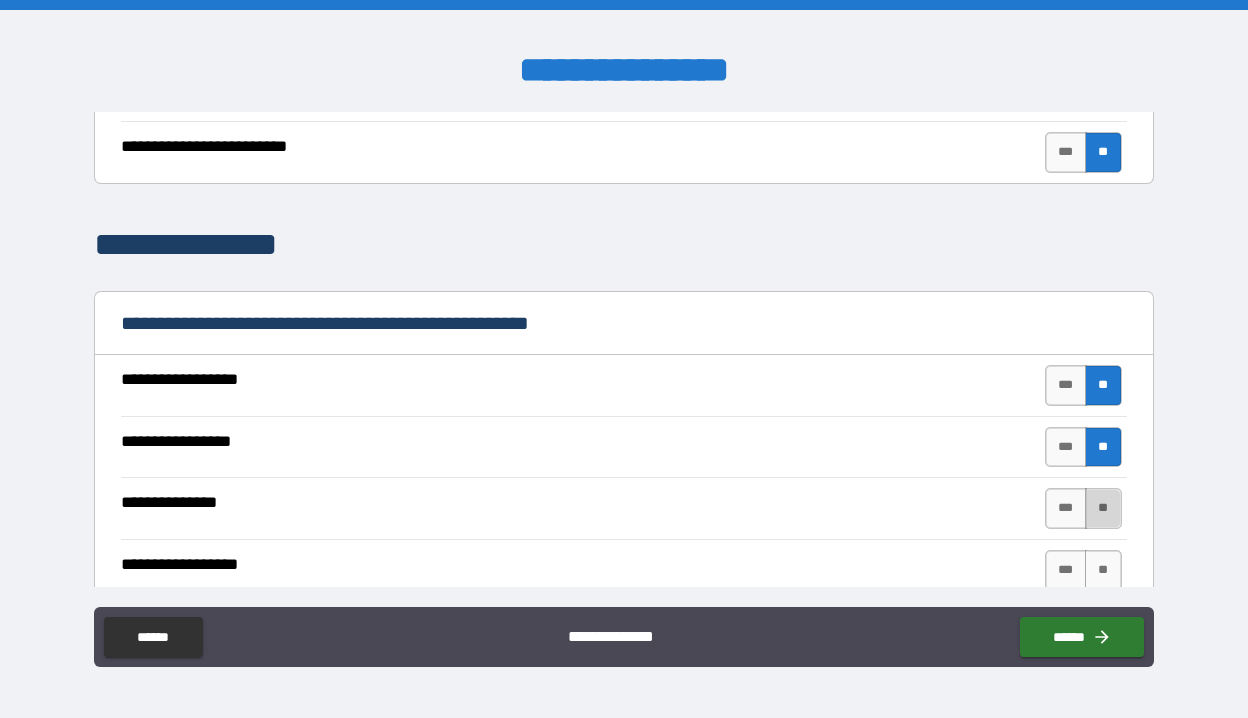 click on "**" at bounding box center [1103, 508] 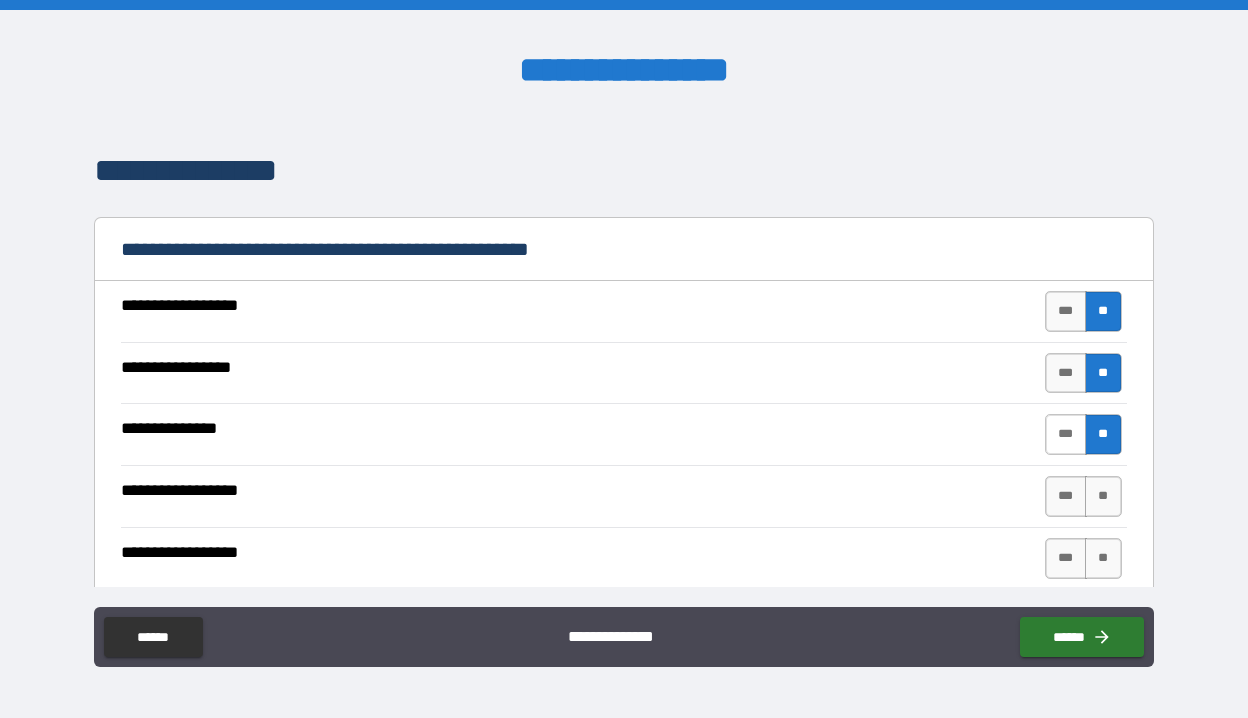 scroll, scrollTop: 3305, scrollLeft: 0, axis: vertical 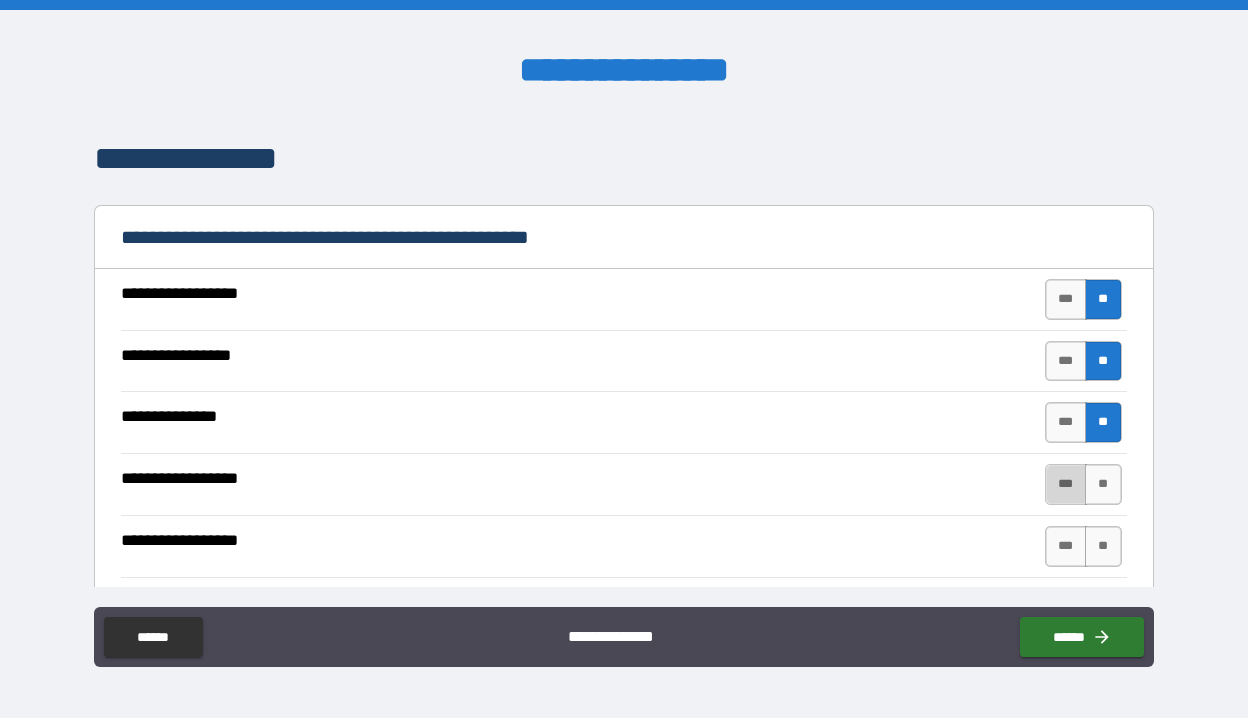 click on "***" at bounding box center (1066, 484) 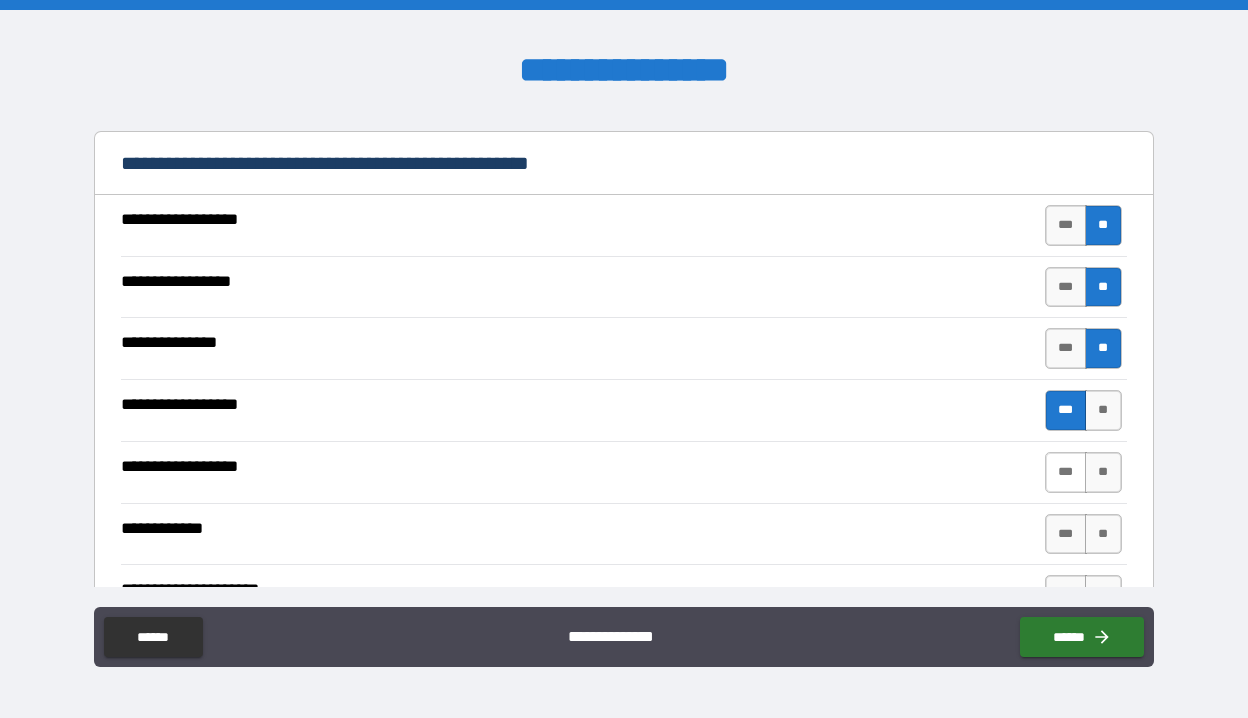 scroll, scrollTop: 3389, scrollLeft: 0, axis: vertical 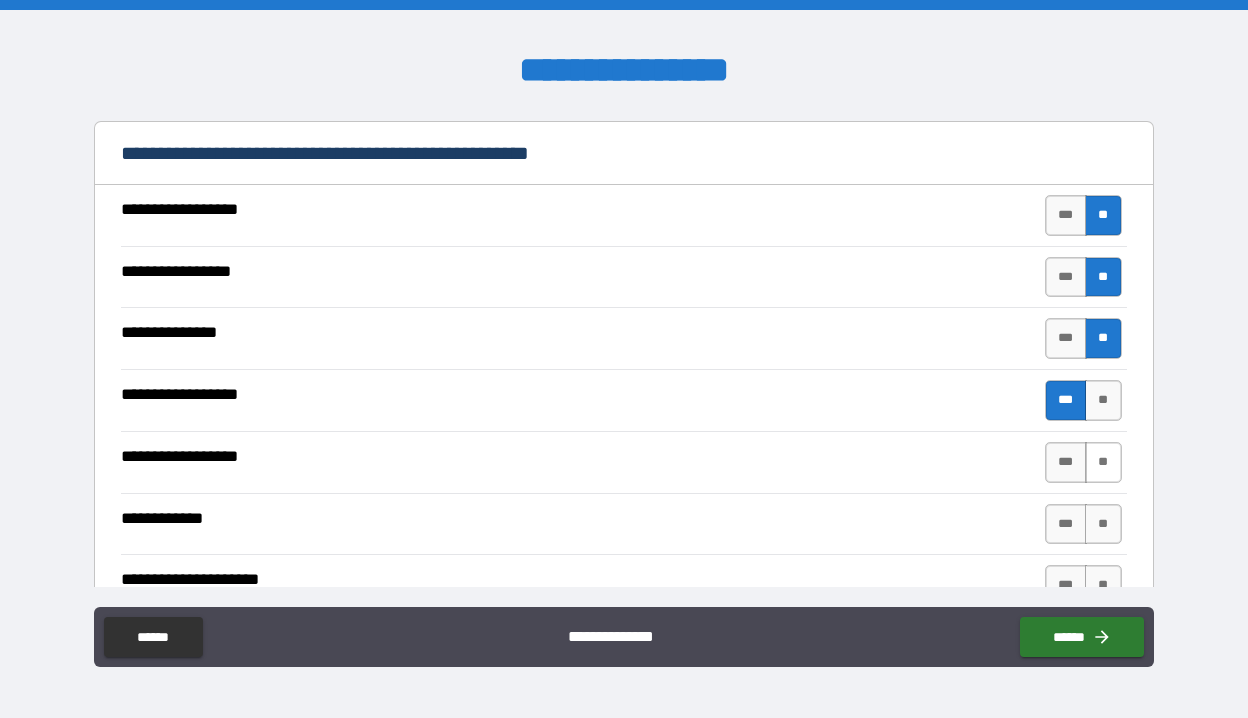click on "**" at bounding box center (1103, 462) 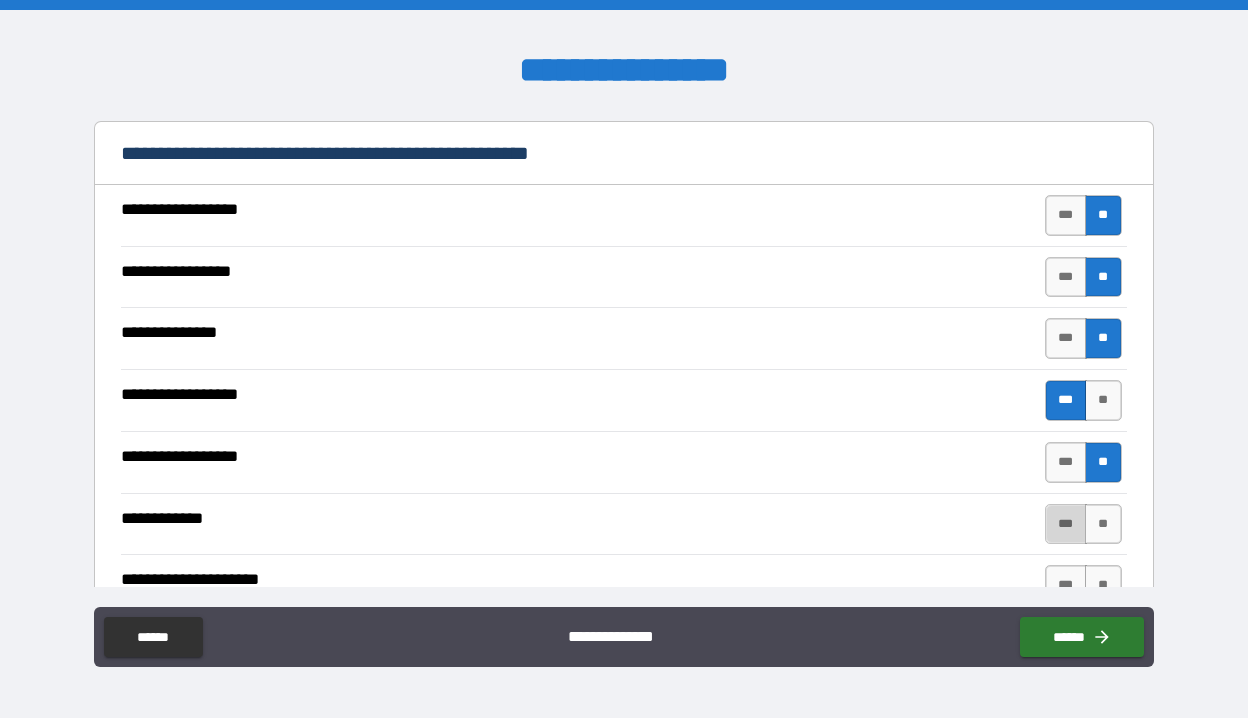 click on "***" at bounding box center [1066, 524] 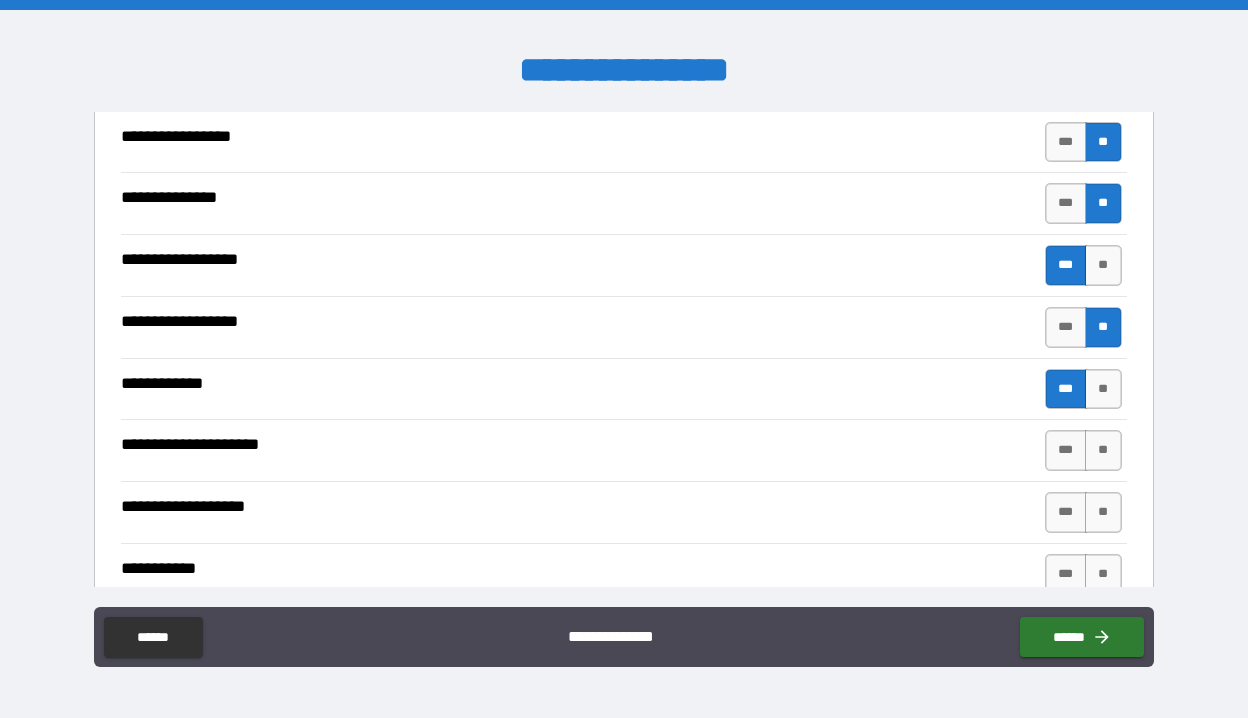 scroll, scrollTop: 3556, scrollLeft: 0, axis: vertical 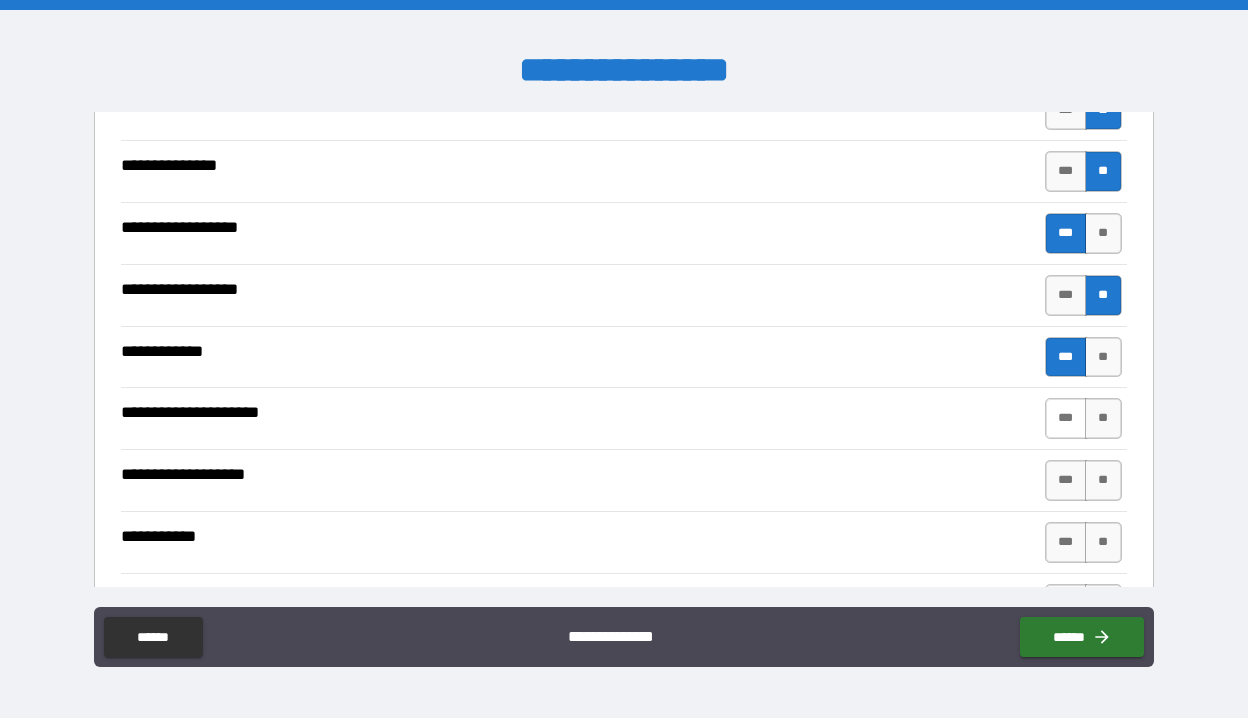 click on "***" at bounding box center [1066, 418] 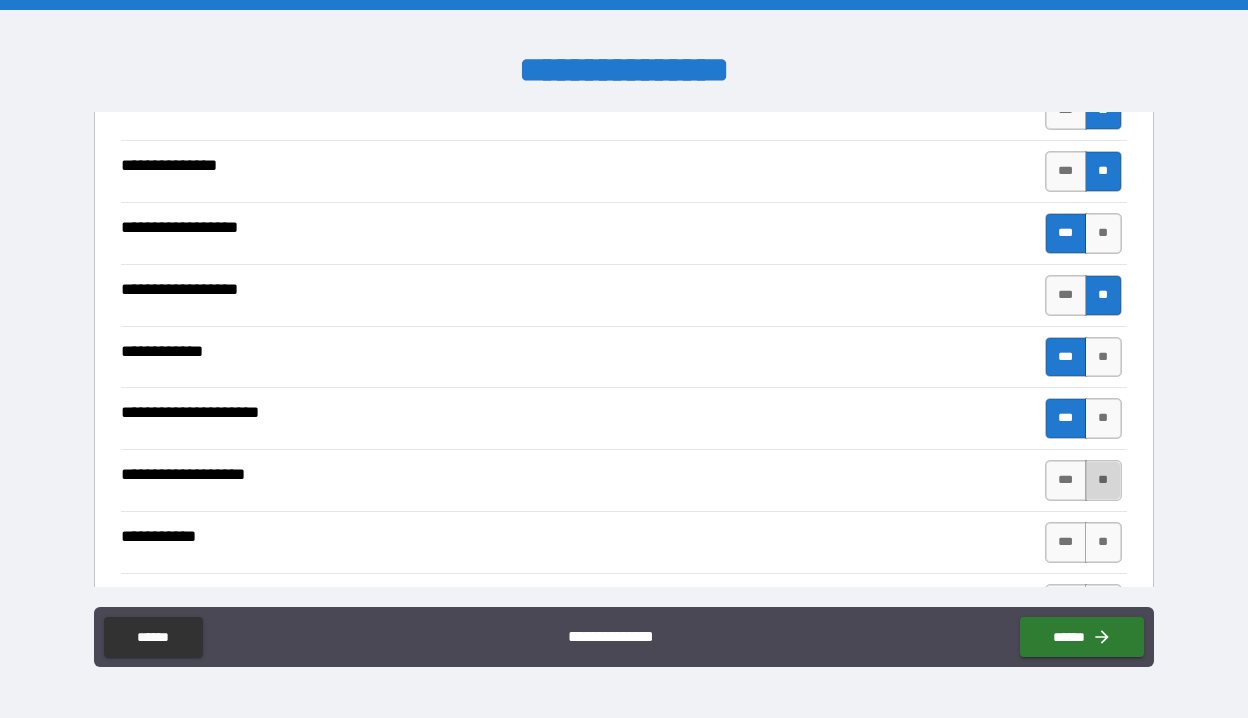 click on "**" at bounding box center [1103, 480] 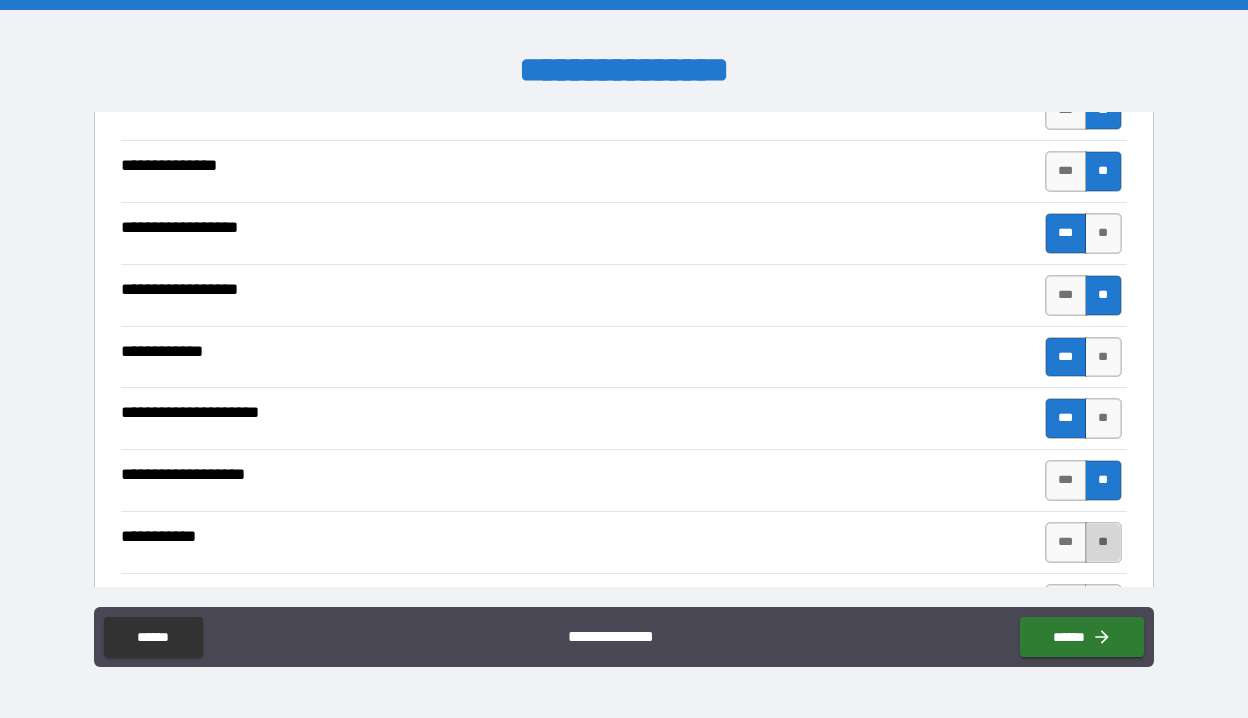 click on "**" at bounding box center [1103, 542] 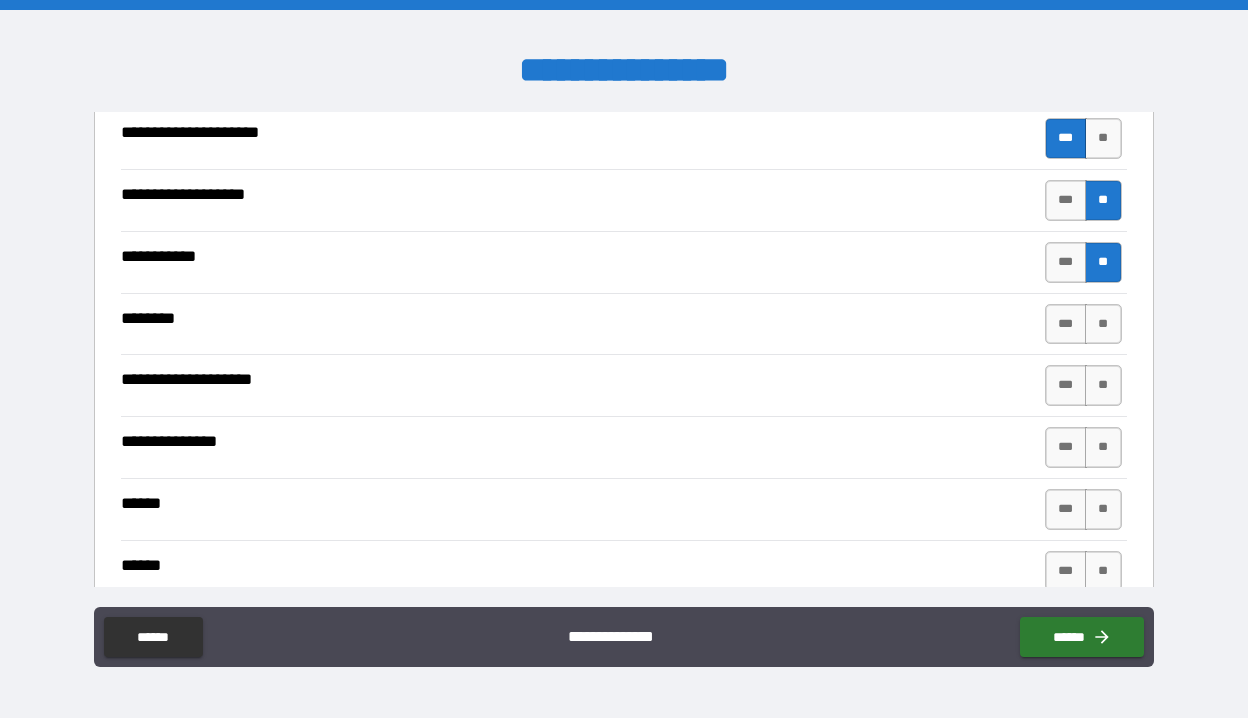 scroll, scrollTop: 3842, scrollLeft: 0, axis: vertical 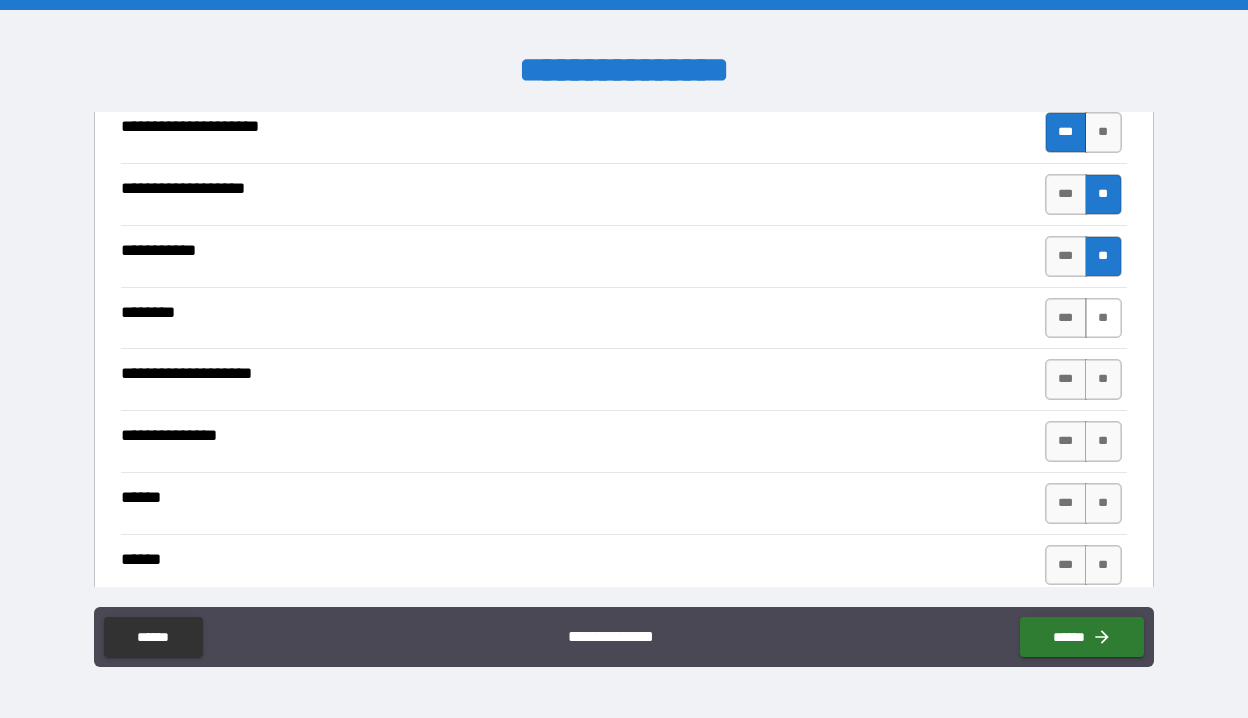 click on "**" at bounding box center (1103, 318) 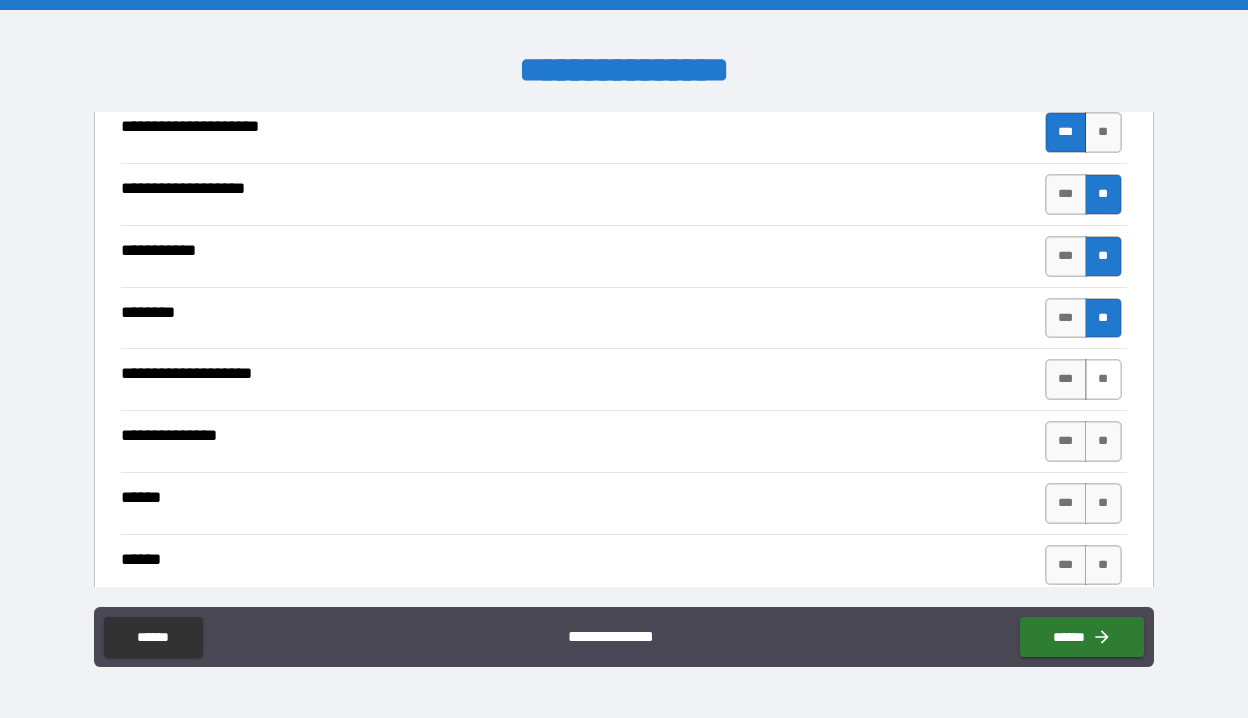 scroll, scrollTop: 3840, scrollLeft: 0, axis: vertical 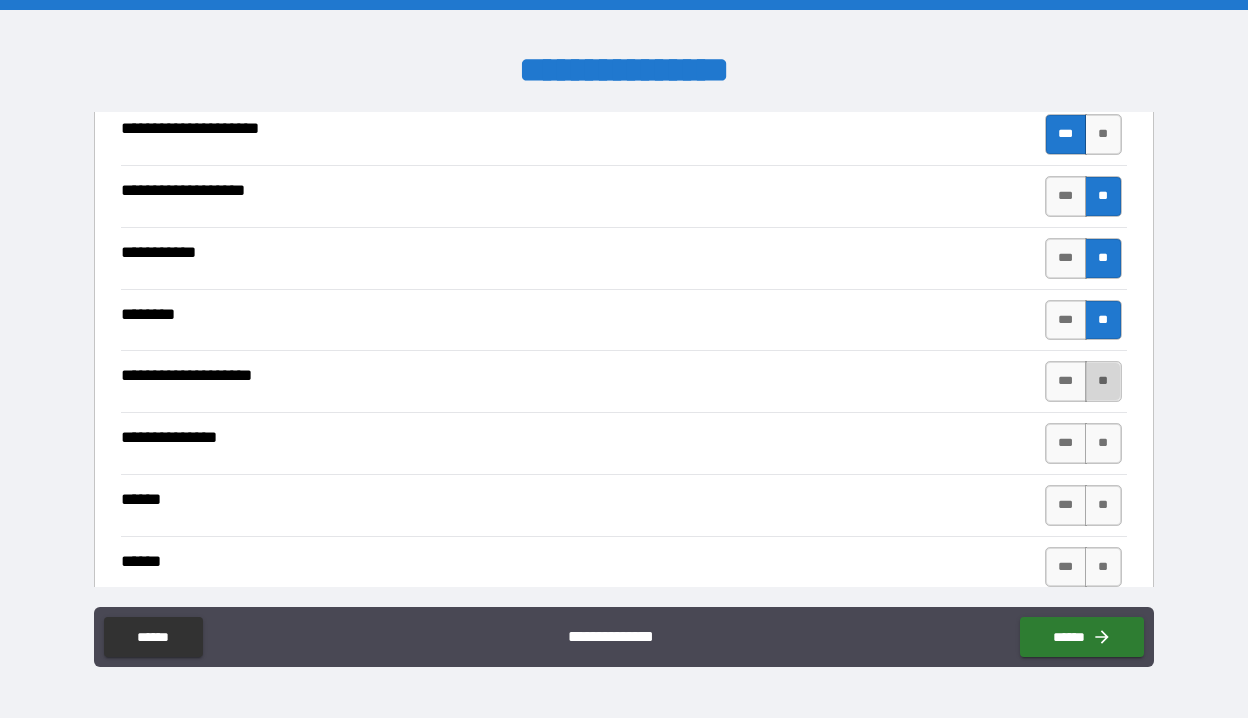 click on "**" at bounding box center [1103, 381] 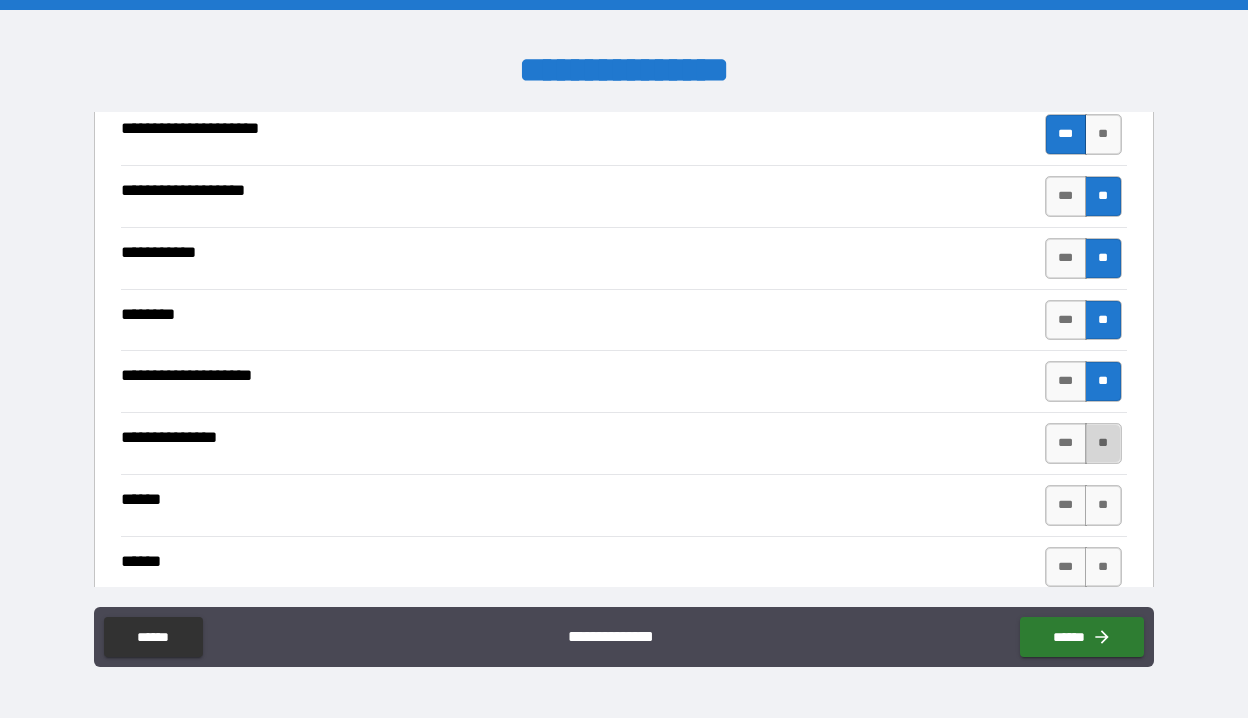 click on "**" at bounding box center (1103, 443) 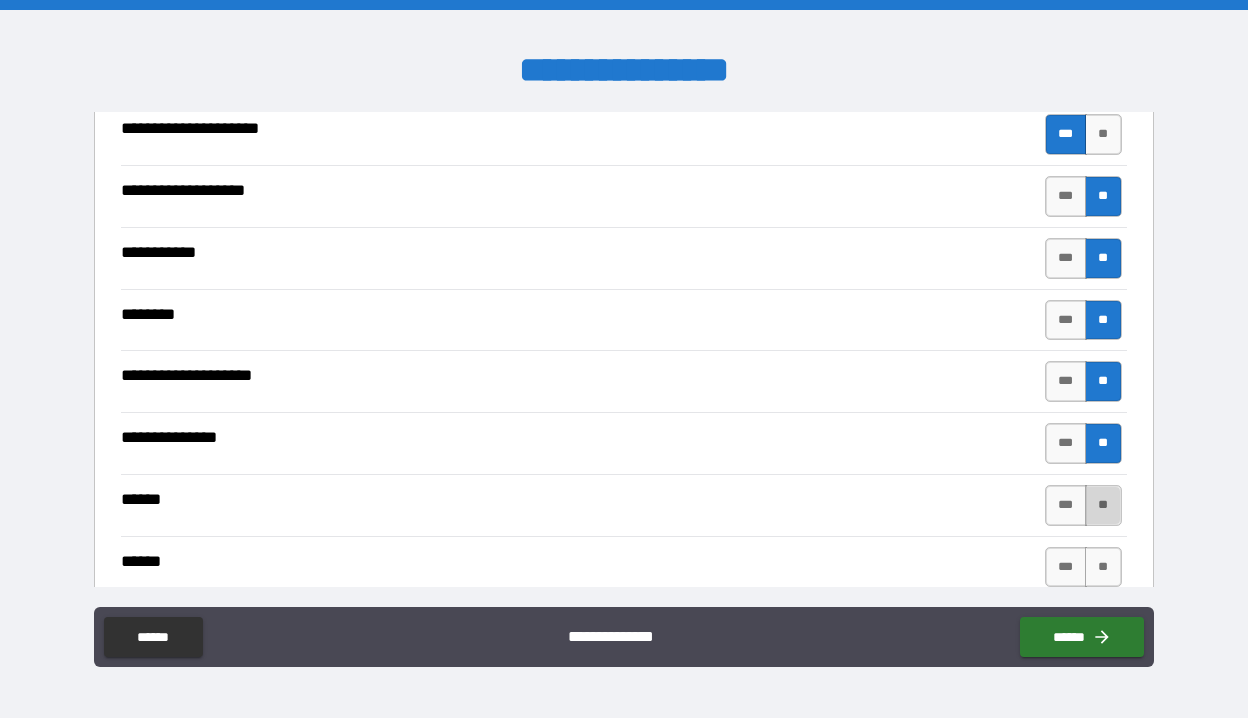 click on "**" at bounding box center (1103, 505) 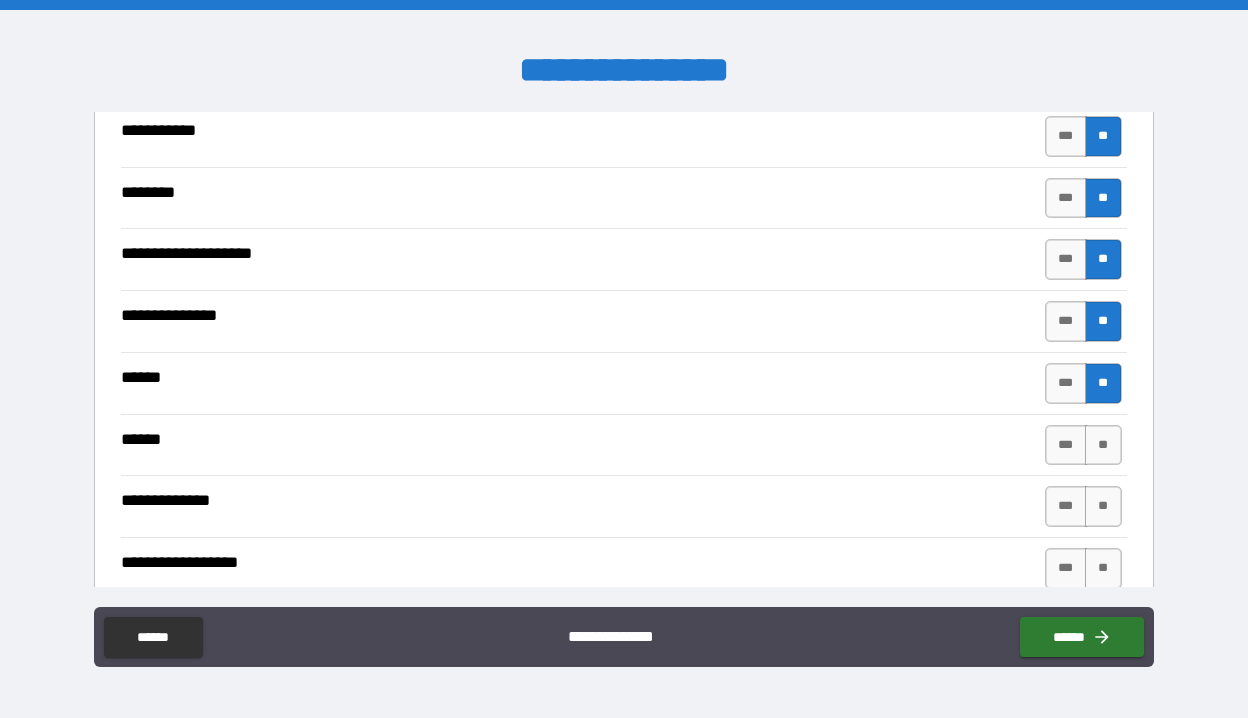 scroll, scrollTop: 3991, scrollLeft: 0, axis: vertical 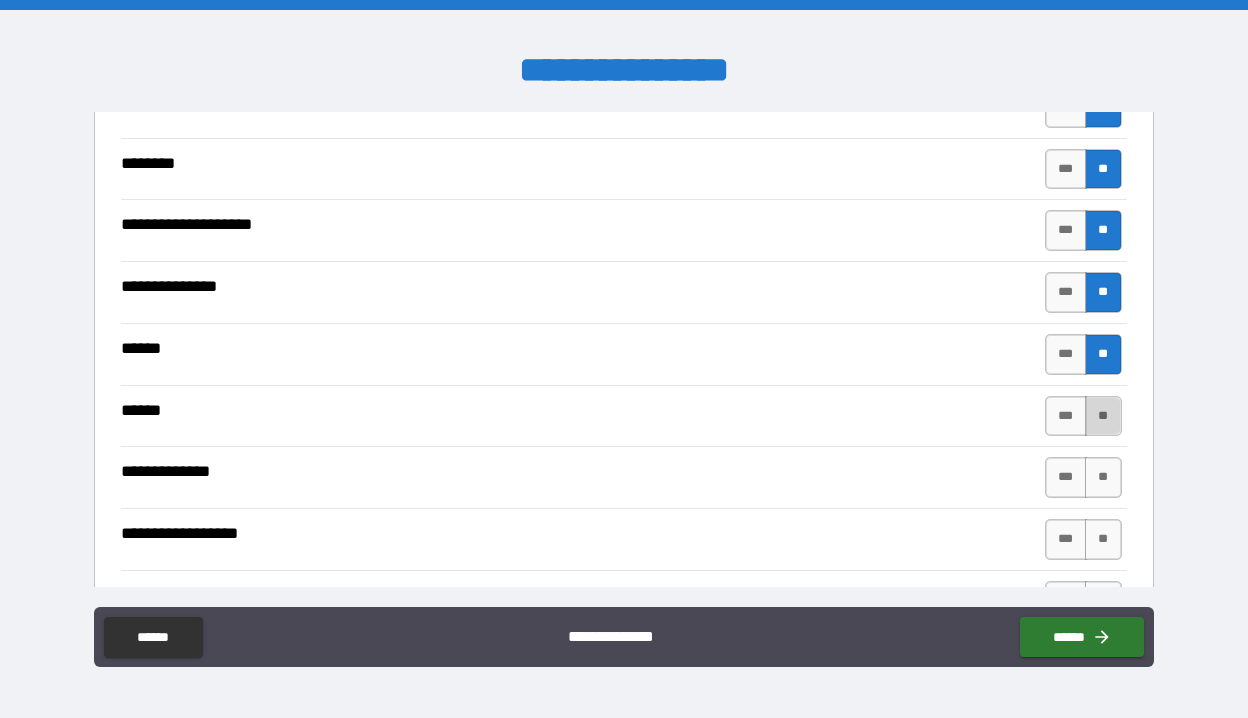 click on "**" at bounding box center (1103, 416) 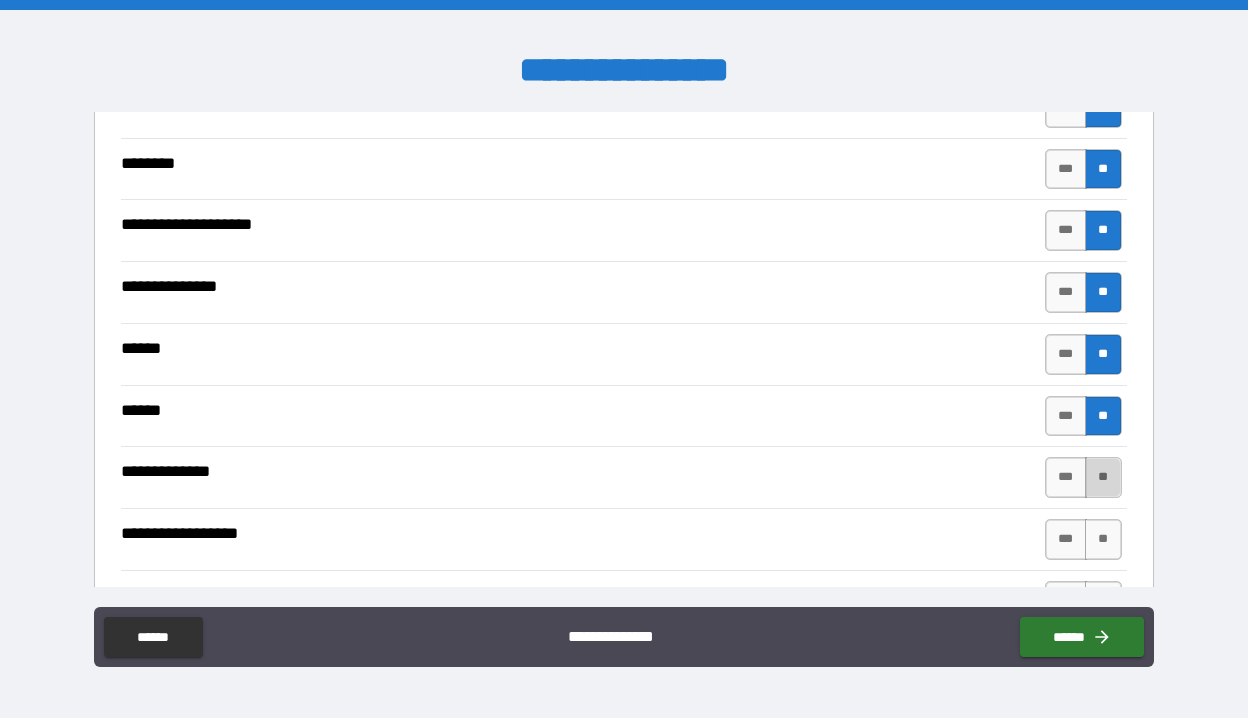 click on "**" at bounding box center [1103, 477] 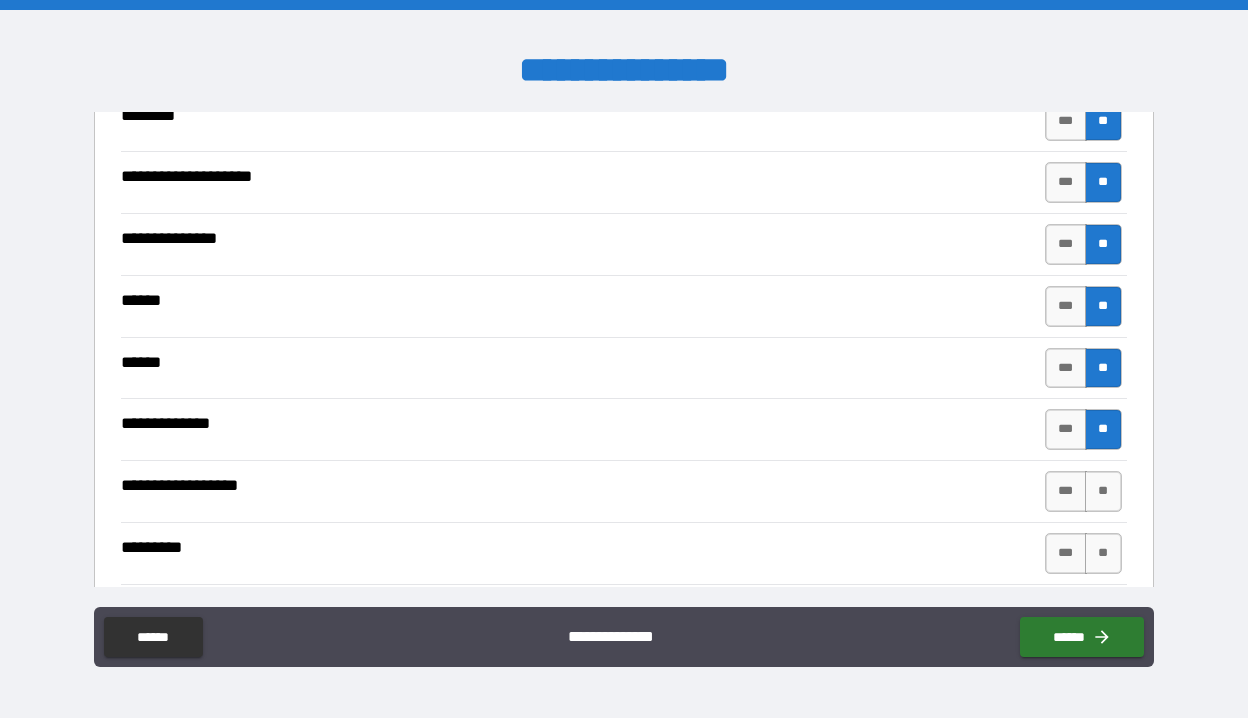 scroll, scrollTop: 4043, scrollLeft: 0, axis: vertical 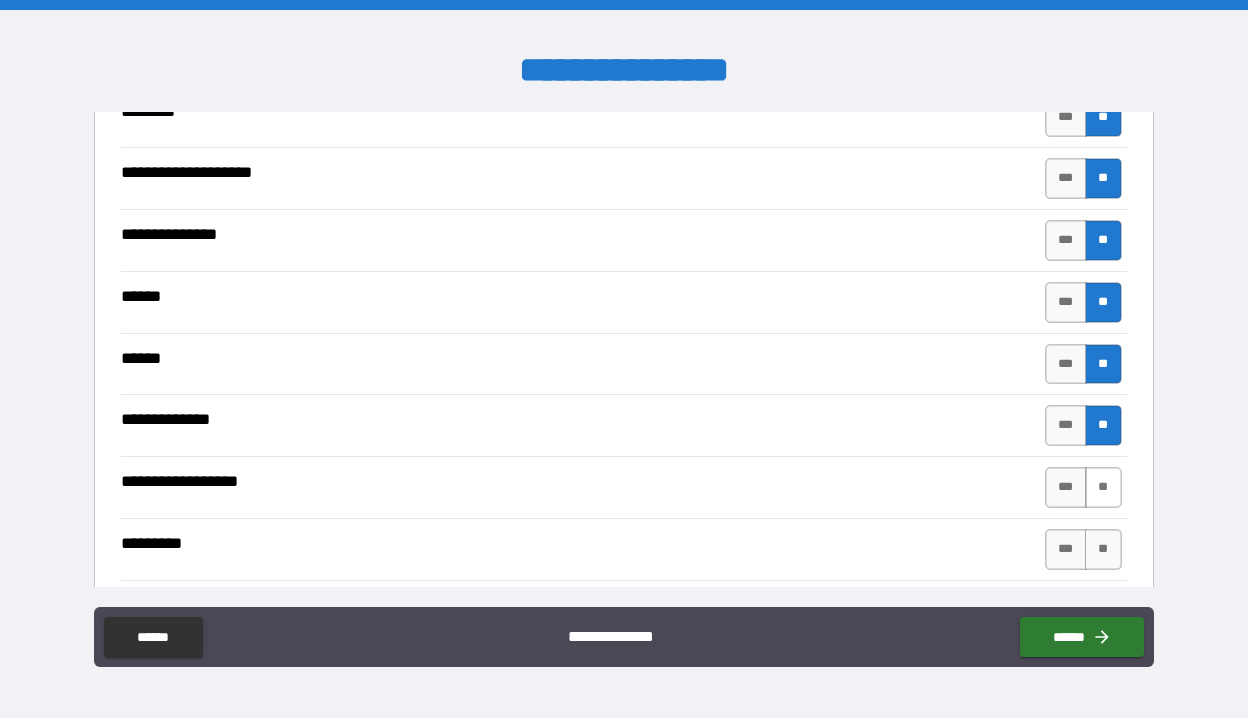 click on "**" at bounding box center [1103, 487] 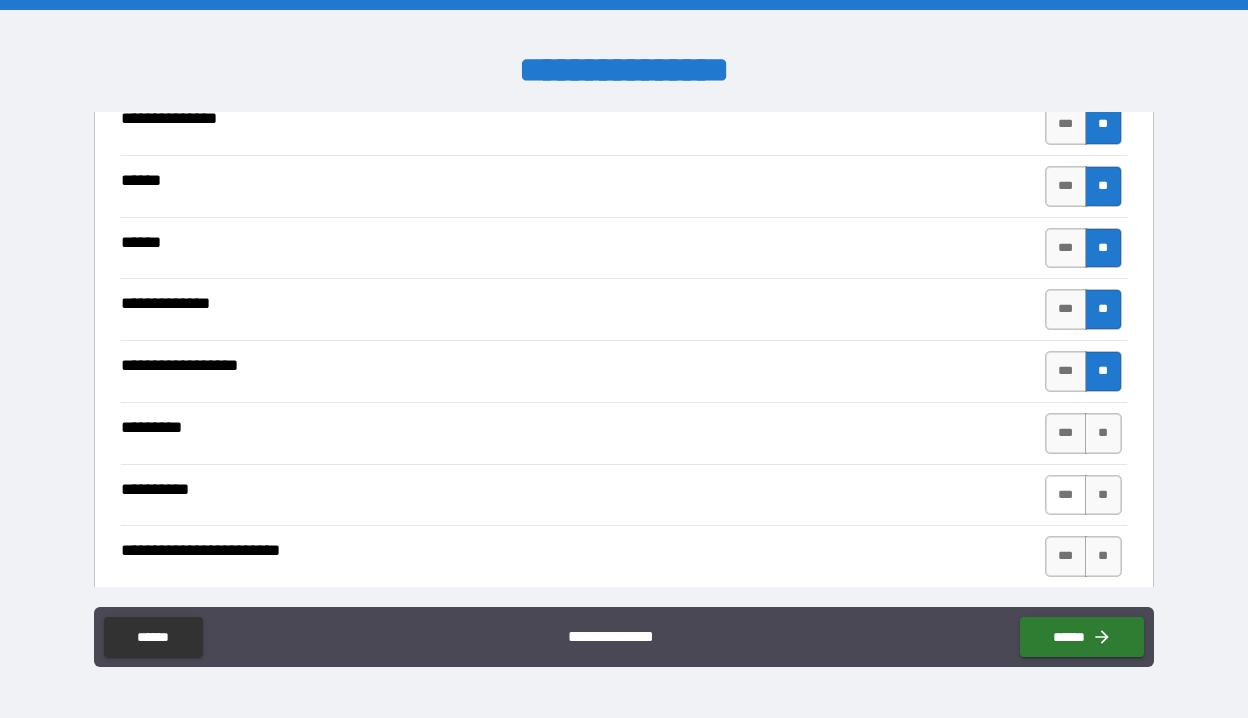 scroll, scrollTop: 4163, scrollLeft: 0, axis: vertical 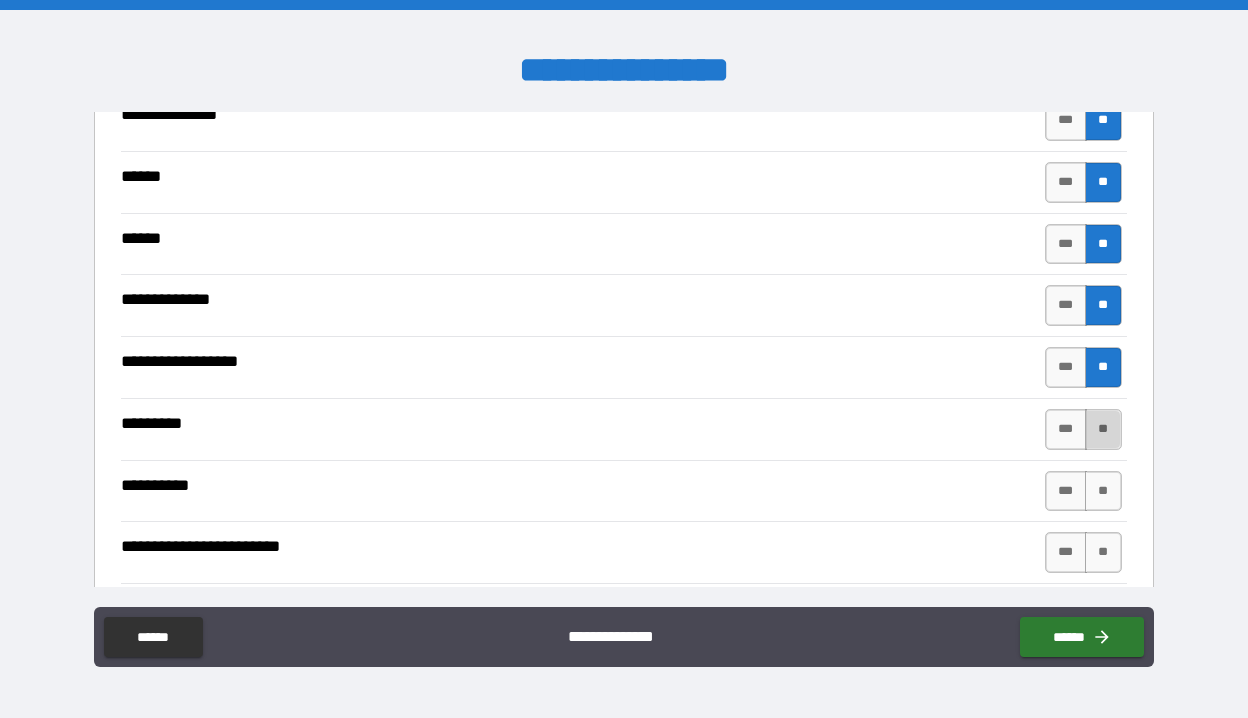 click on "**" at bounding box center [1103, 429] 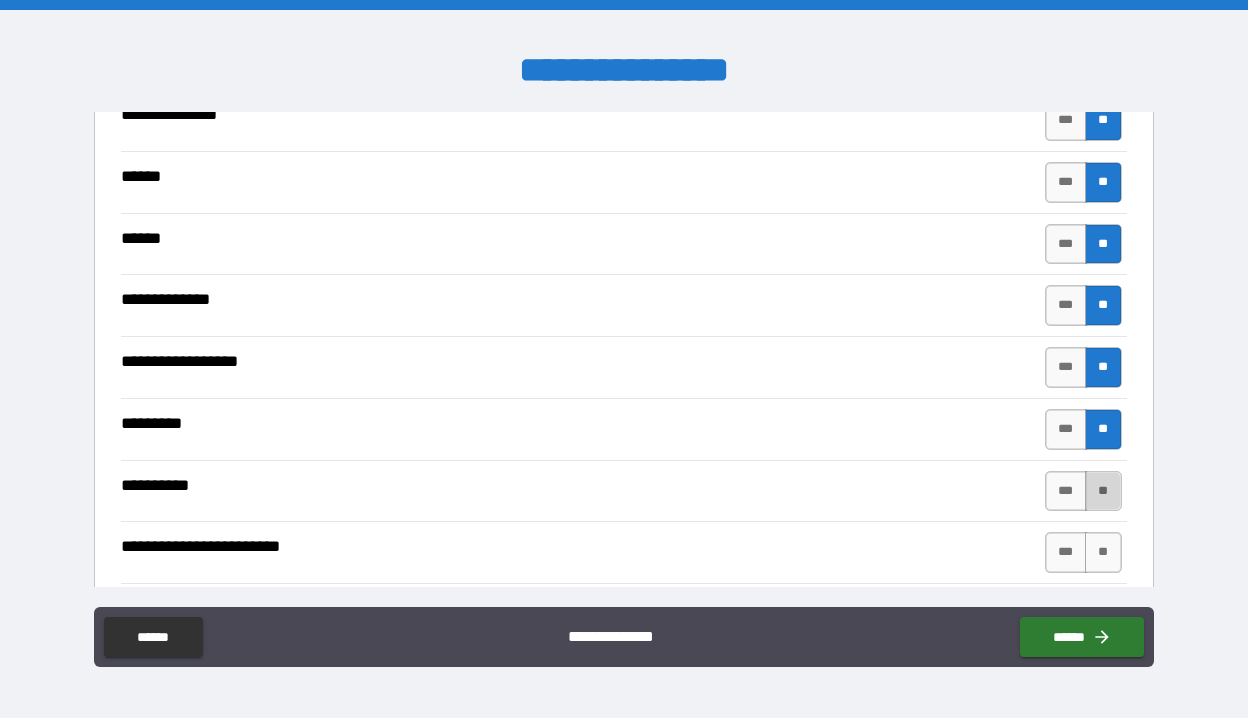 click on "**" at bounding box center [1103, 491] 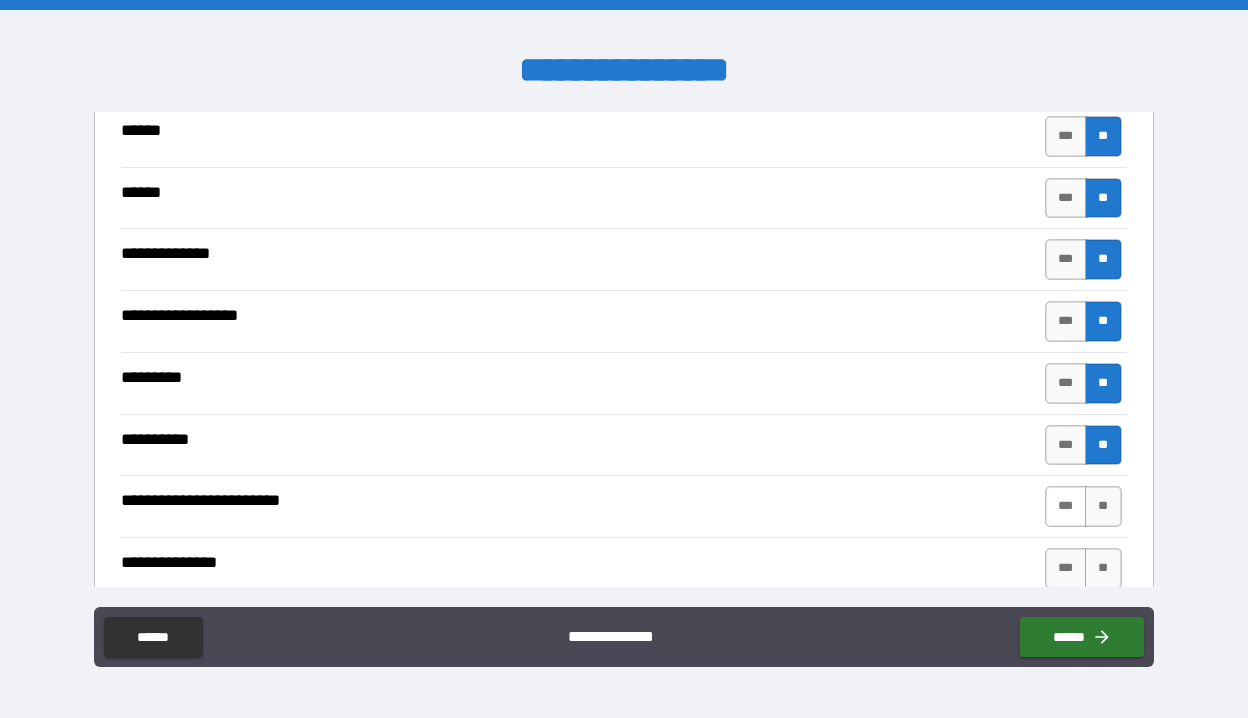 scroll, scrollTop: 4213, scrollLeft: 0, axis: vertical 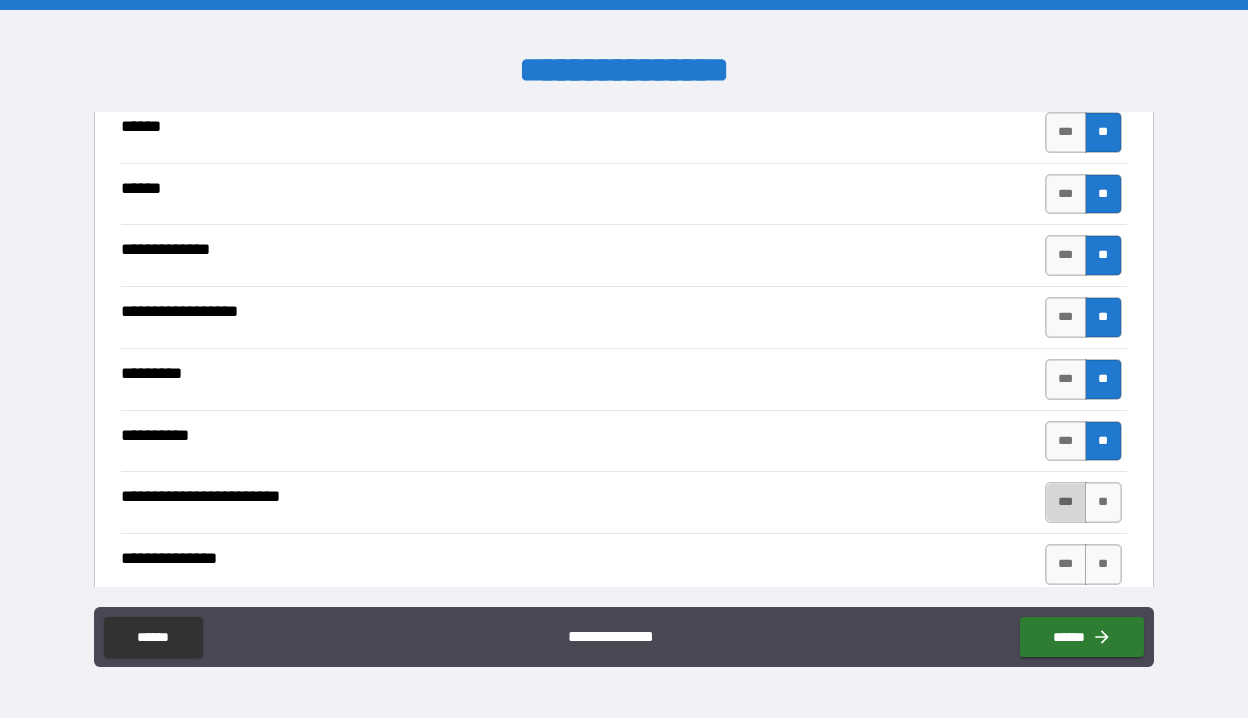 click on "***" at bounding box center (1066, 502) 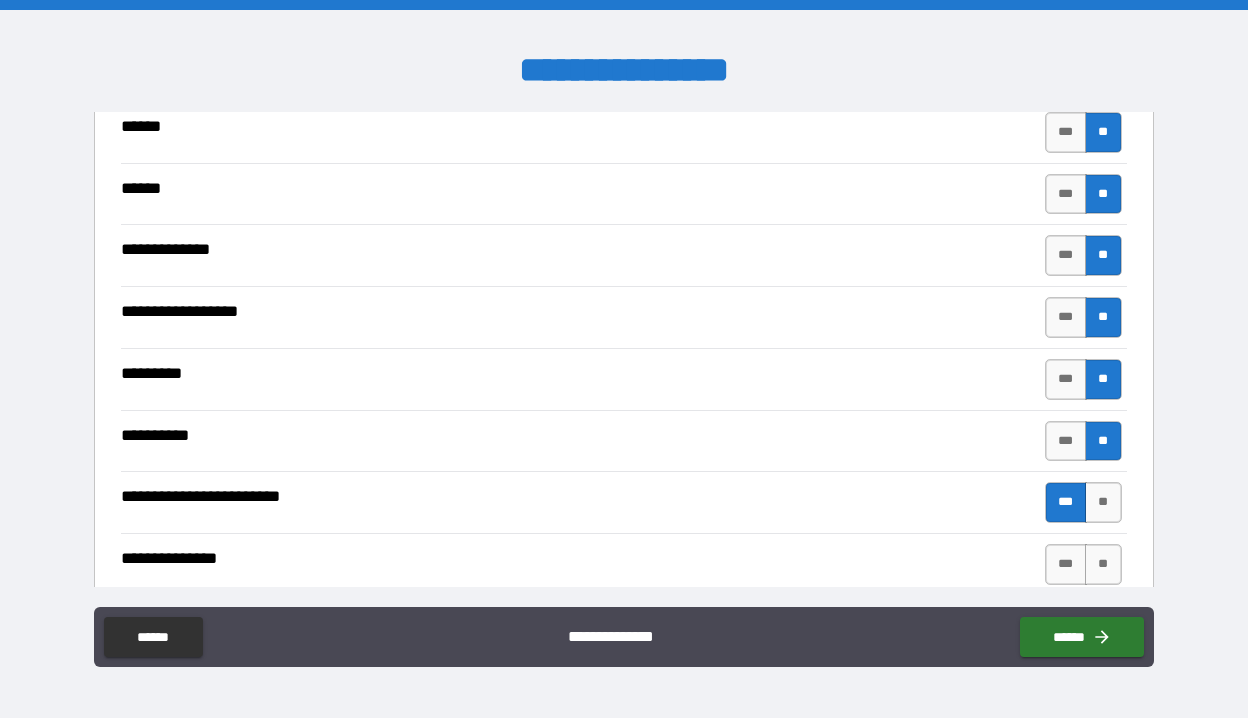 scroll, scrollTop: 4274, scrollLeft: 0, axis: vertical 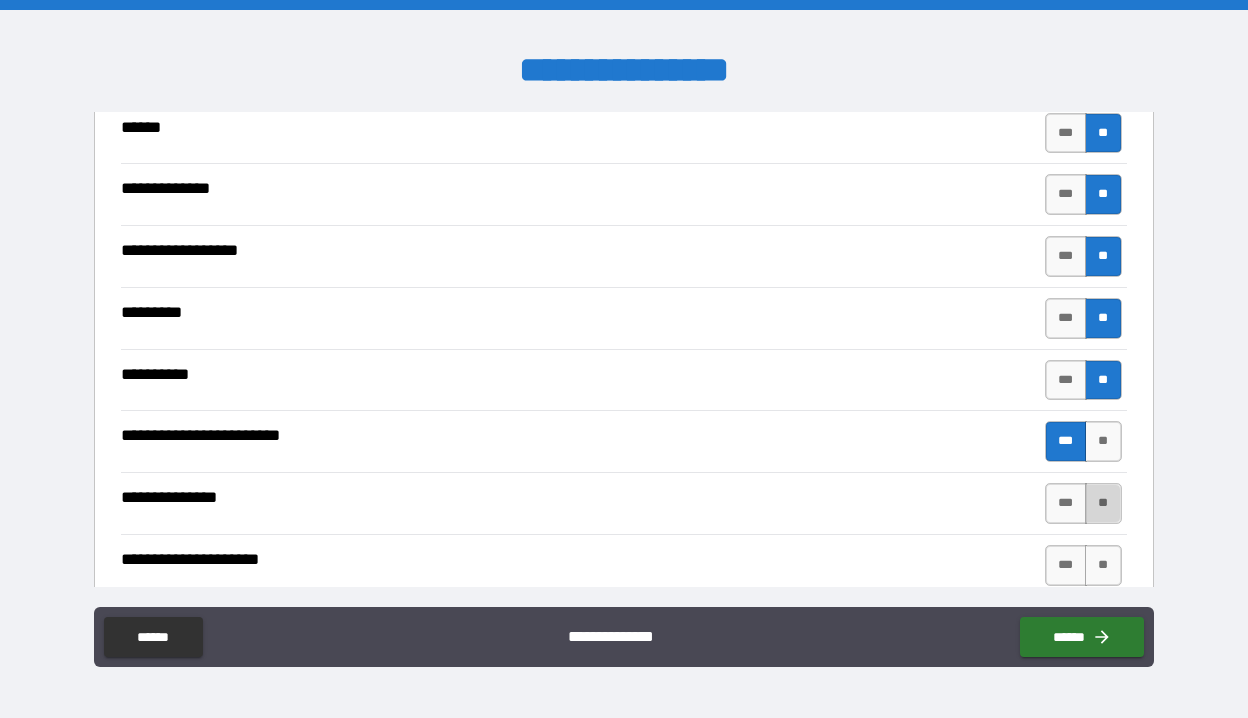 click on "**" at bounding box center [1103, 503] 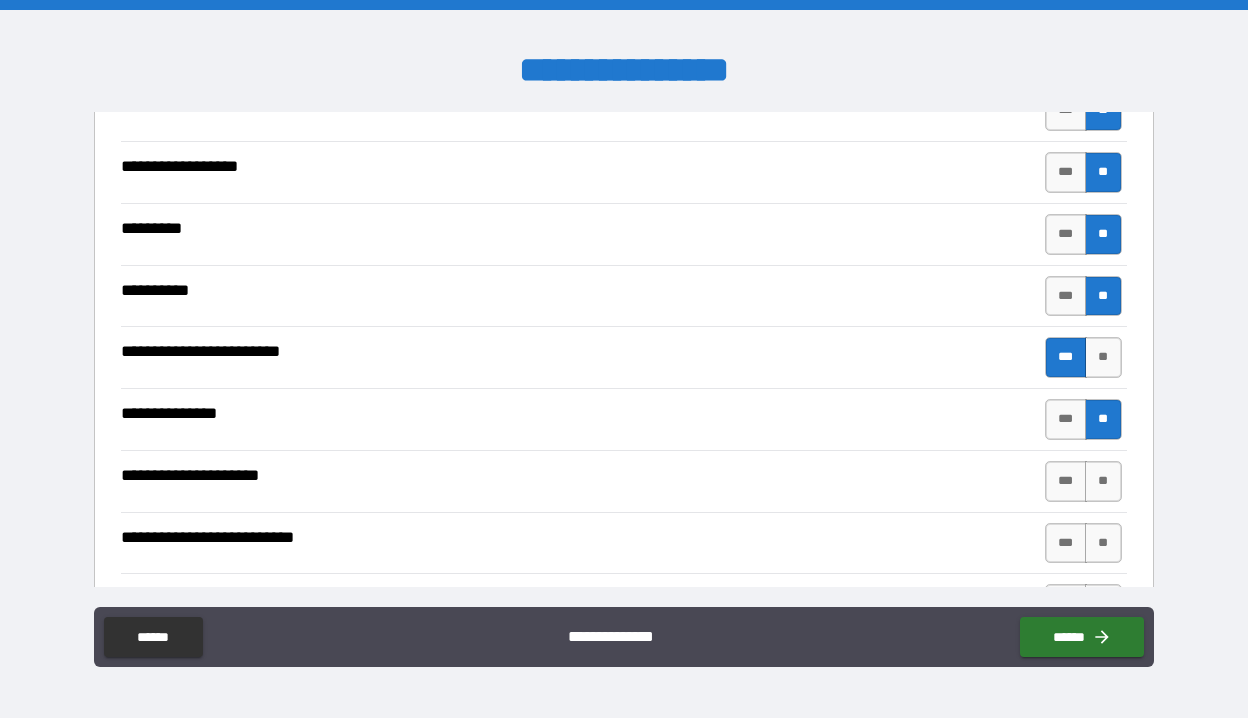 scroll, scrollTop: 4382, scrollLeft: 0, axis: vertical 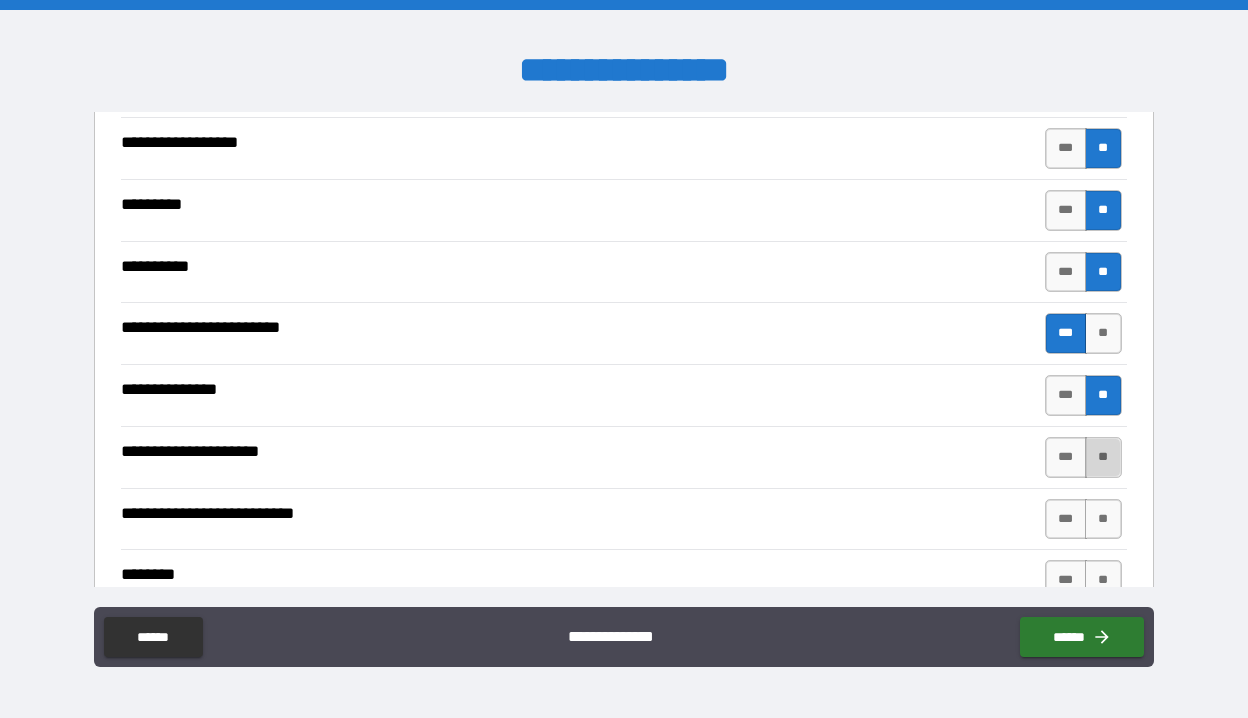 click on "**" at bounding box center (1103, 457) 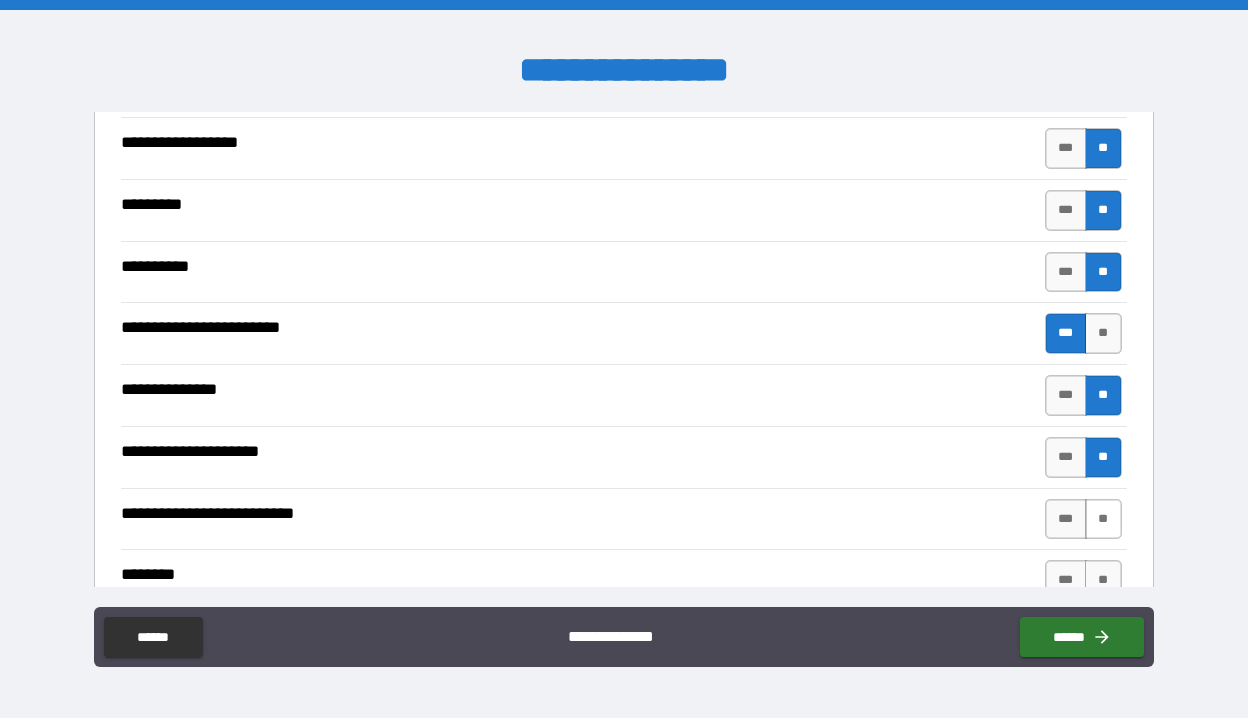 click on "**" at bounding box center [1103, 519] 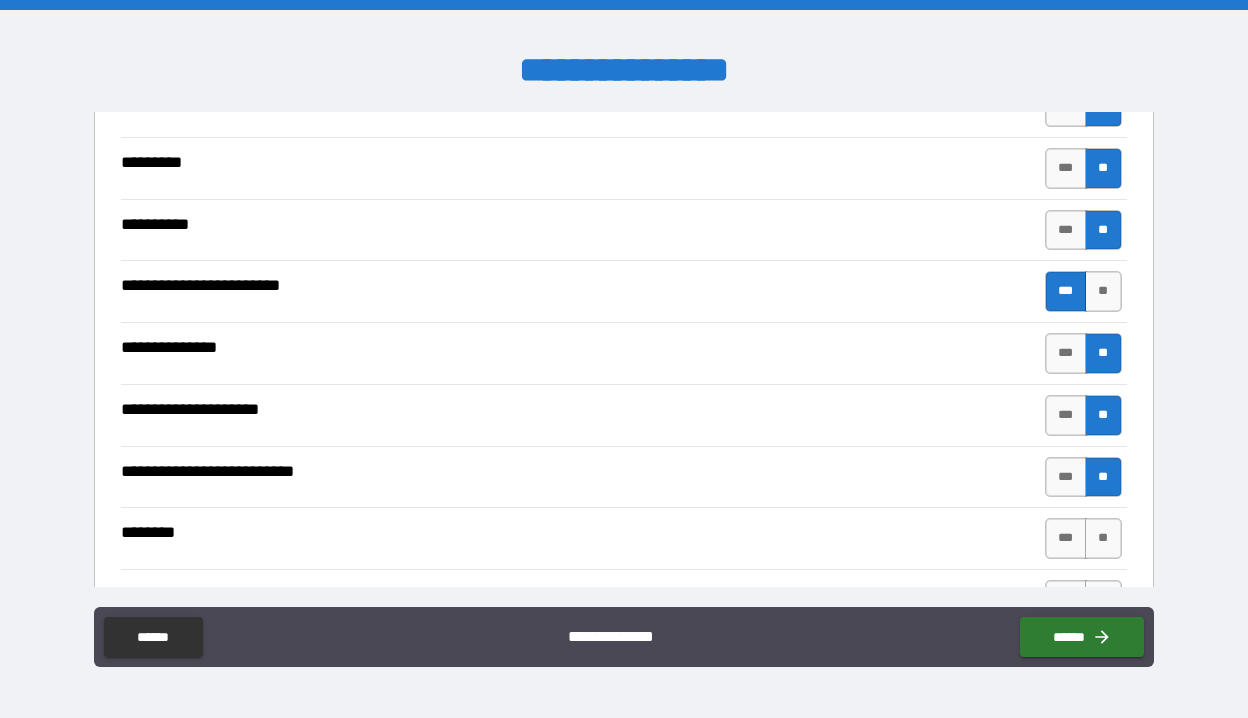 scroll, scrollTop: 4453, scrollLeft: 0, axis: vertical 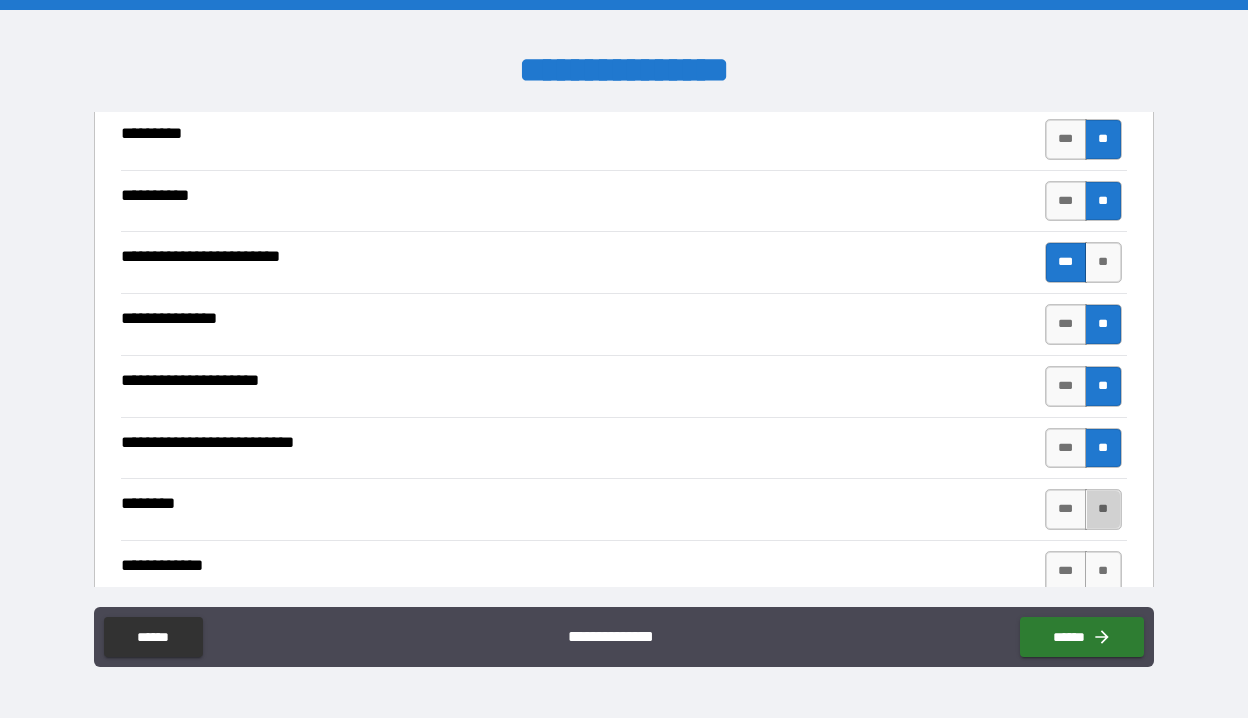 click on "**" at bounding box center (1103, 509) 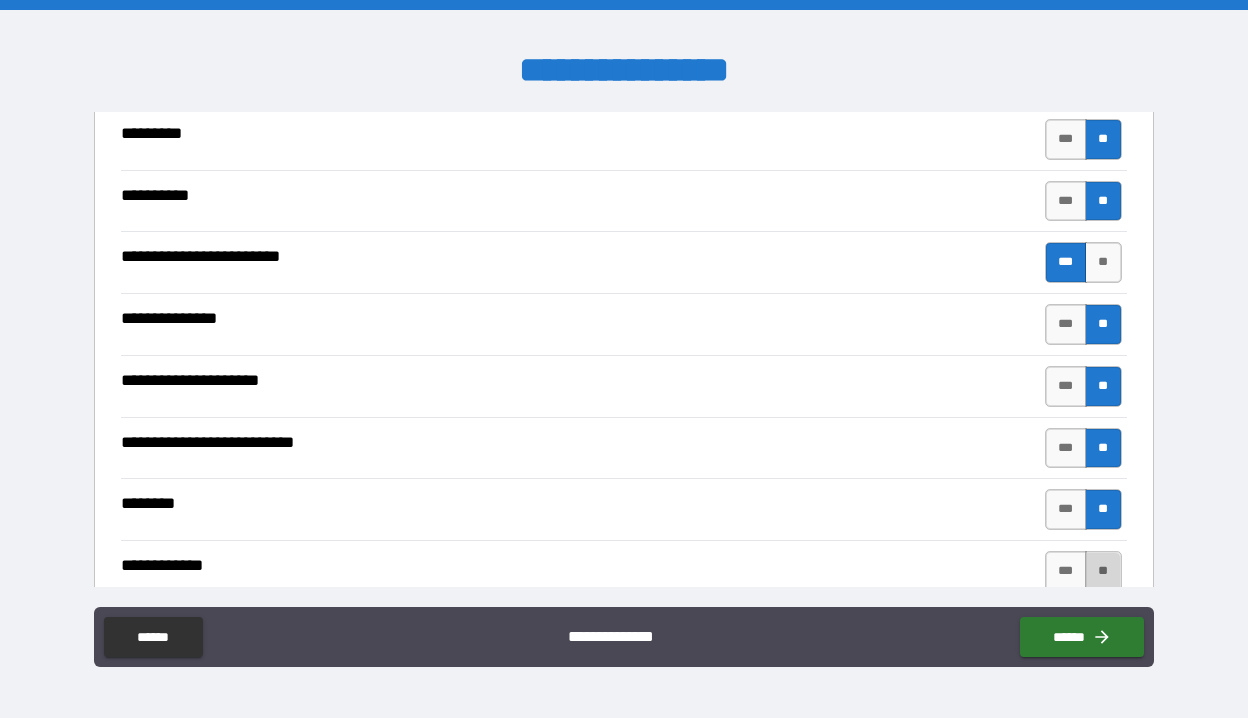 click on "**" at bounding box center [1103, 571] 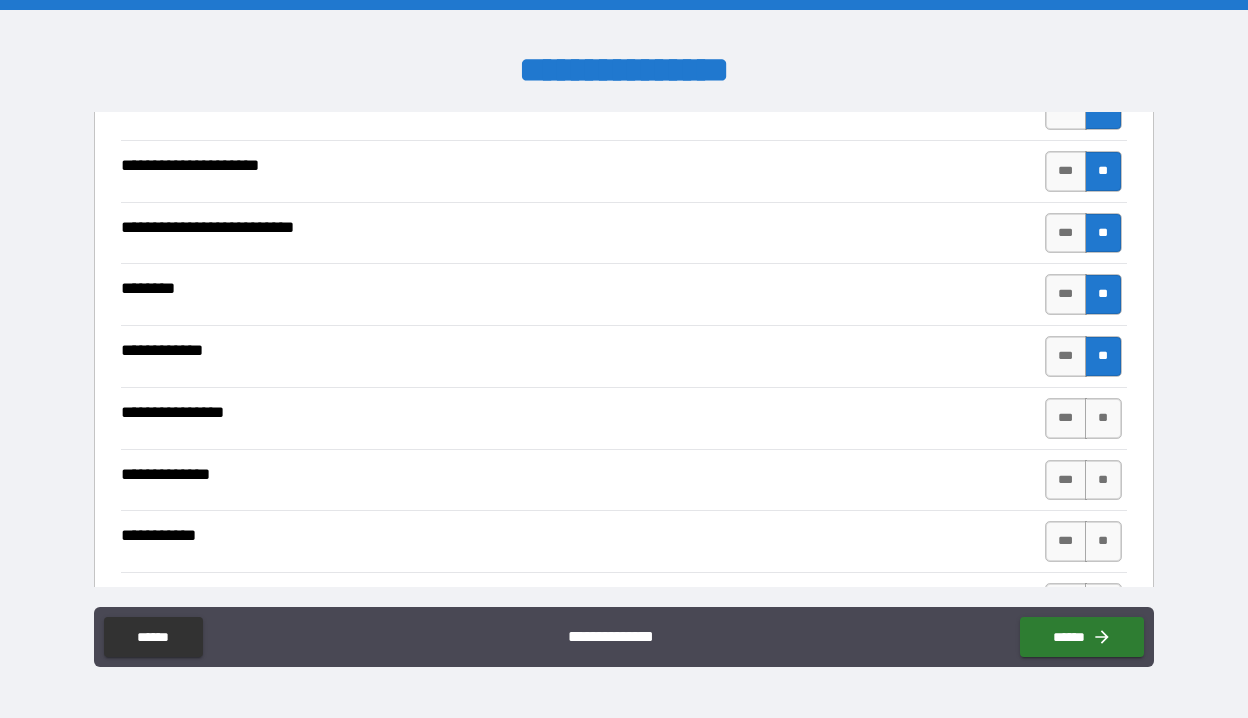 scroll, scrollTop: 4678, scrollLeft: 0, axis: vertical 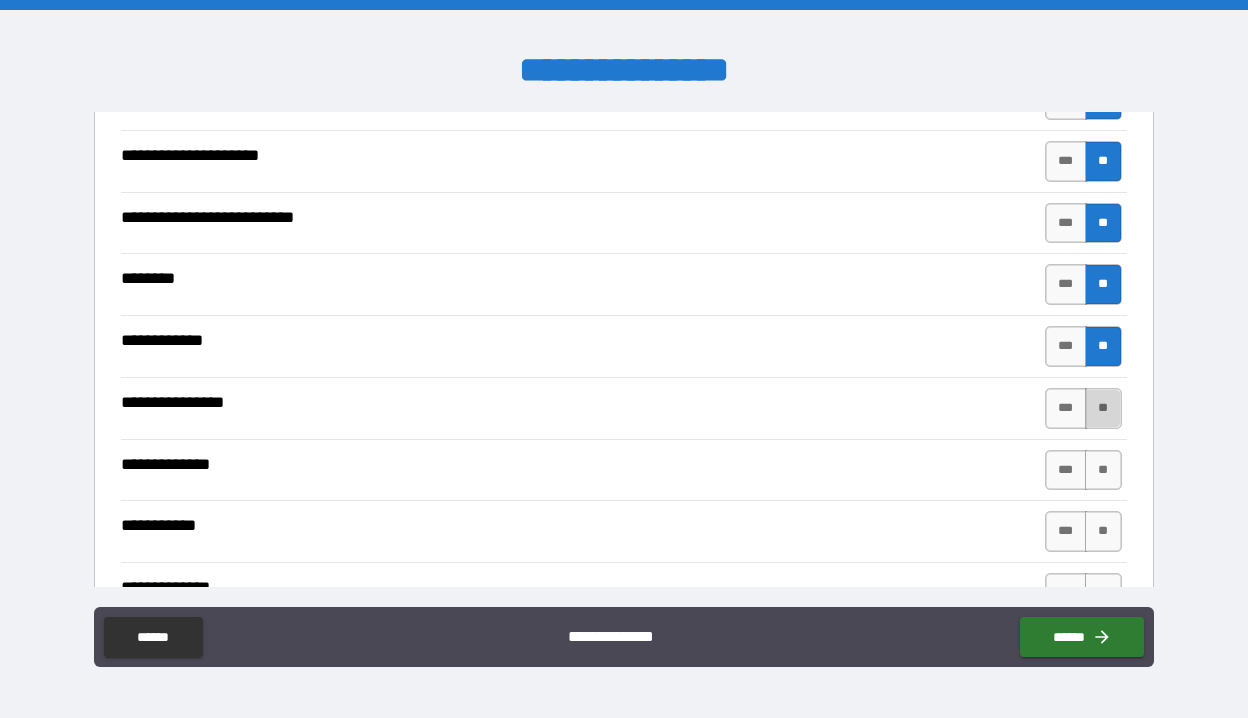 click on "**" at bounding box center (1103, 408) 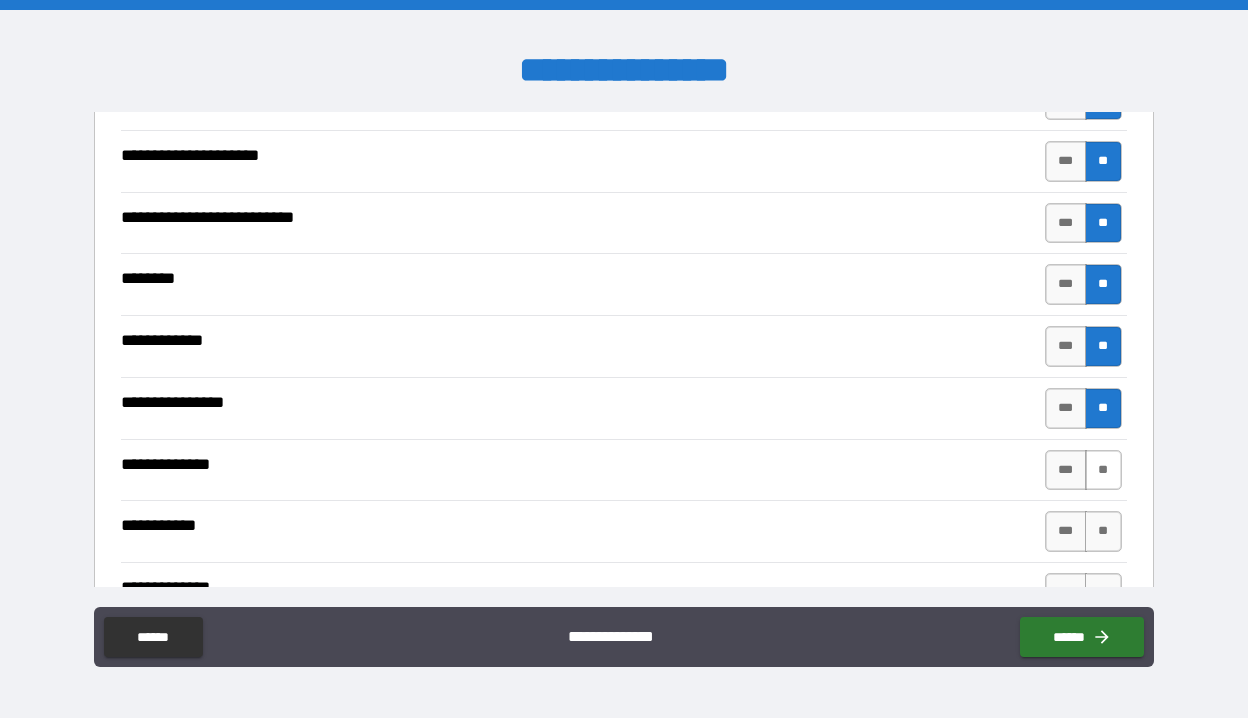 click on "**" at bounding box center (1103, 470) 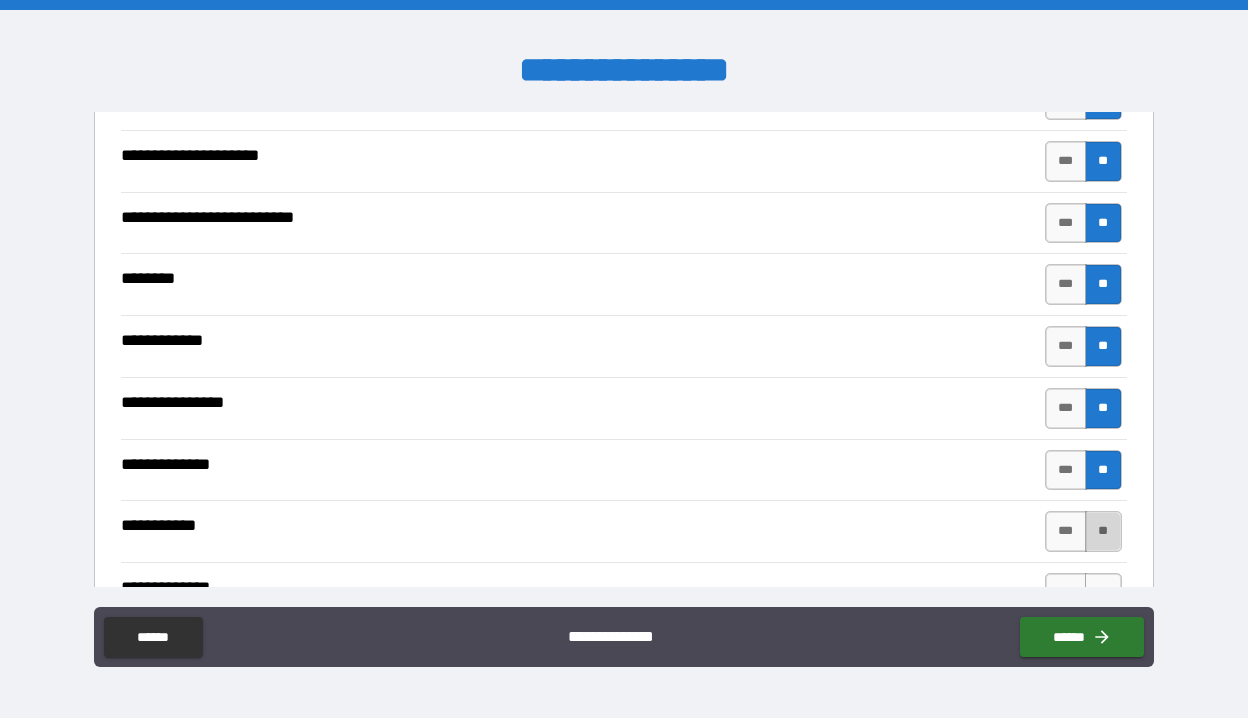 click on "**" at bounding box center [1103, 531] 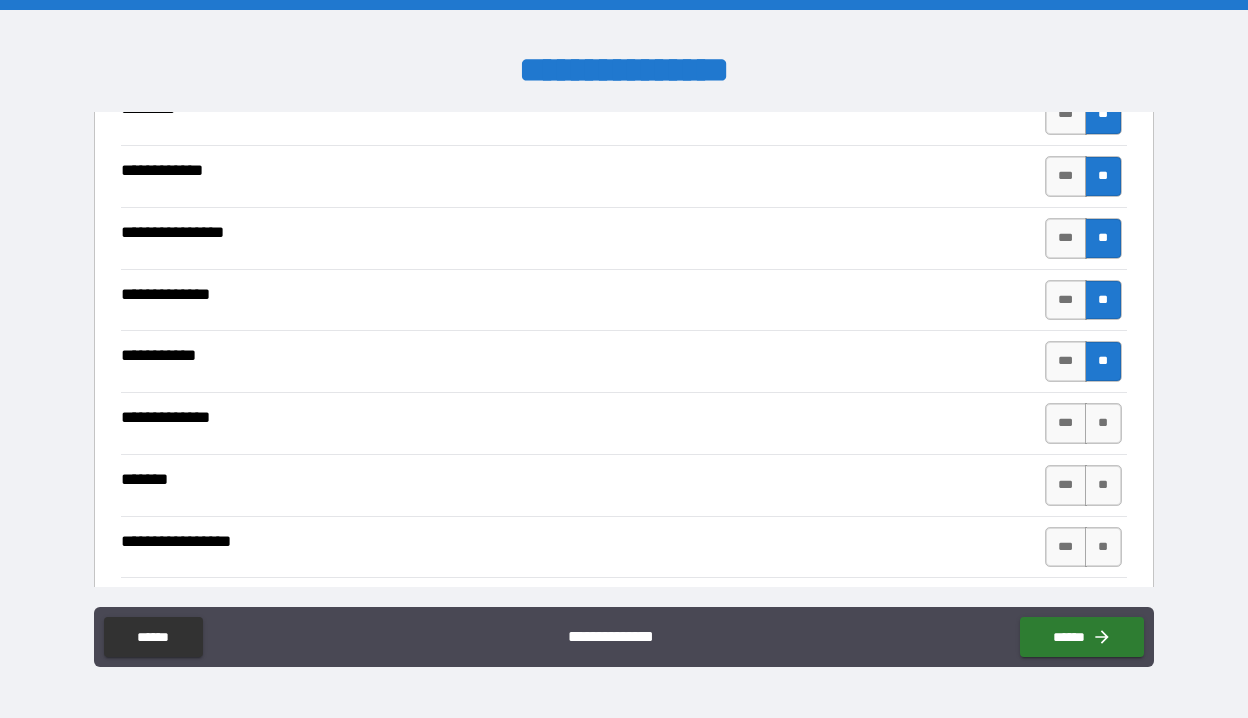 scroll, scrollTop: 4853, scrollLeft: 0, axis: vertical 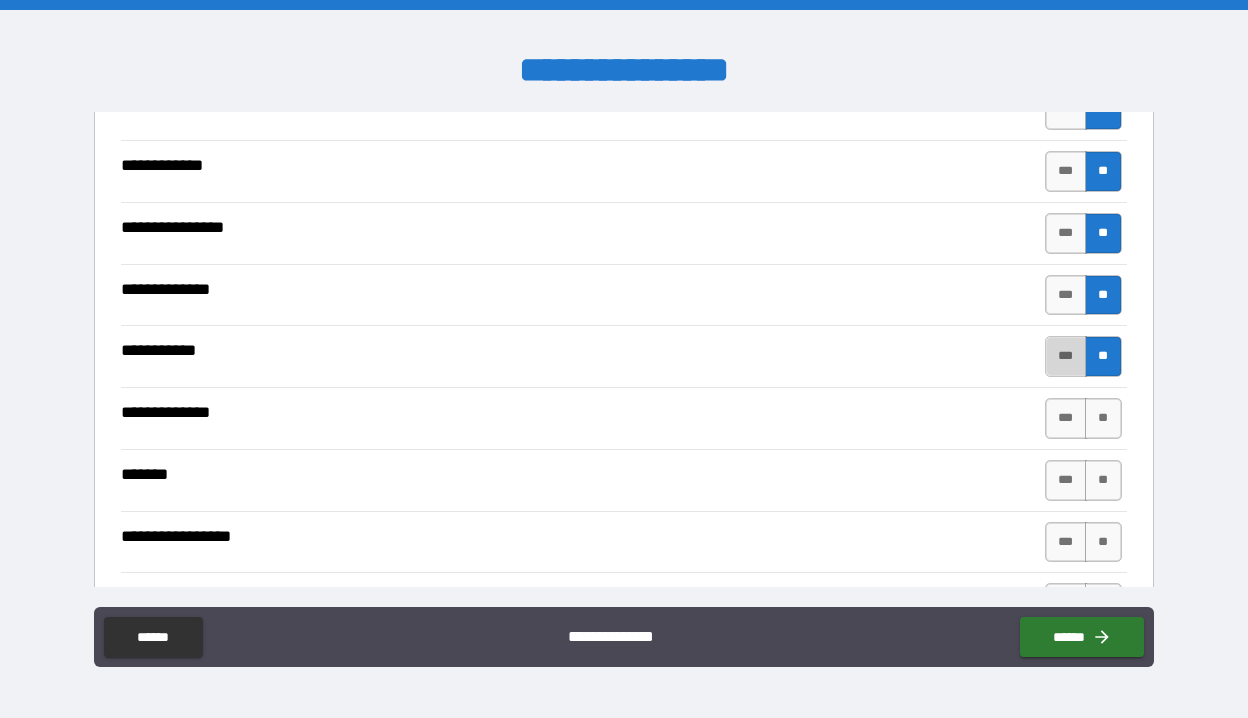 click on "***" at bounding box center (1066, 356) 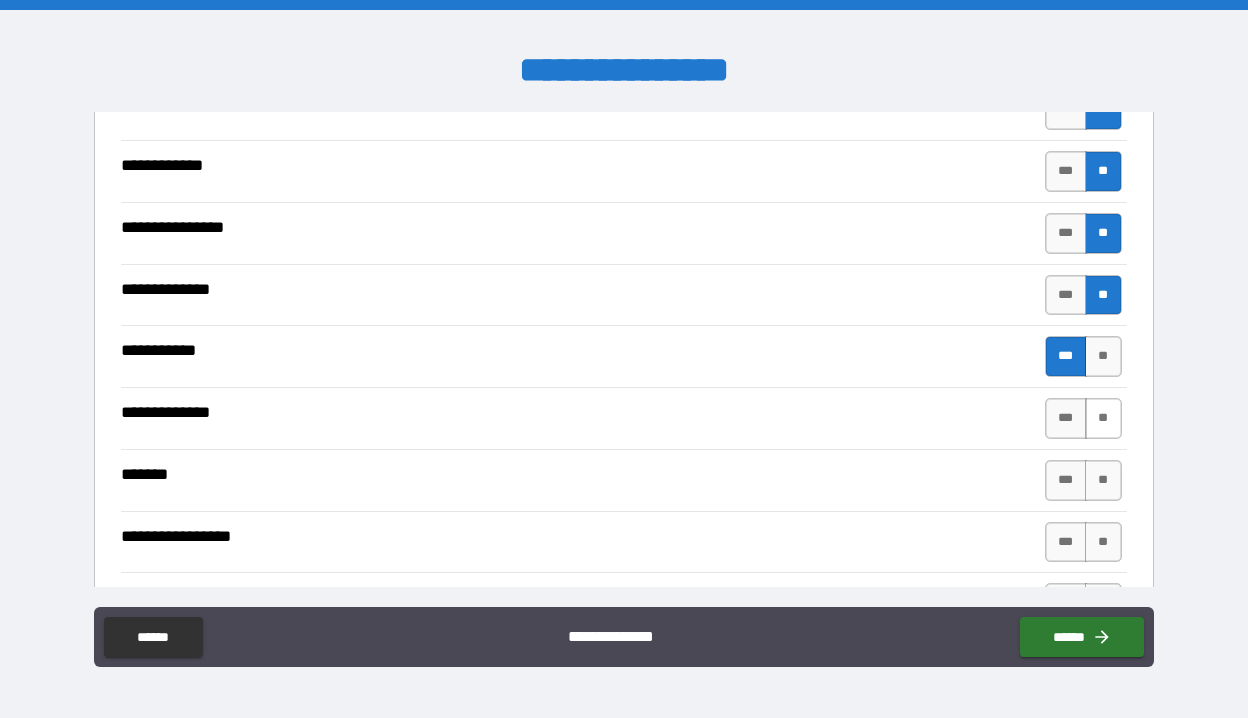 click on "**" at bounding box center (1103, 418) 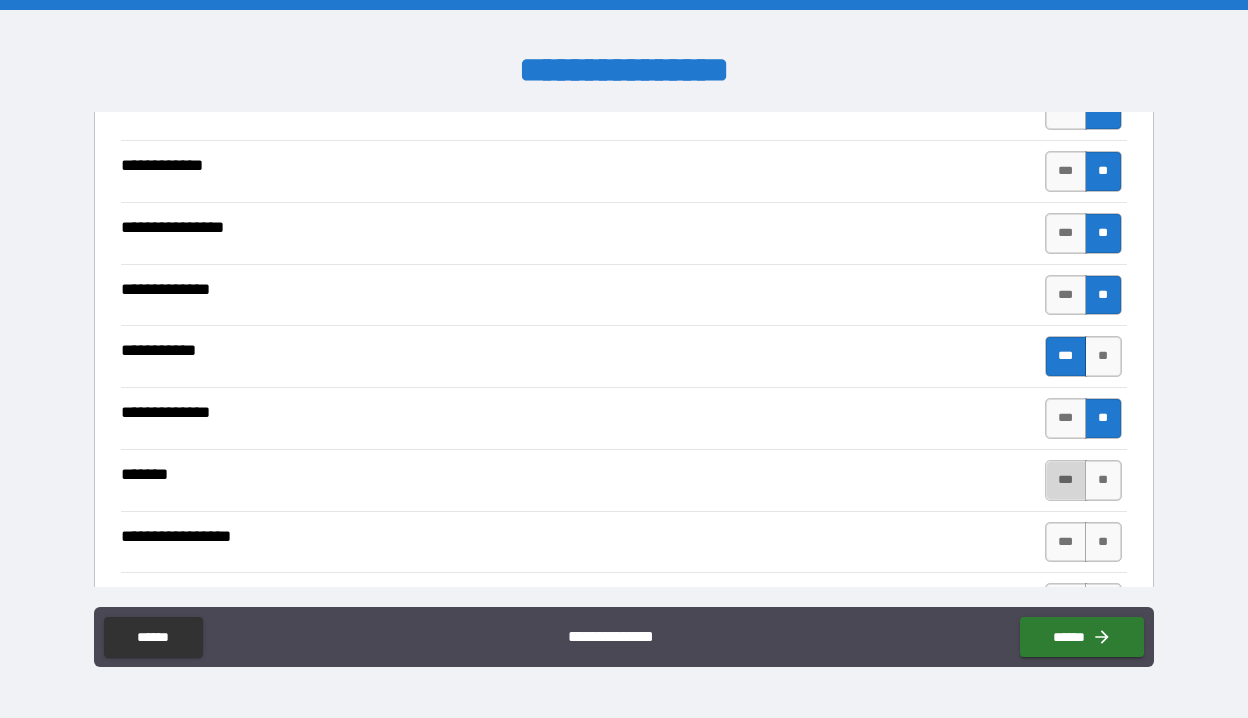 click on "***" at bounding box center [1066, 480] 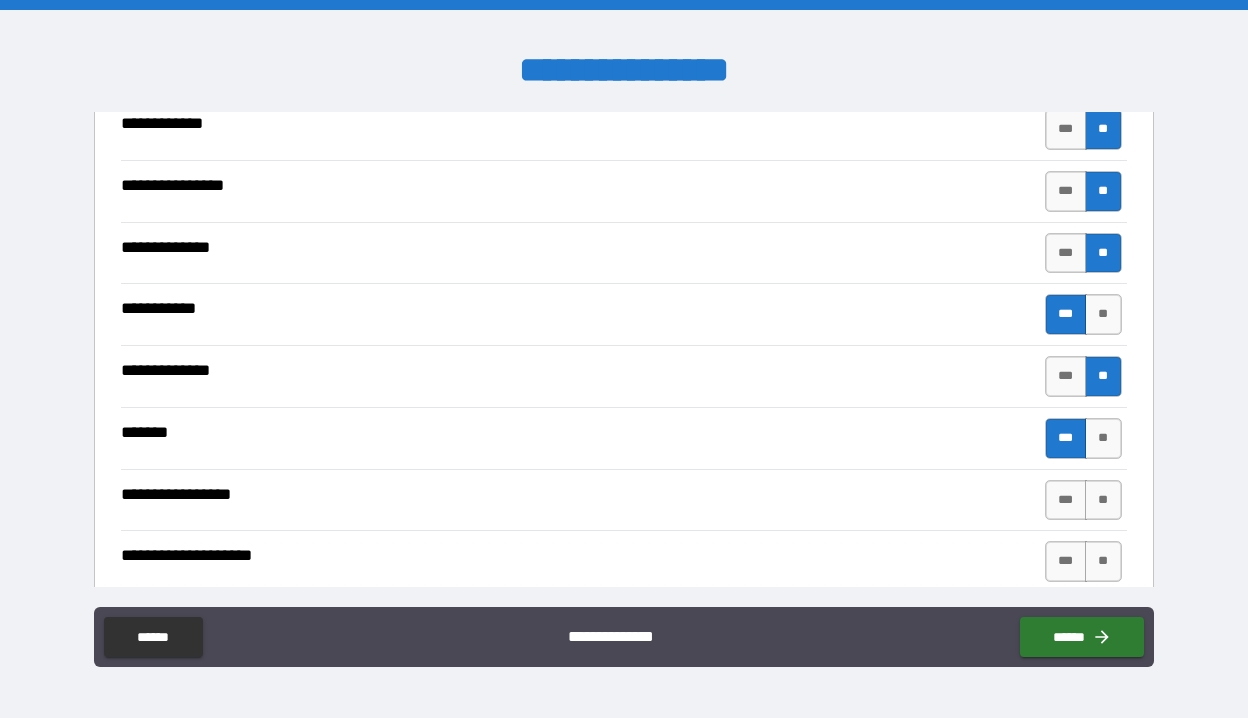 scroll, scrollTop: 4909, scrollLeft: 0, axis: vertical 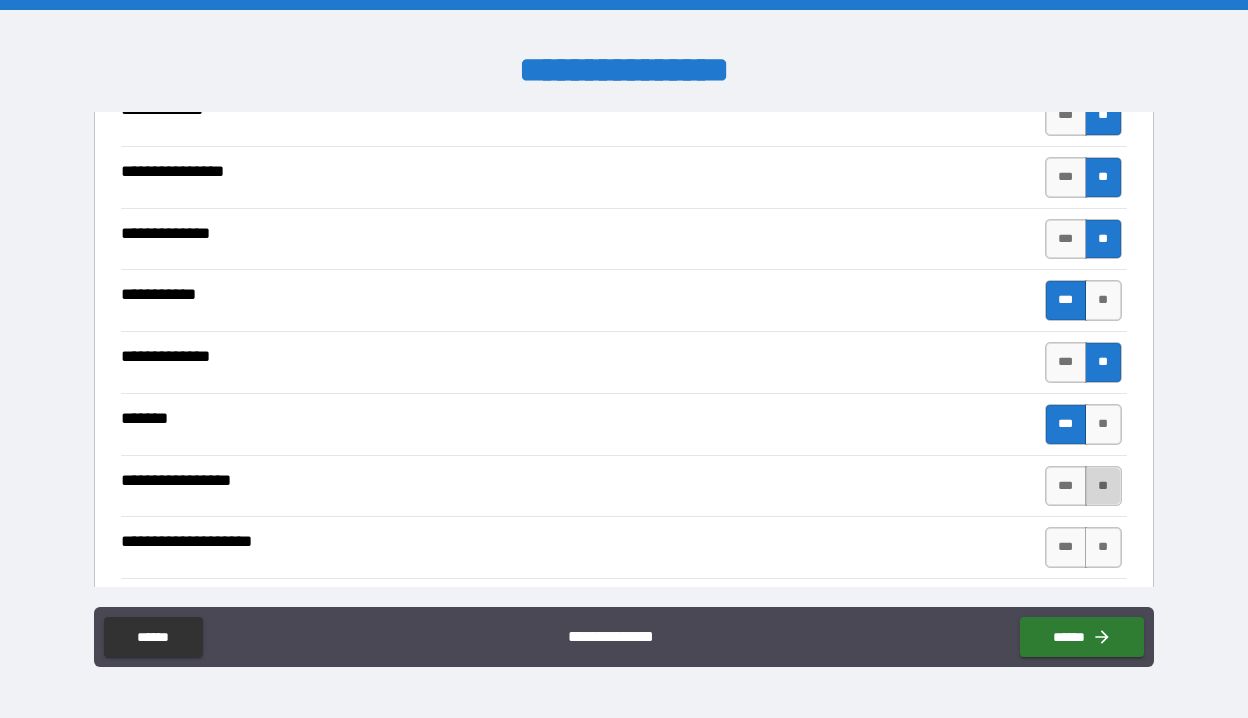 click on "**" at bounding box center (1103, 486) 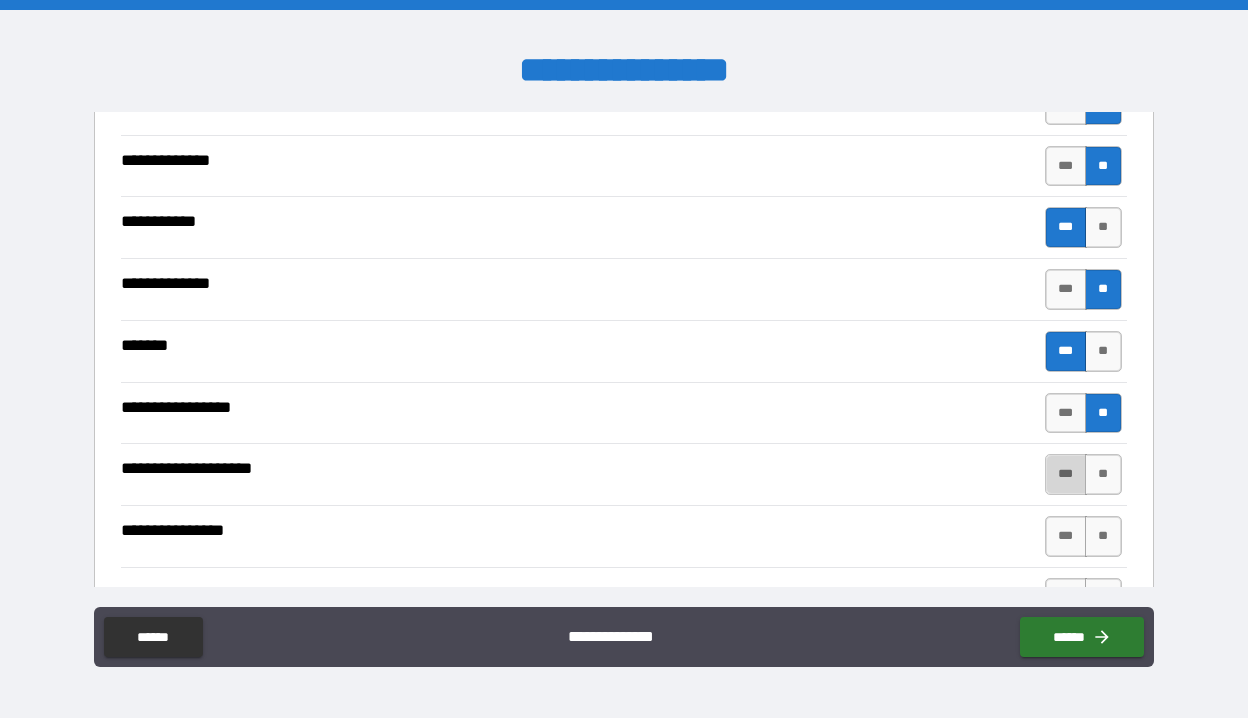 click on "***" at bounding box center (1066, 474) 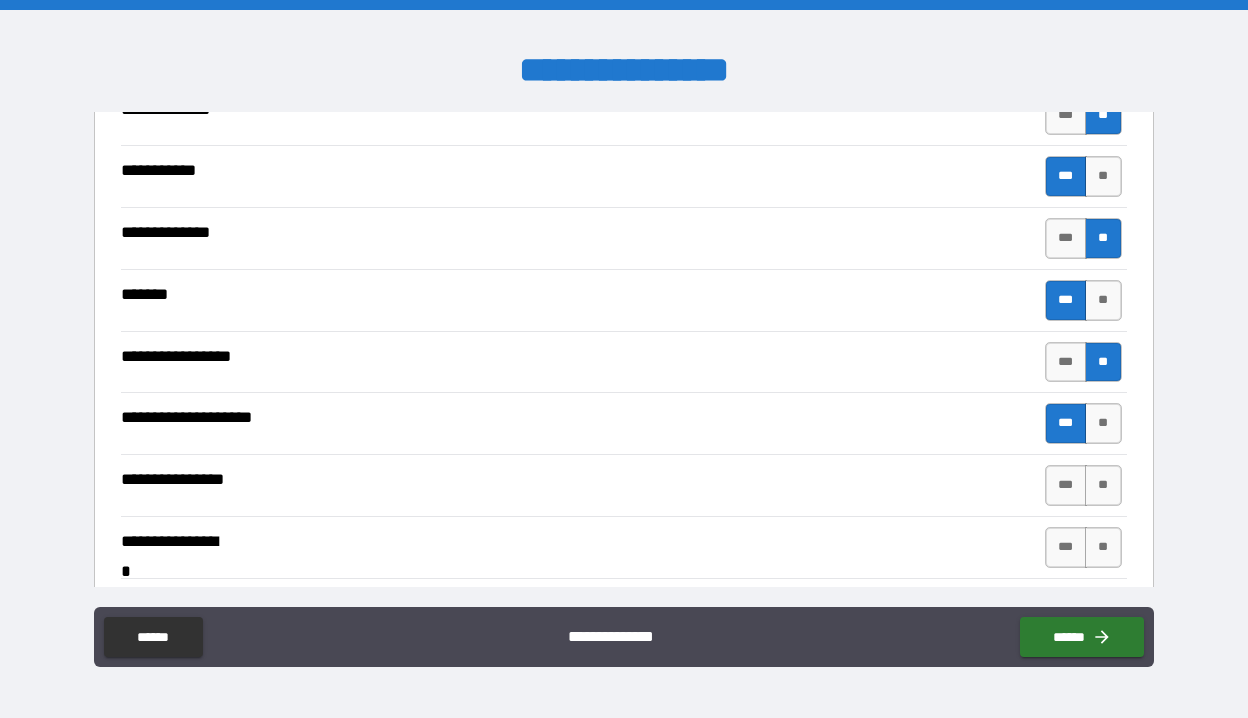 scroll, scrollTop: 5040, scrollLeft: 0, axis: vertical 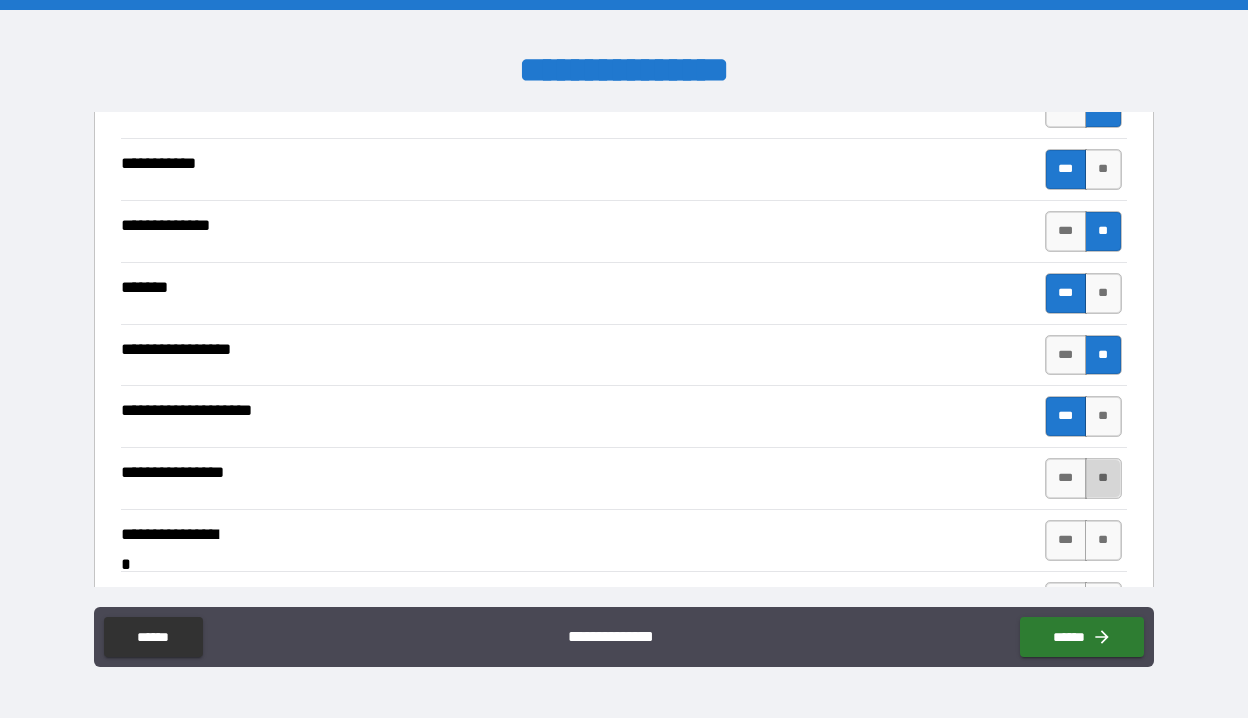 click on "**" at bounding box center [1103, 478] 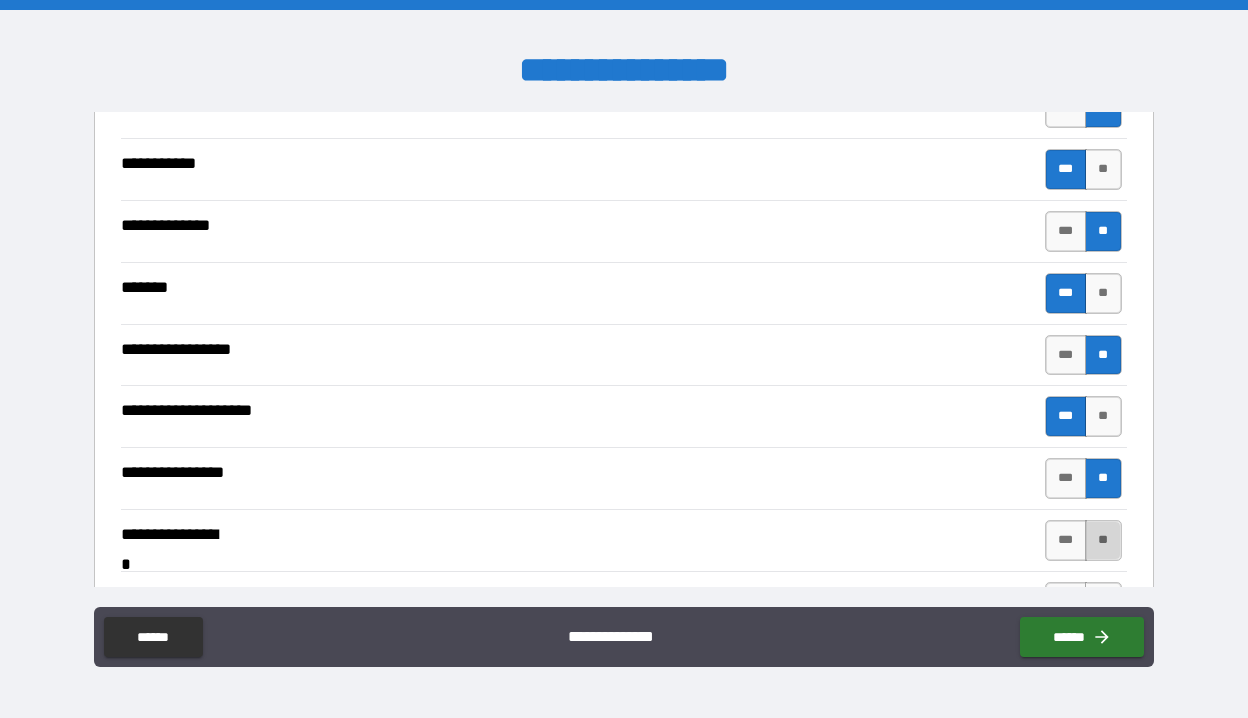 click on "**" at bounding box center (1103, 540) 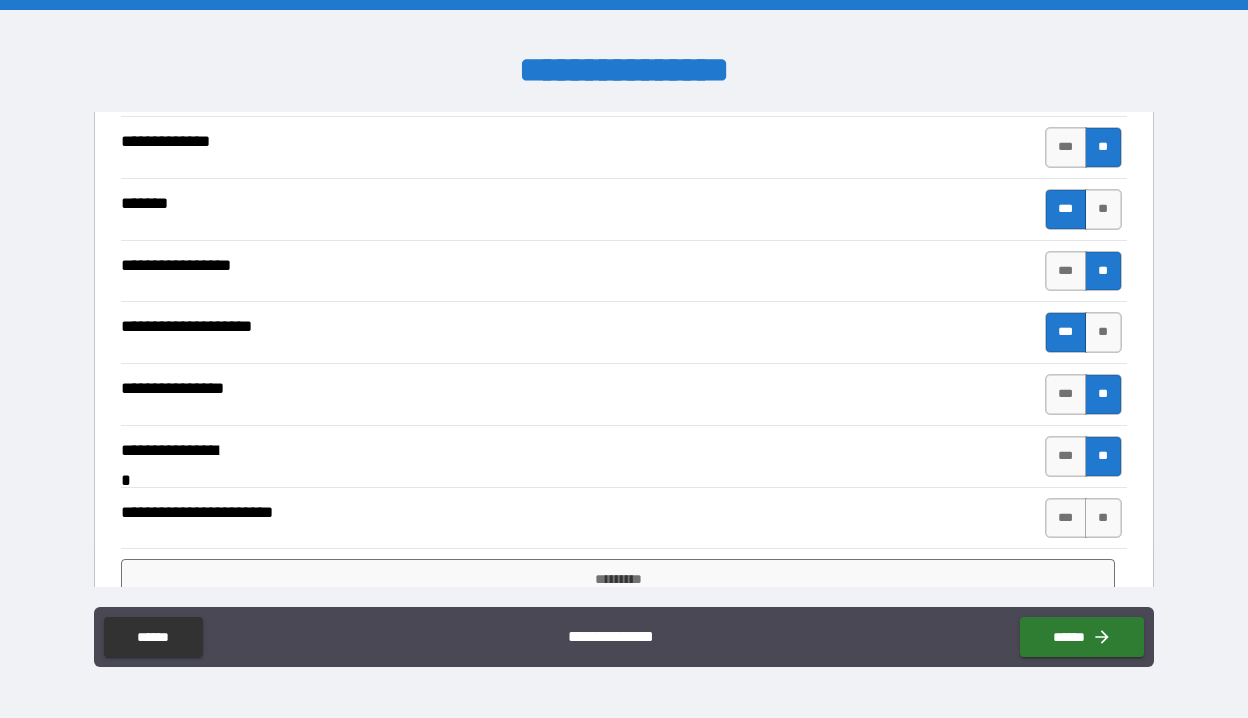 scroll, scrollTop: 5167, scrollLeft: 0, axis: vertical 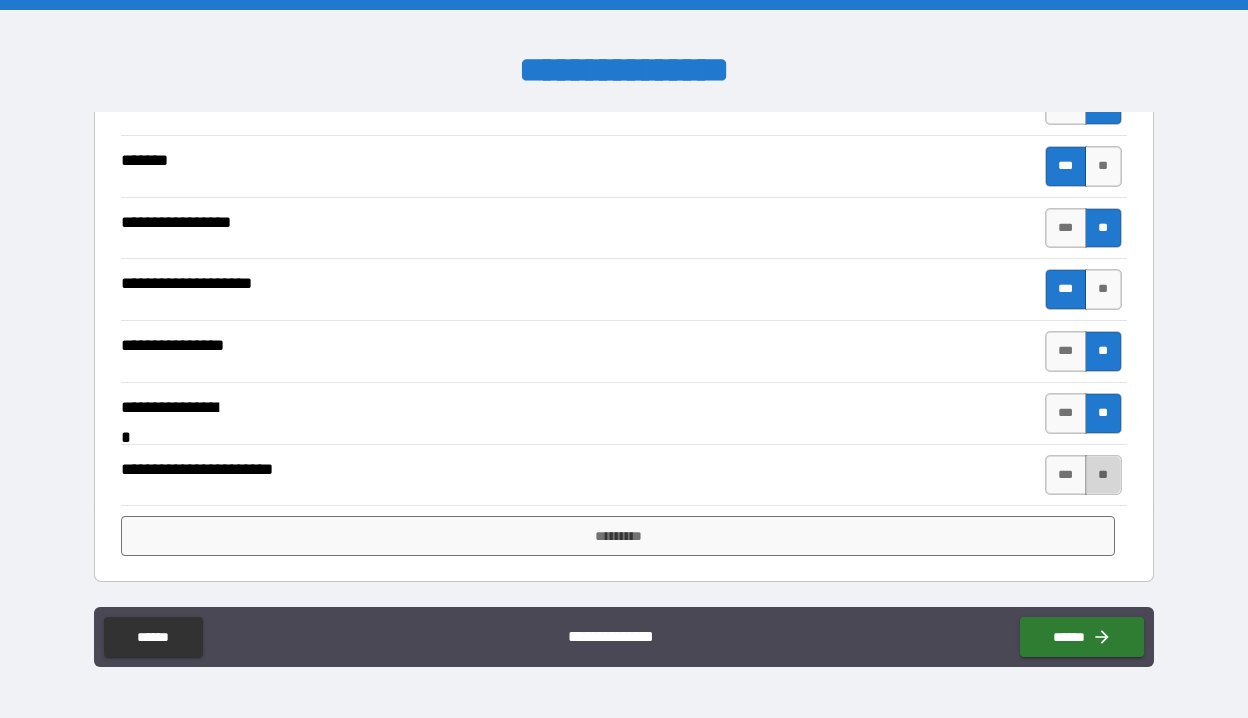 click on "**" at bounding box center [1103, 475] 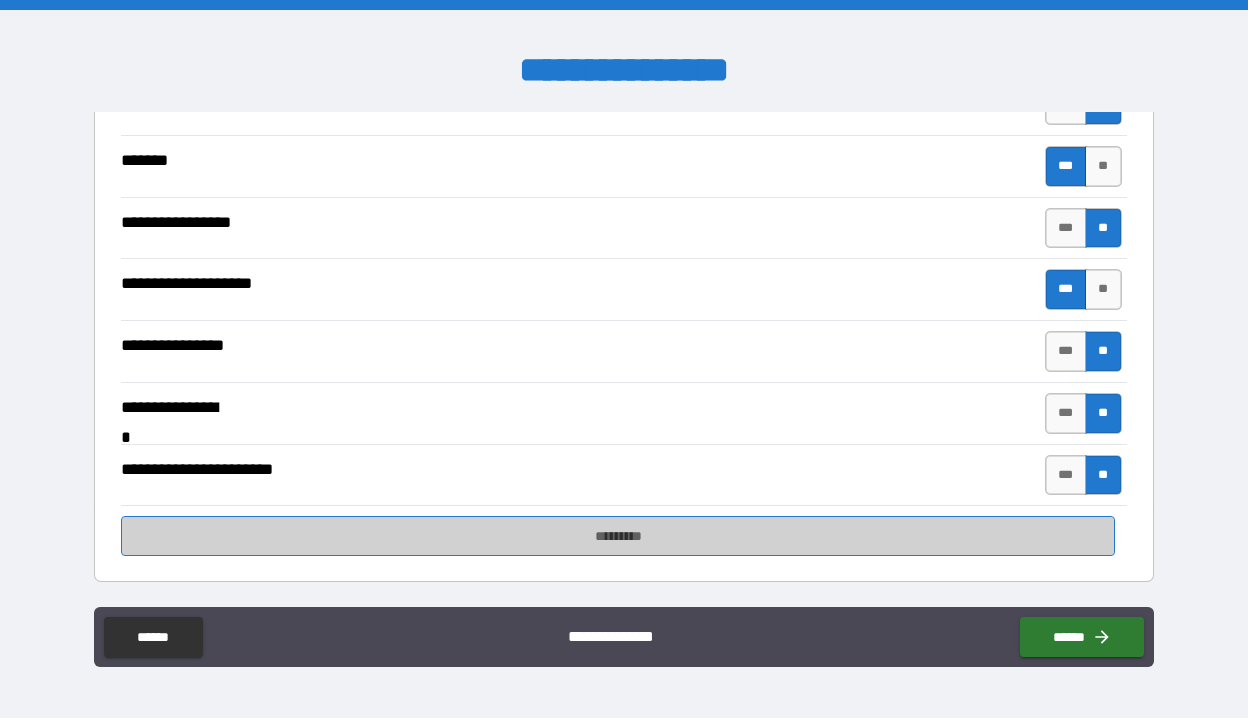 click on "*********" at bounding box center [618, 536] 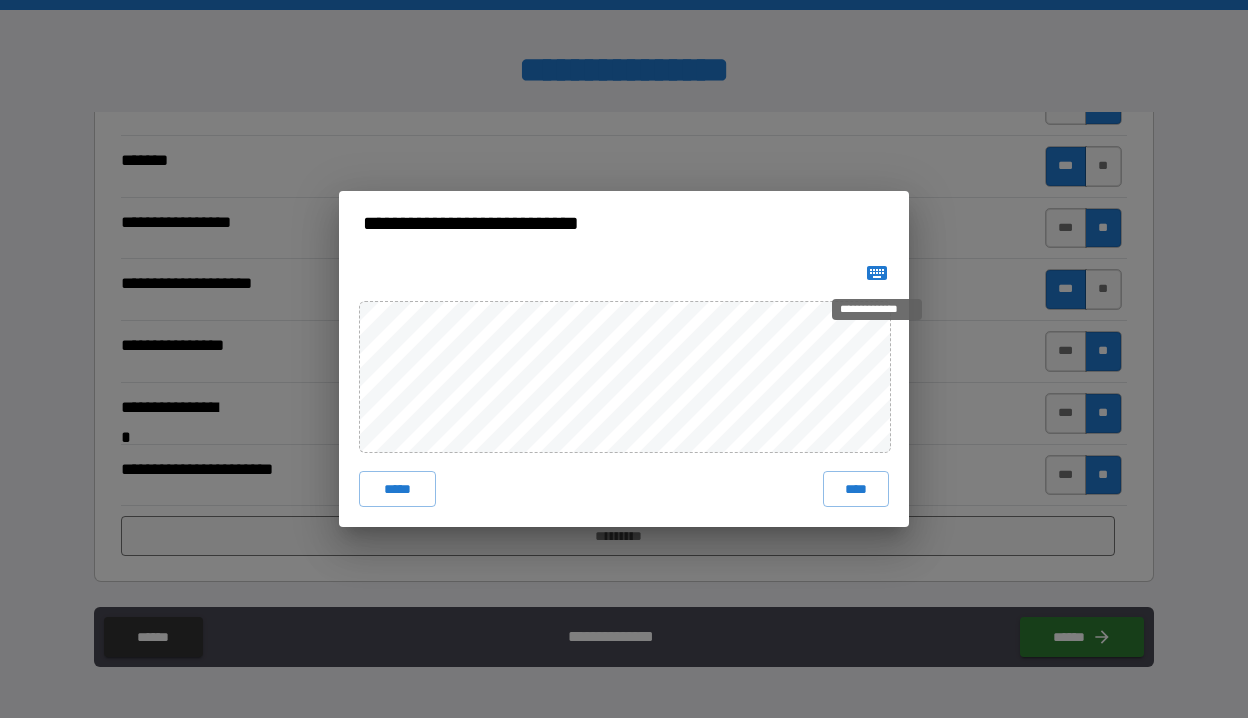 click 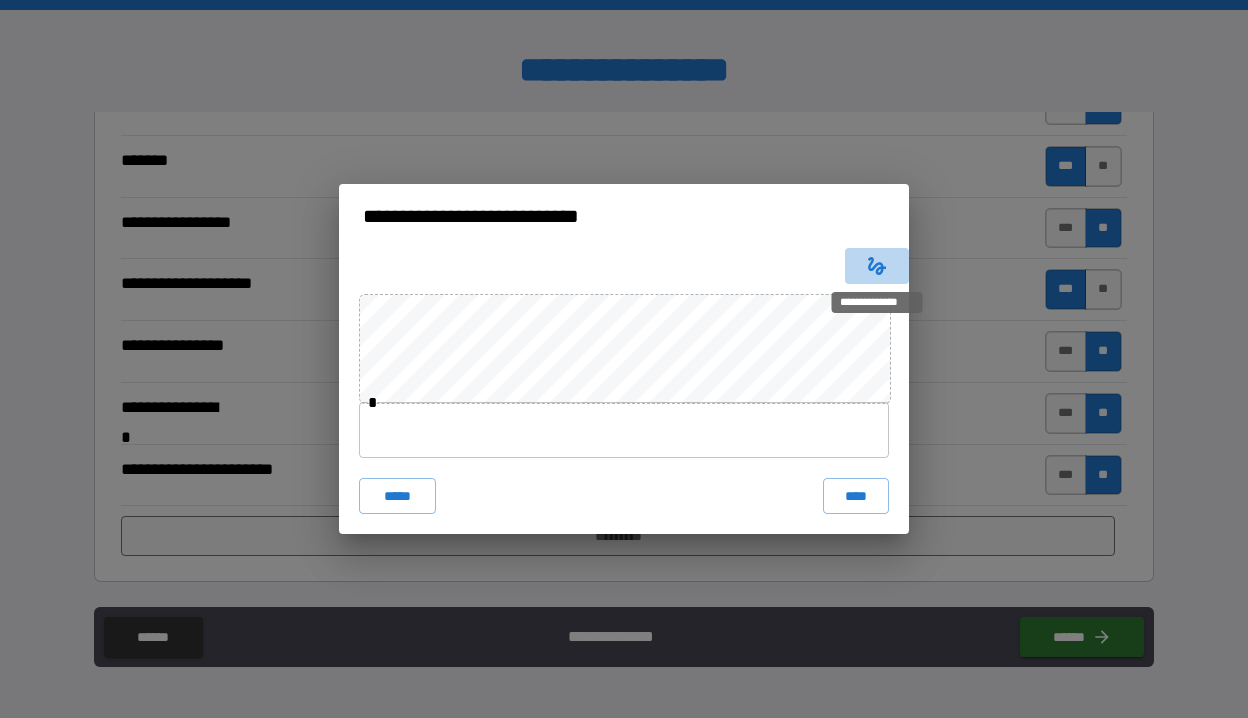 click 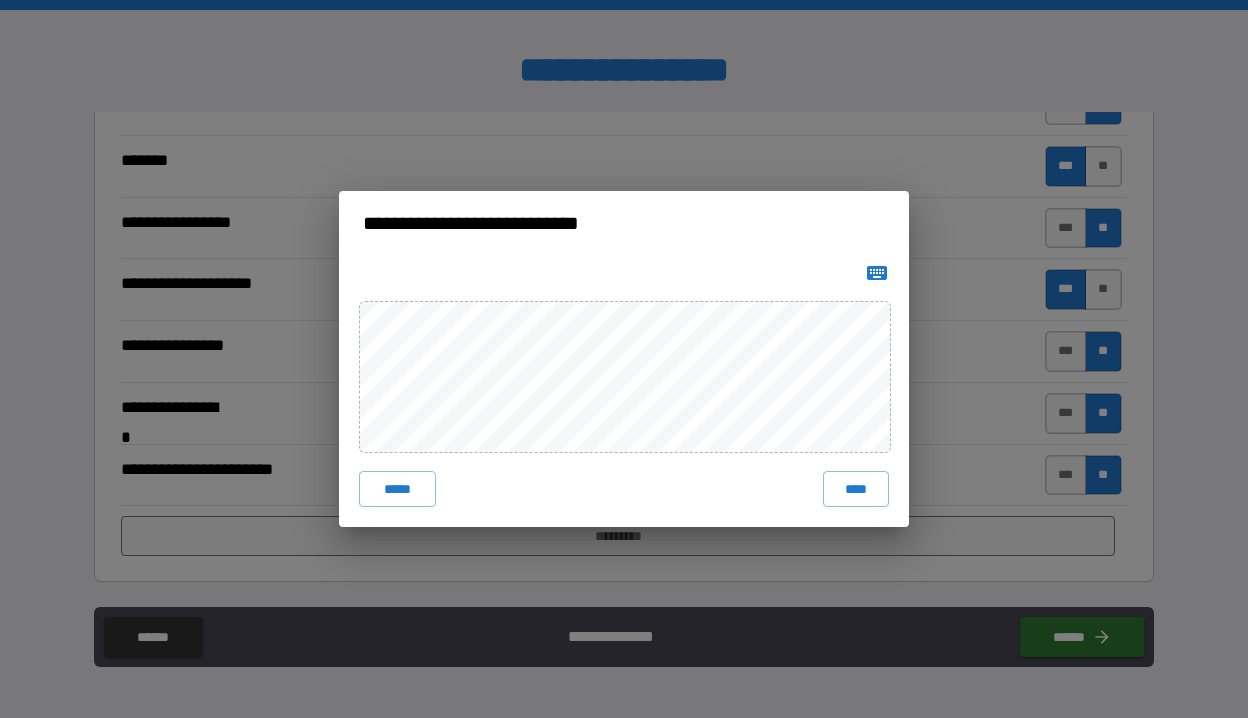 click on "**********" at bounding box center (624, 223) 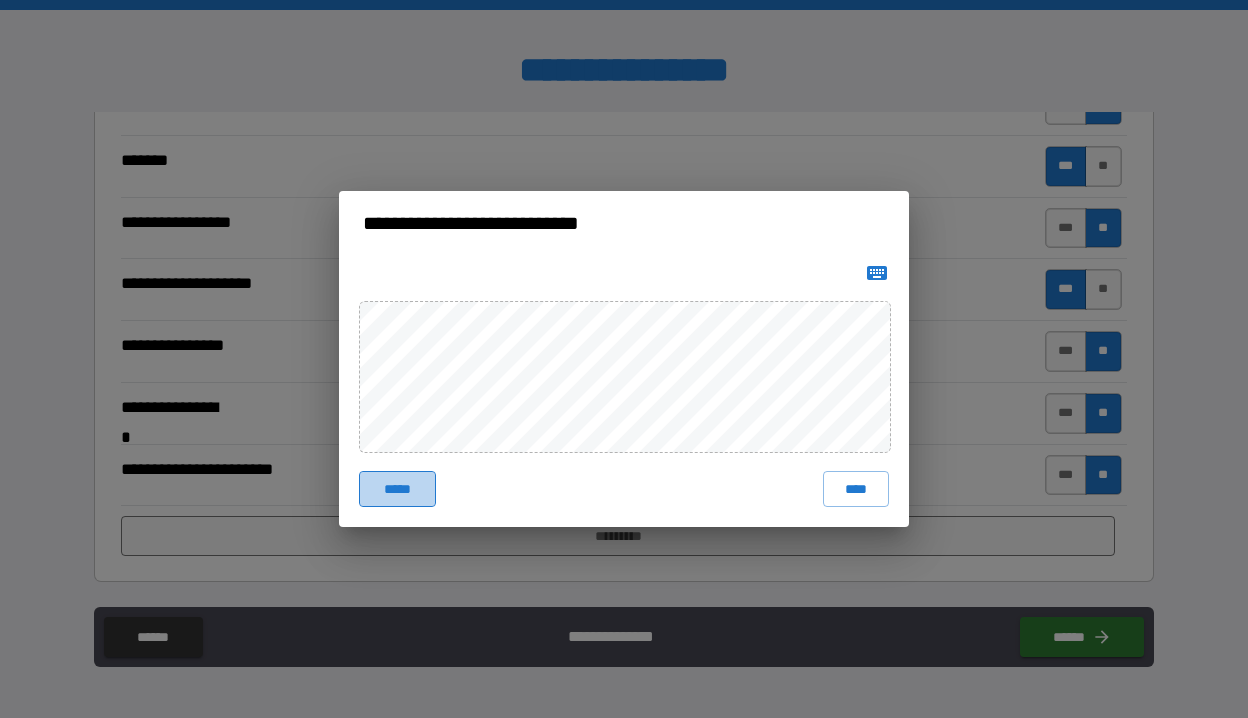 click on "*****" at bounding box center (397, 489) 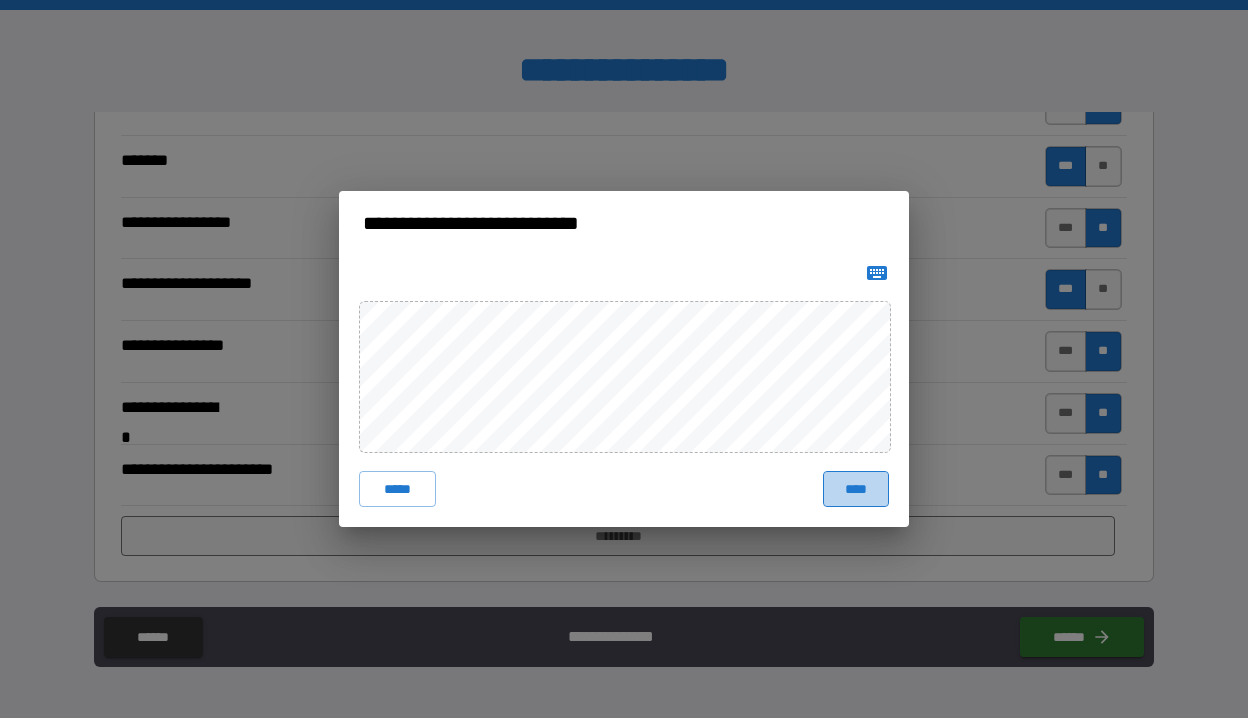 click on "****" at bounding box center [856, 489] 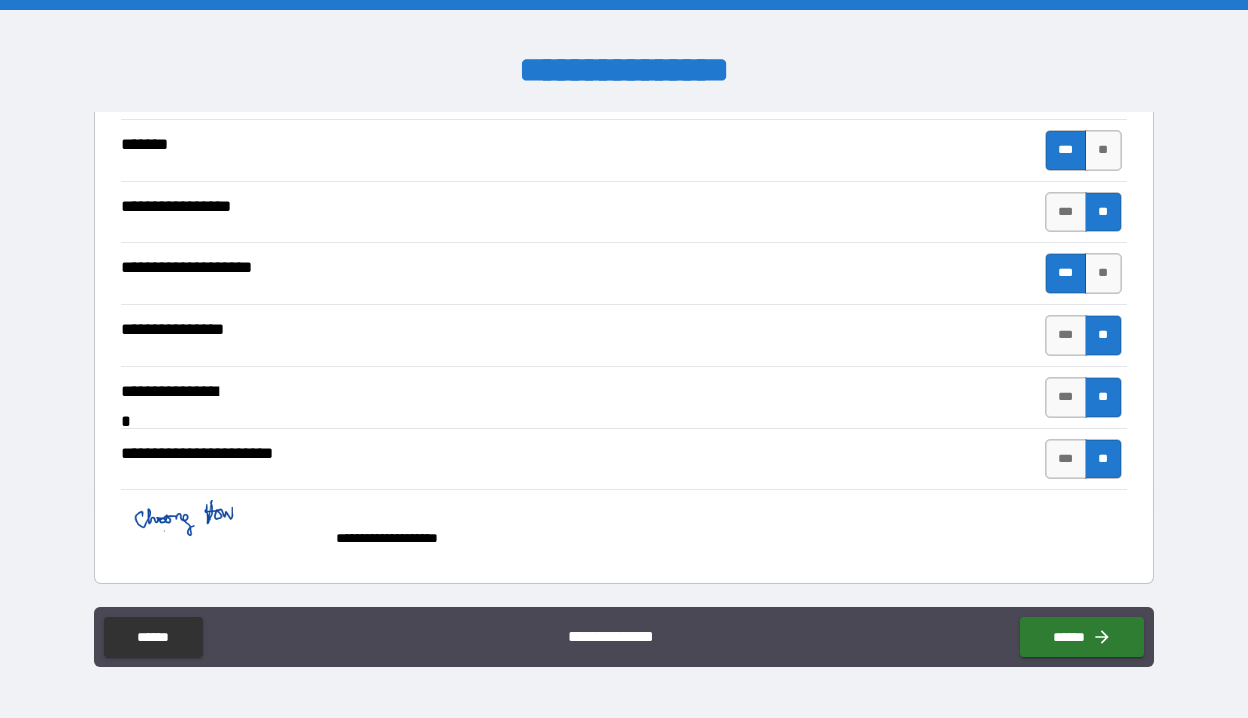 scroll, scrollTop: 5184, scrollLeft: 0, axis: vertical 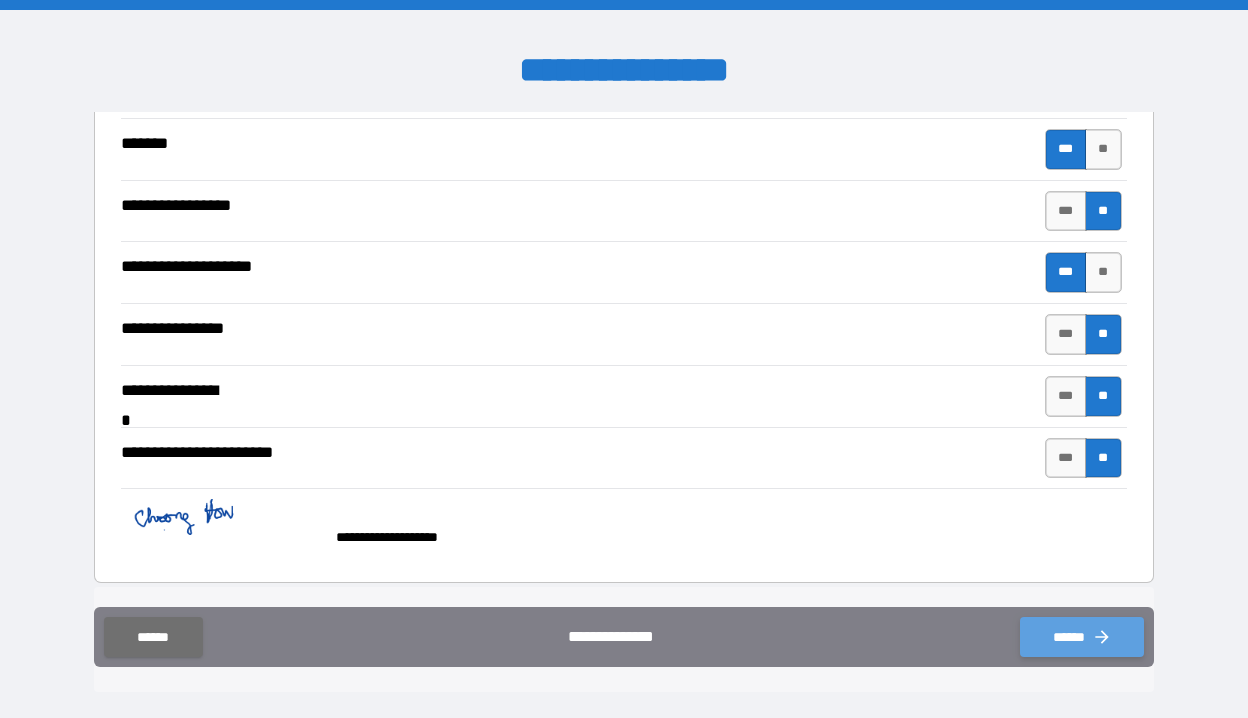 click on "******" at bounding box center (1082, 637) 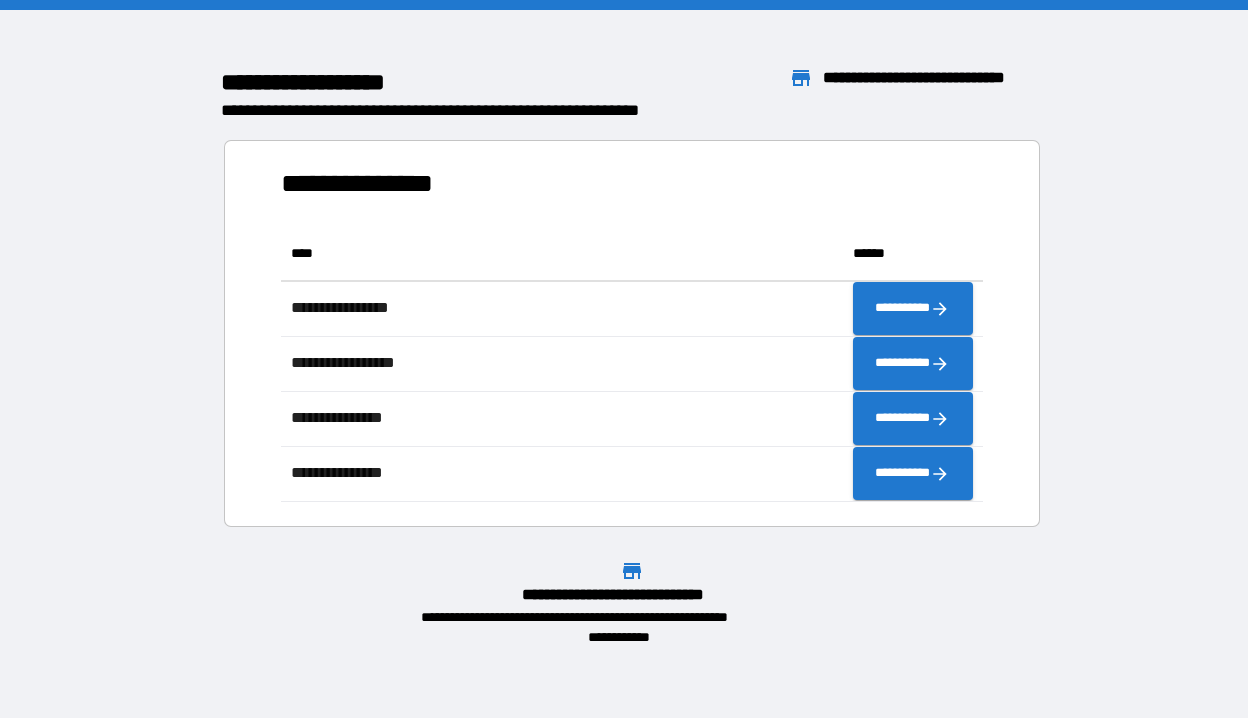 scroll, scrollTop: 1, scrollLeft: 1, axis: both 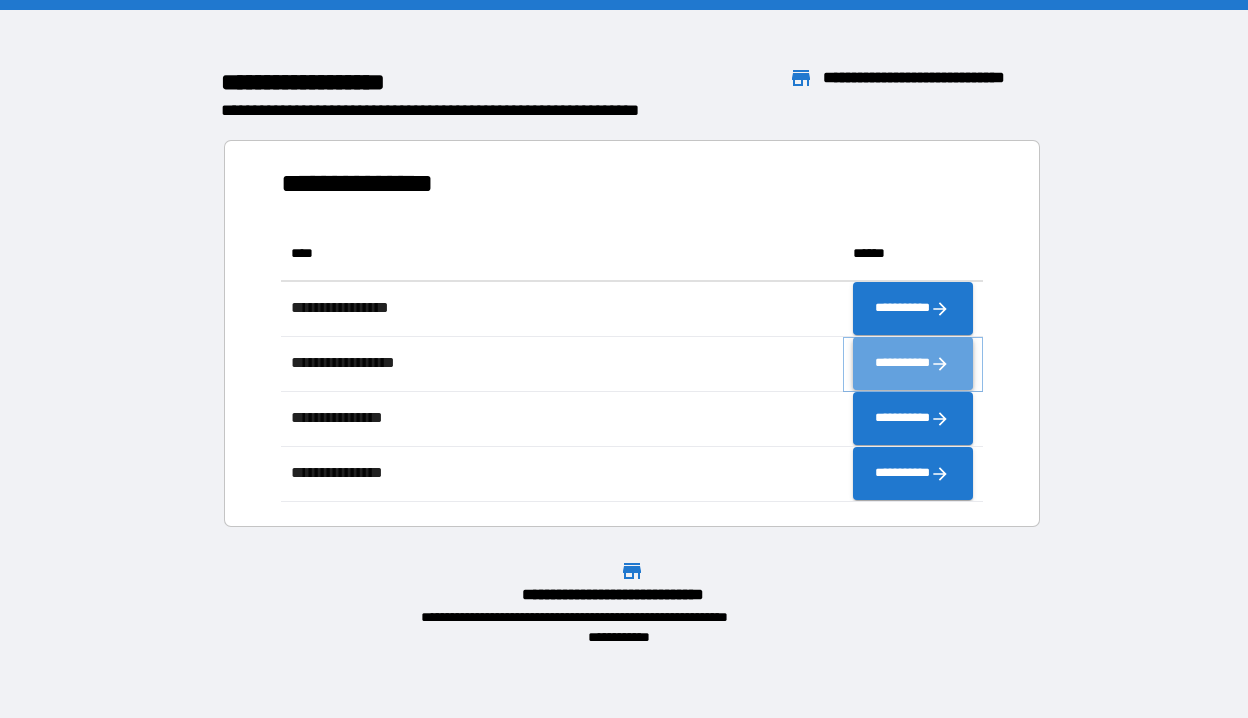 click on "**********" at bounding box center (913, 364) 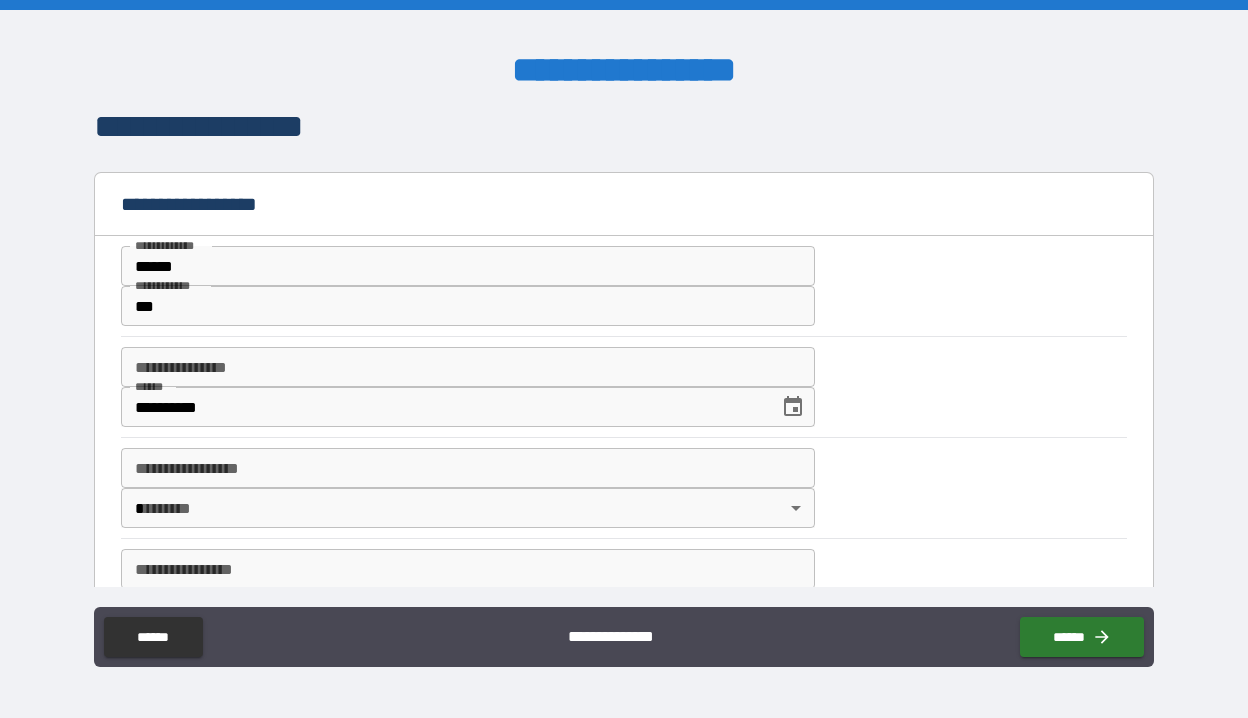 scroll, scrollTop: 0, scrollLeft: 0, axis: both 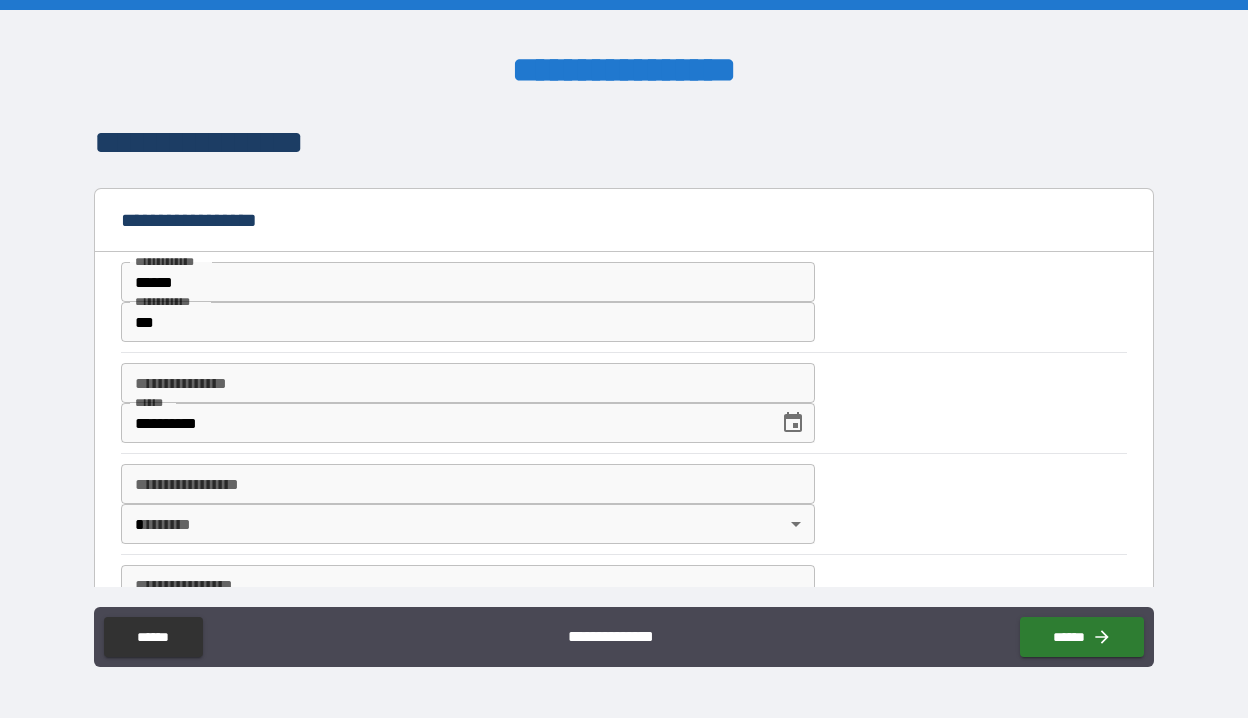 click on "**********" at bounding box center [624, 359] 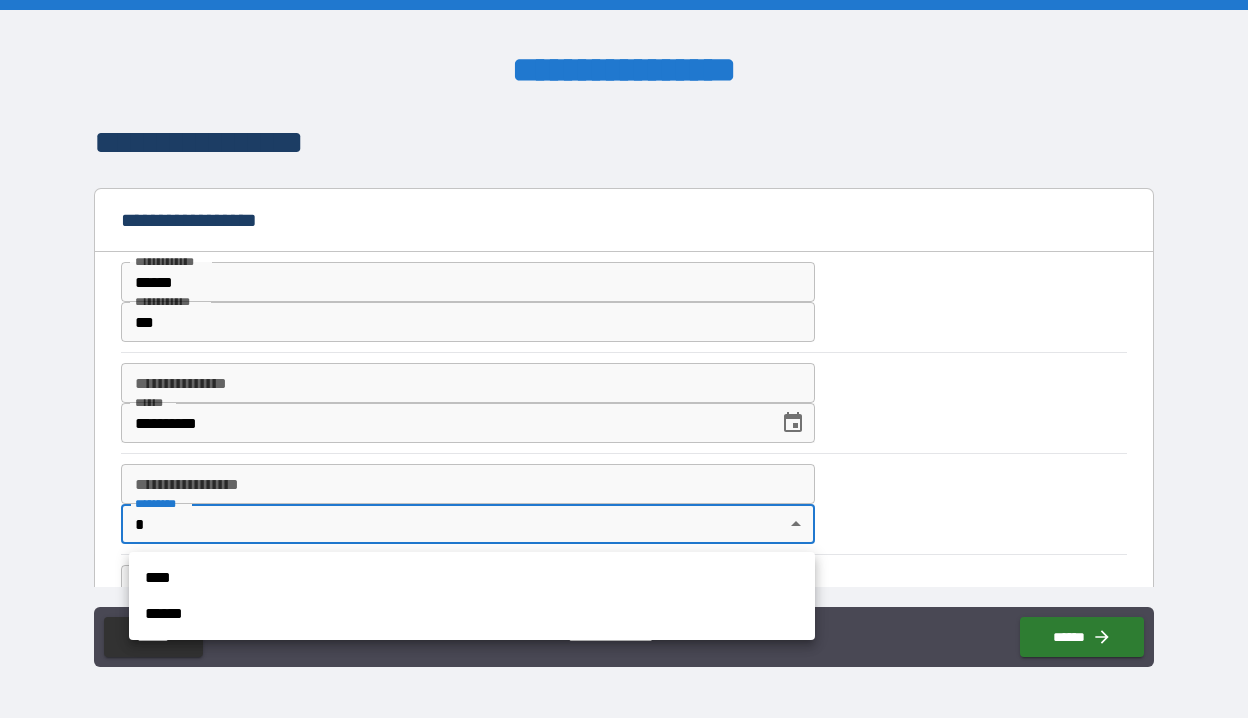 click on "******" at bounding box center (472, 614) 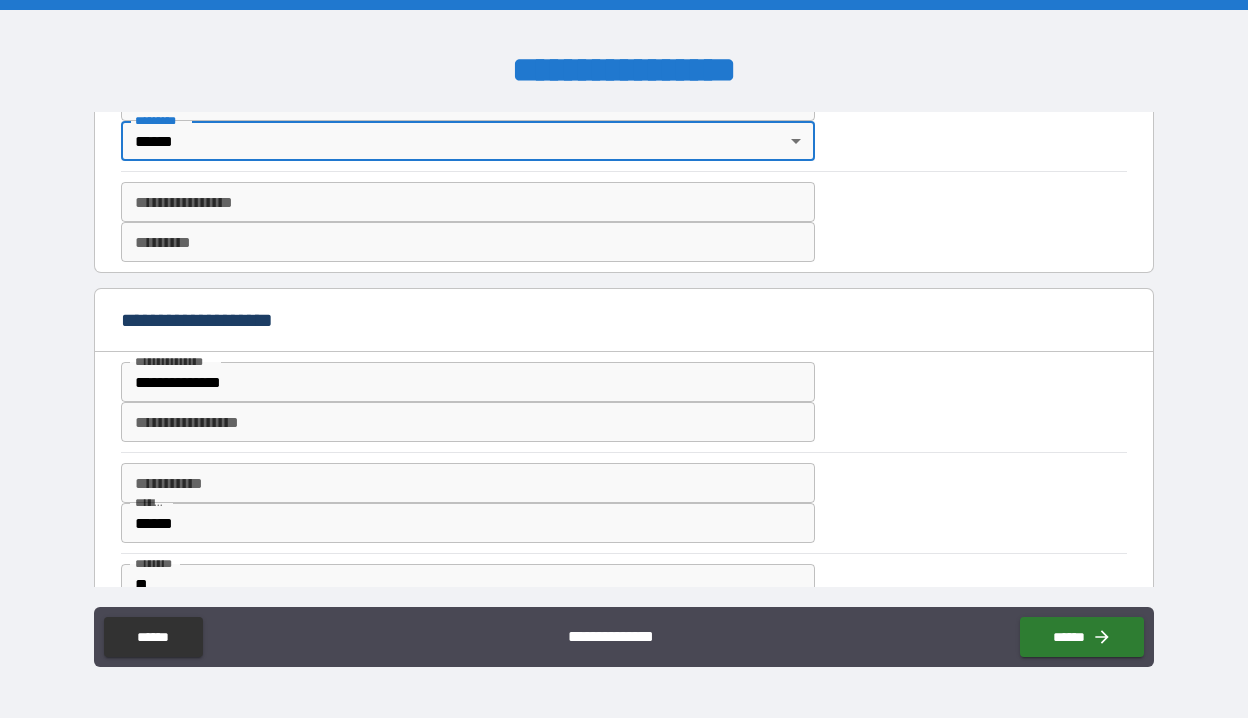 scroll, scrollTop: 385, scrollLeft: 0, axis: vertical 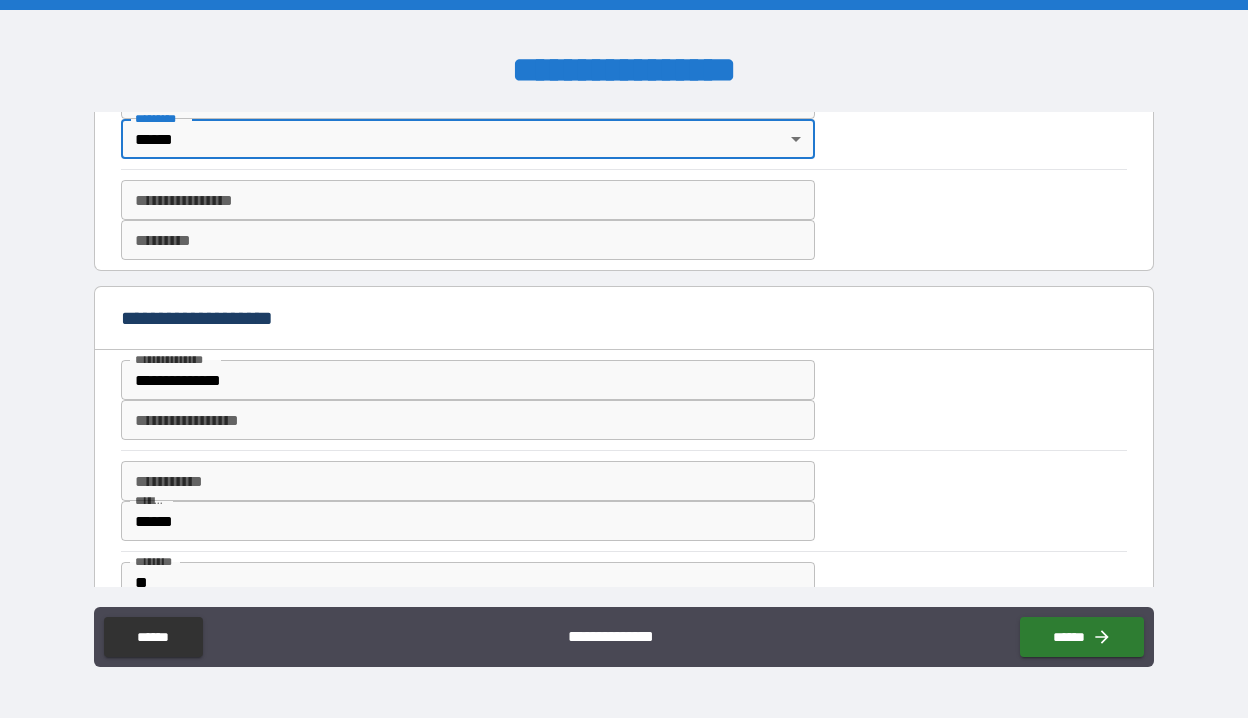 click on "**********" at bounding box center (468, 420) 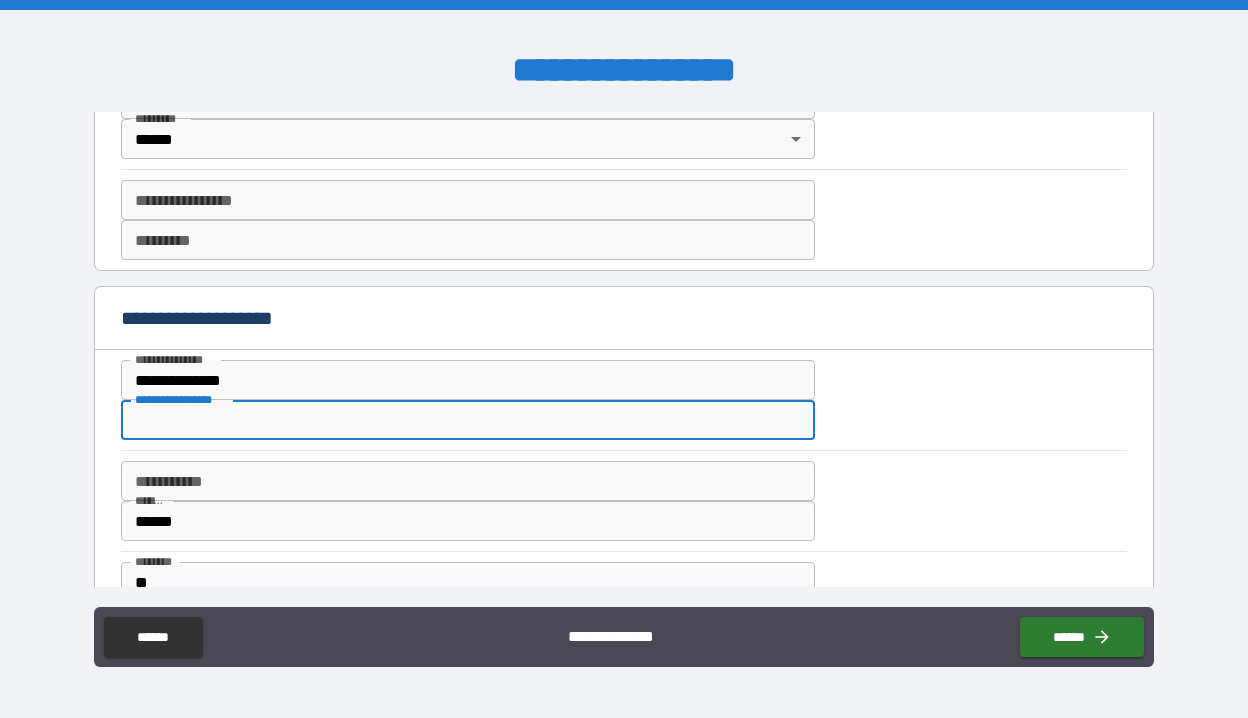 type on "**********" 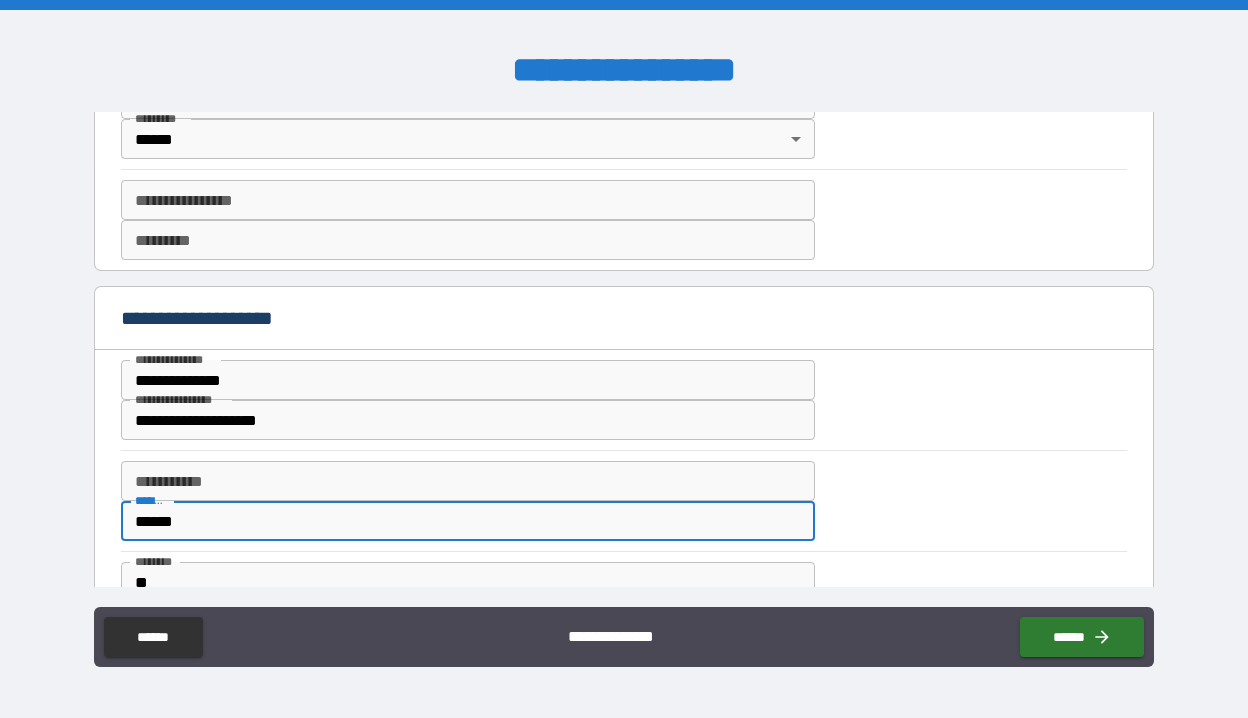 click on "******" at bounding box center [468, 521] 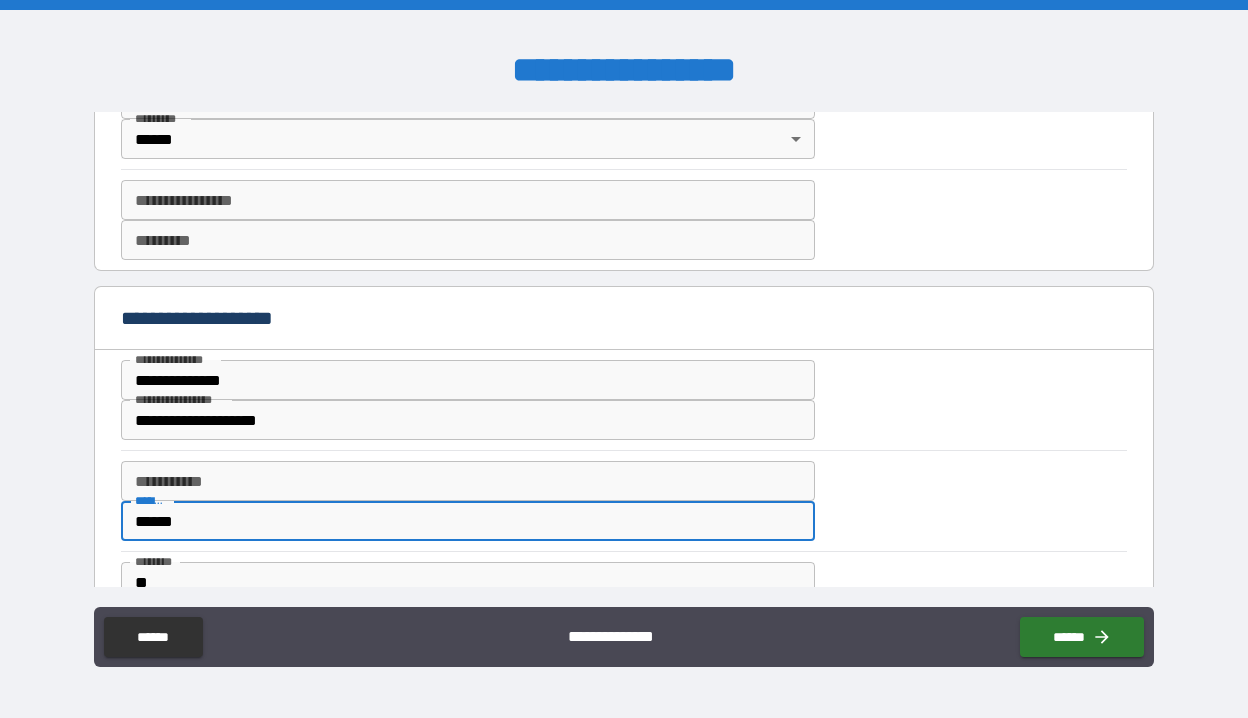 drag, startPoint x: 302, startPoint y: 527, endPoint x: 80, endPoint y: 494, distance: 224.4393 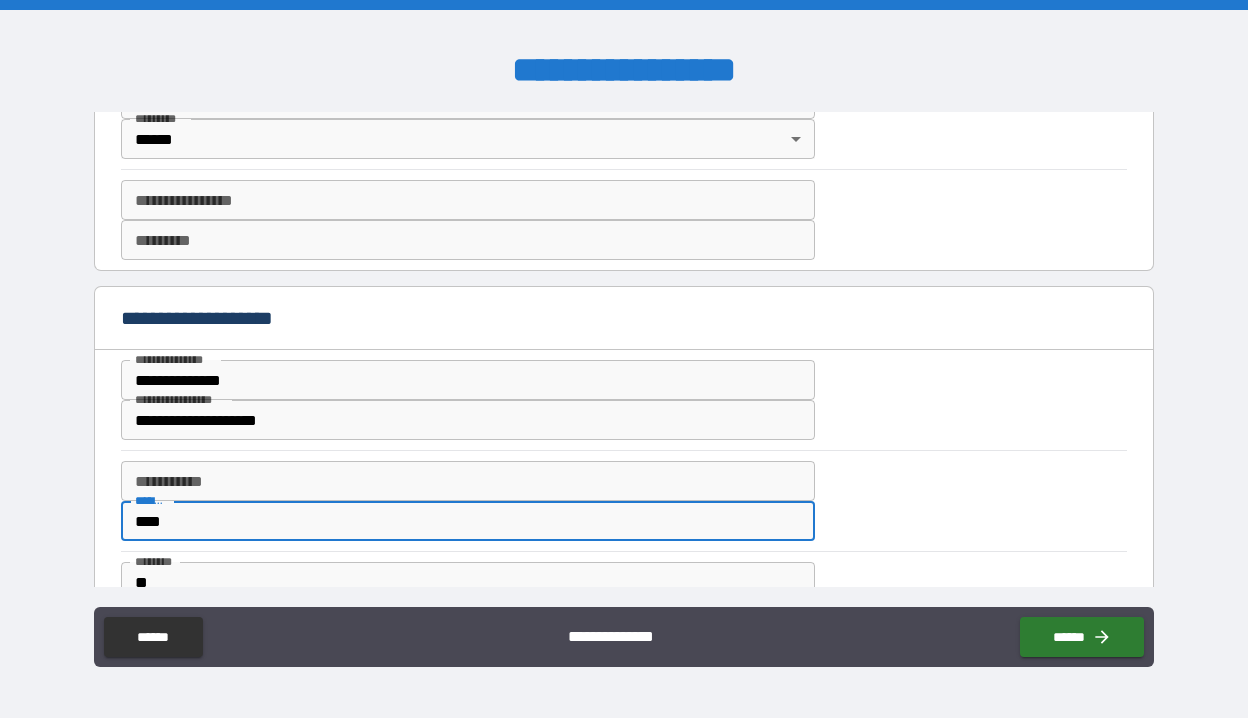 type on "****" 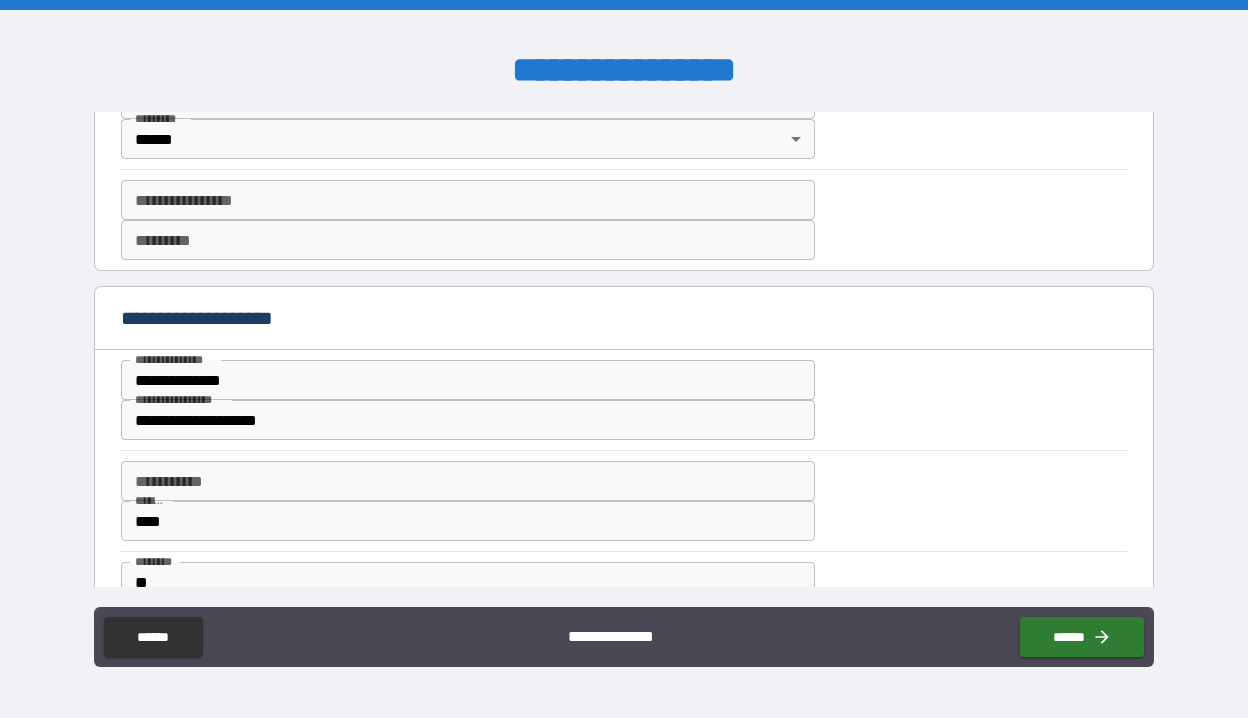 click on "******   * ** ******   * ****   * ***** ****   *" at bounding box center [624, 601] 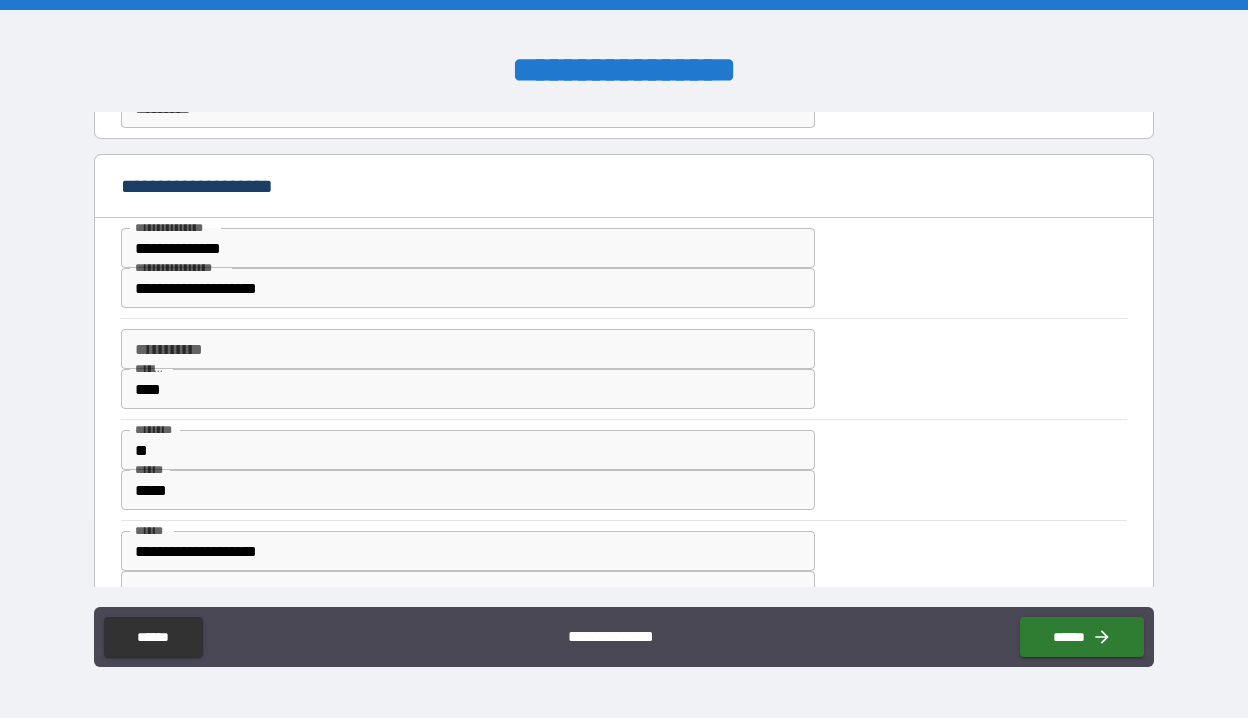 scroll, scrollTop: 533, scrollLeft: 0, axis: vertical 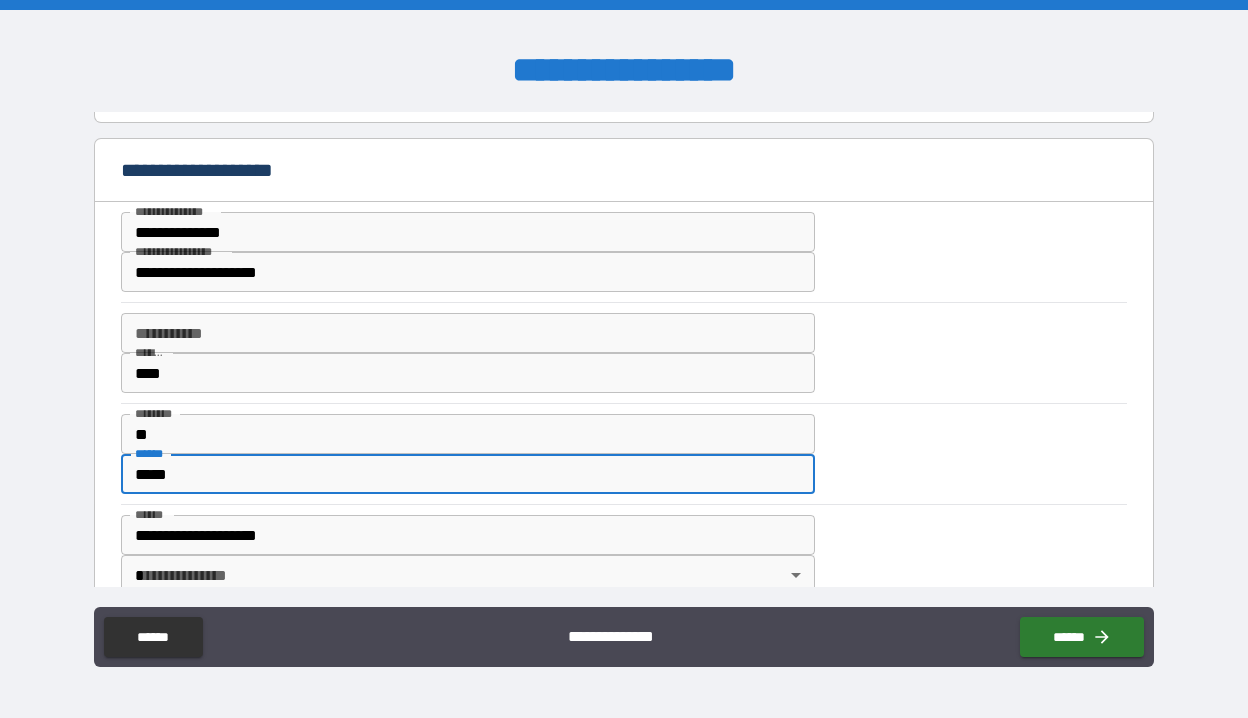 click on "*****" at bounding box center (468, 474) 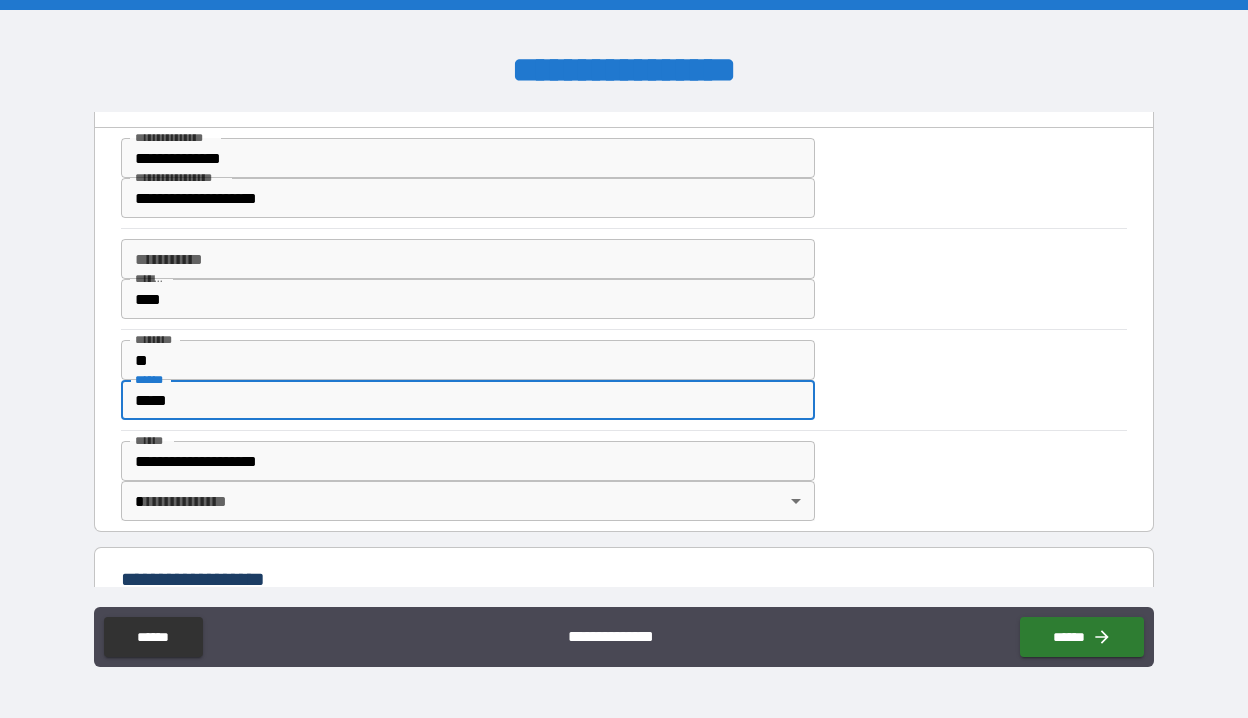 scroll, scrollTop: 609, scrollLeft: 0, axis: vertical 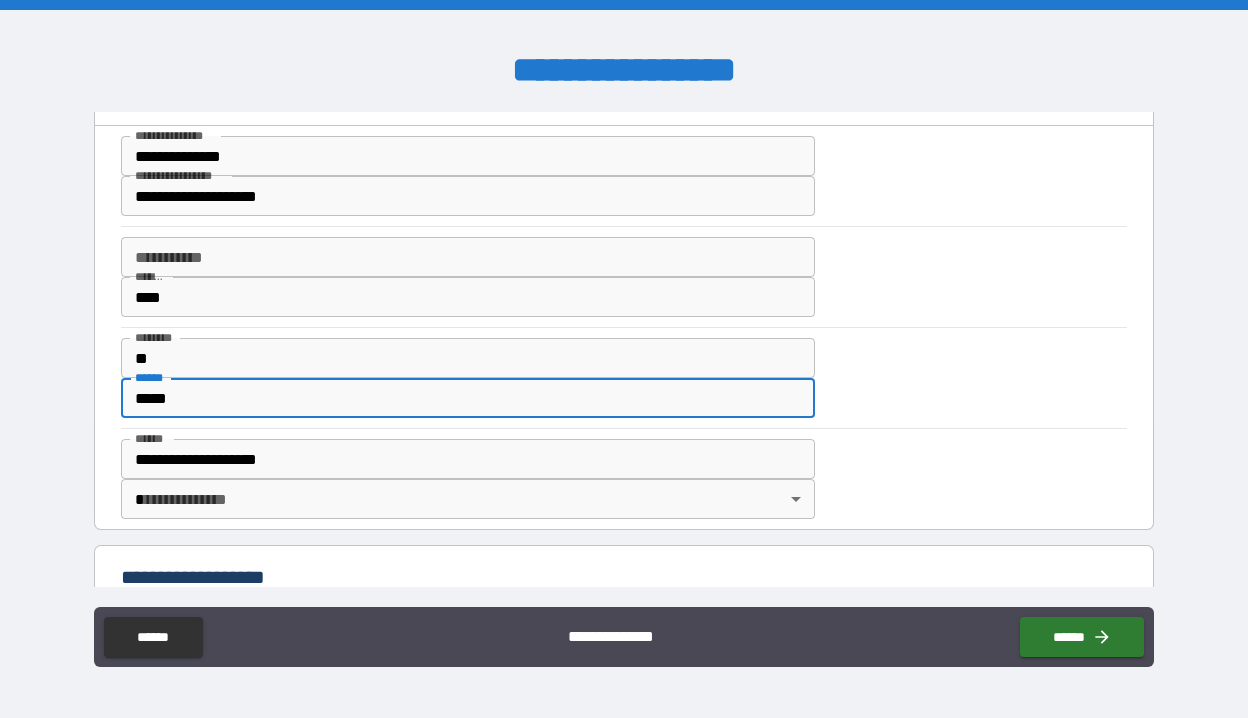 type on "*****" 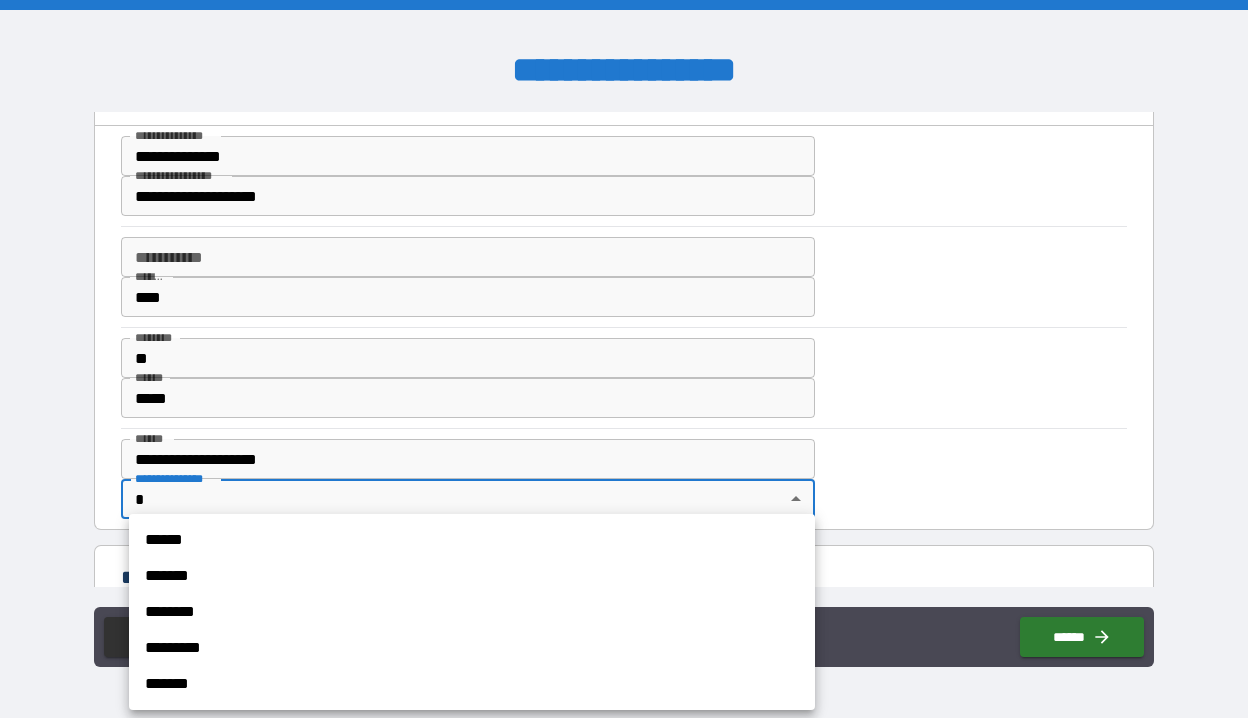 click on "**********" at bounding box center (624, 359) 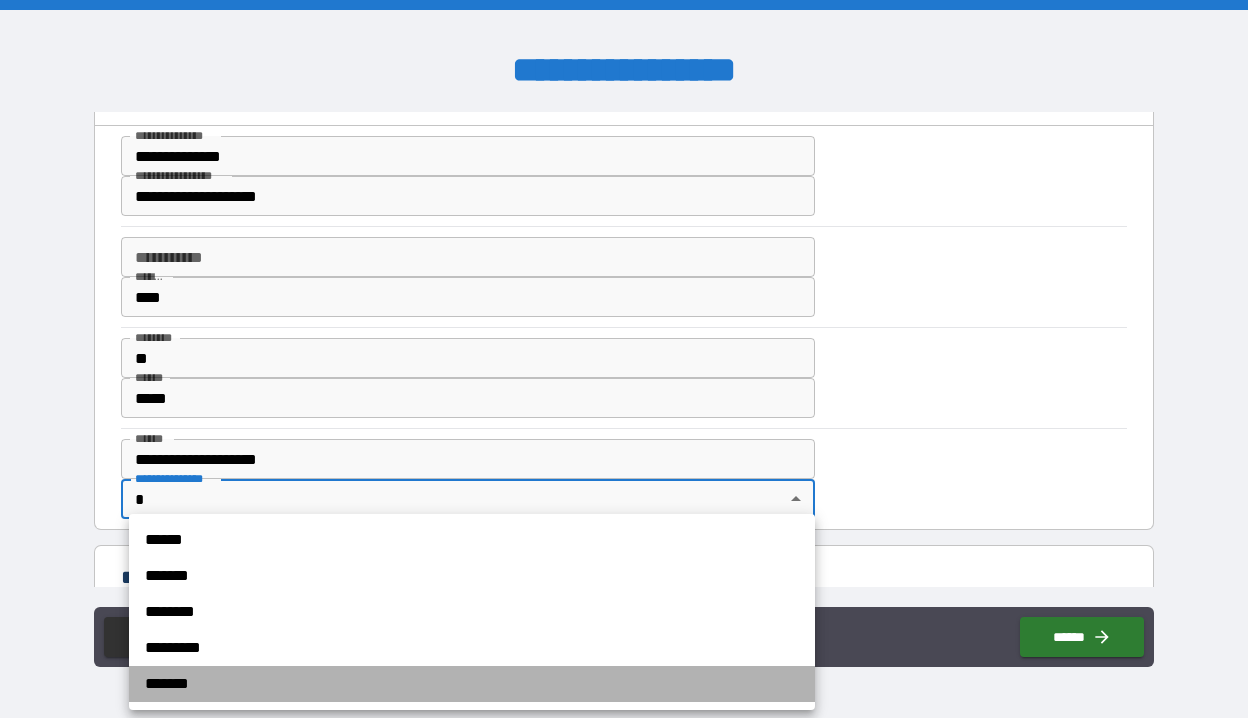 click on "*******" at bounding box center [472, 684] 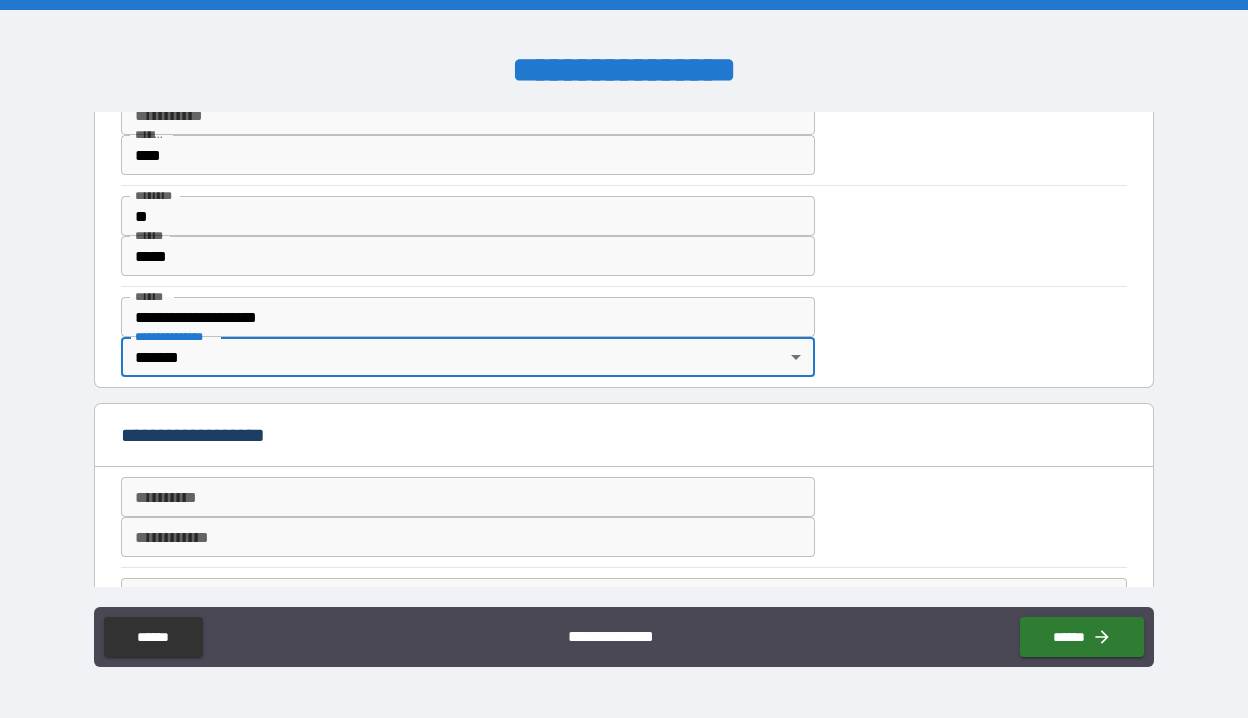 scroll, scrollTop: 757, scrollLeft: 0, axis: vertical 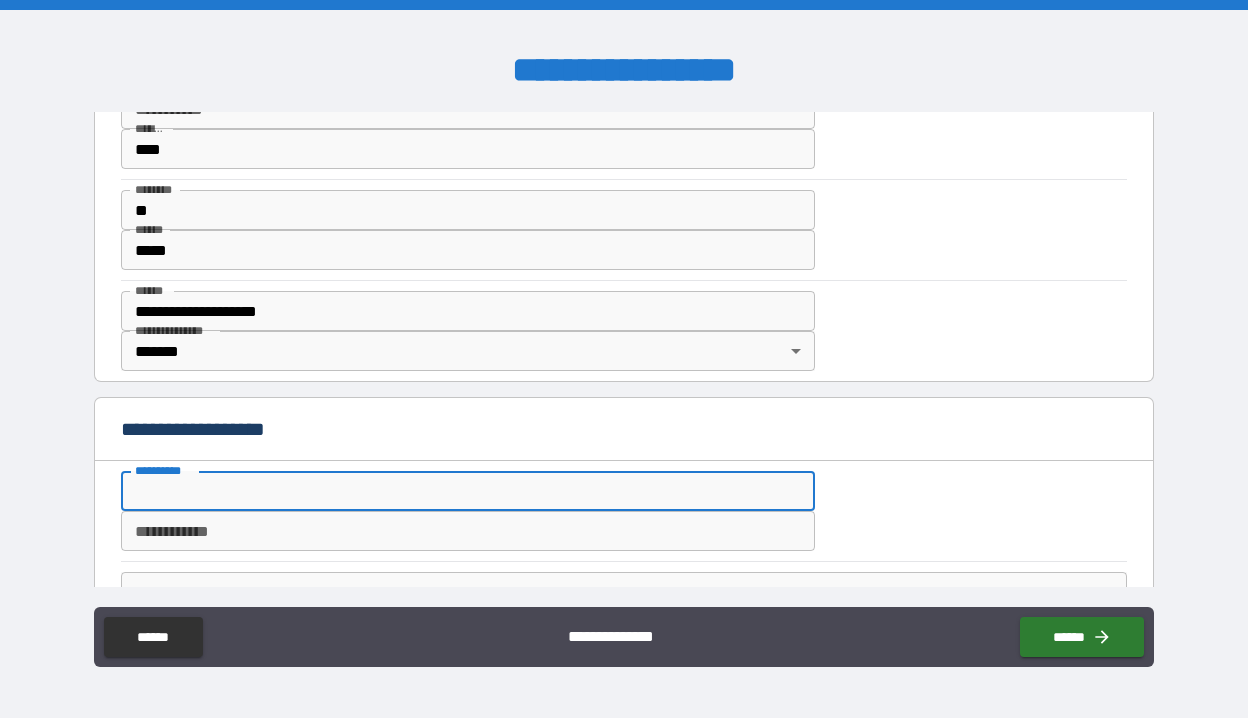 click on "**********" at bounding box center [468, 491] 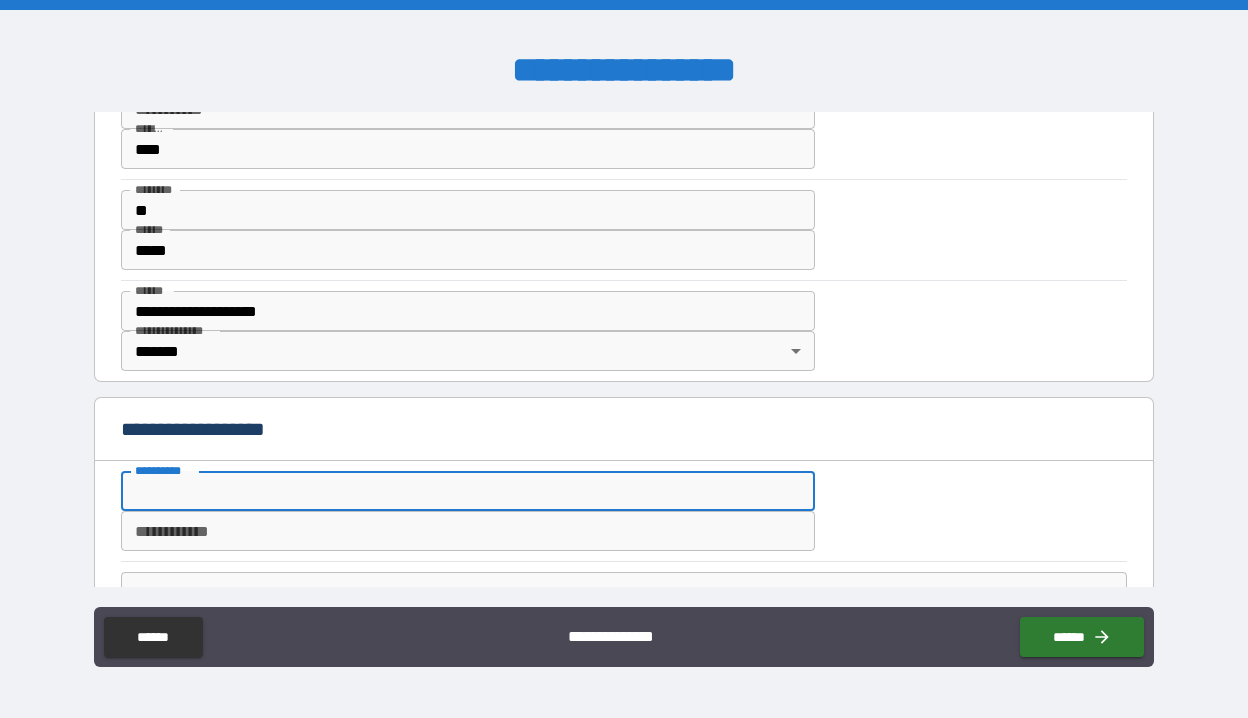 type on "**********" 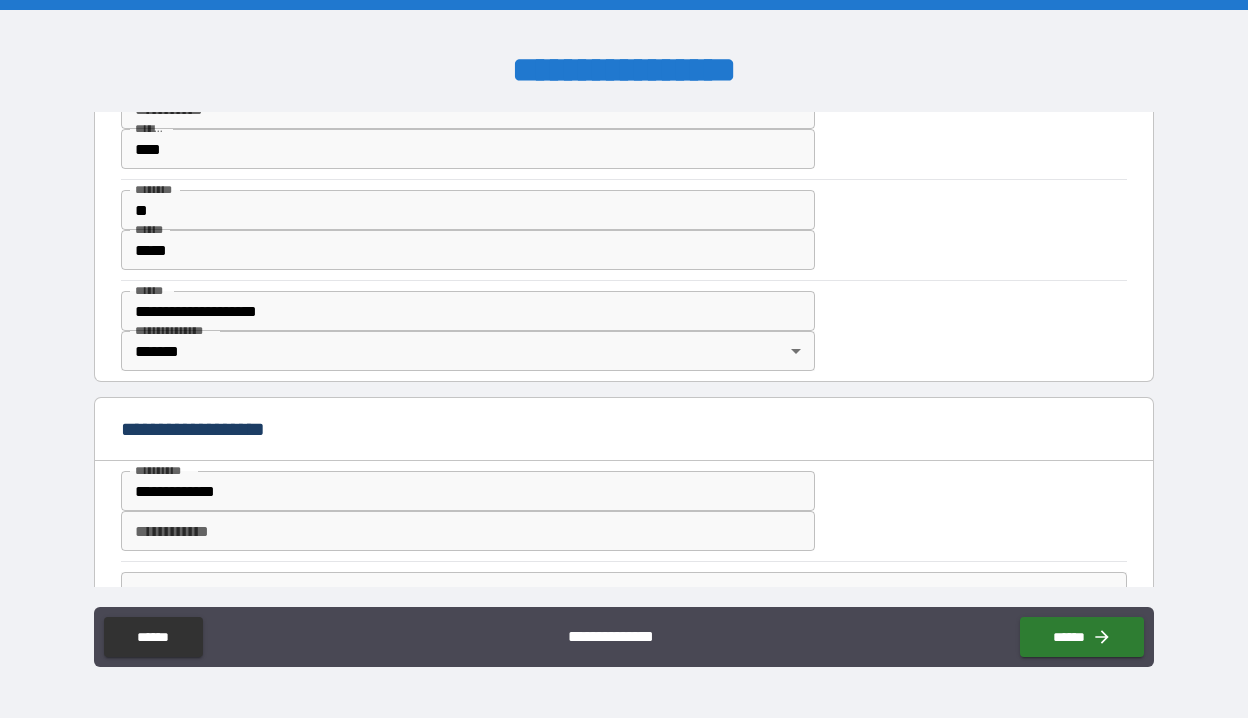 click on "**********" at bounding box center [624, 591] 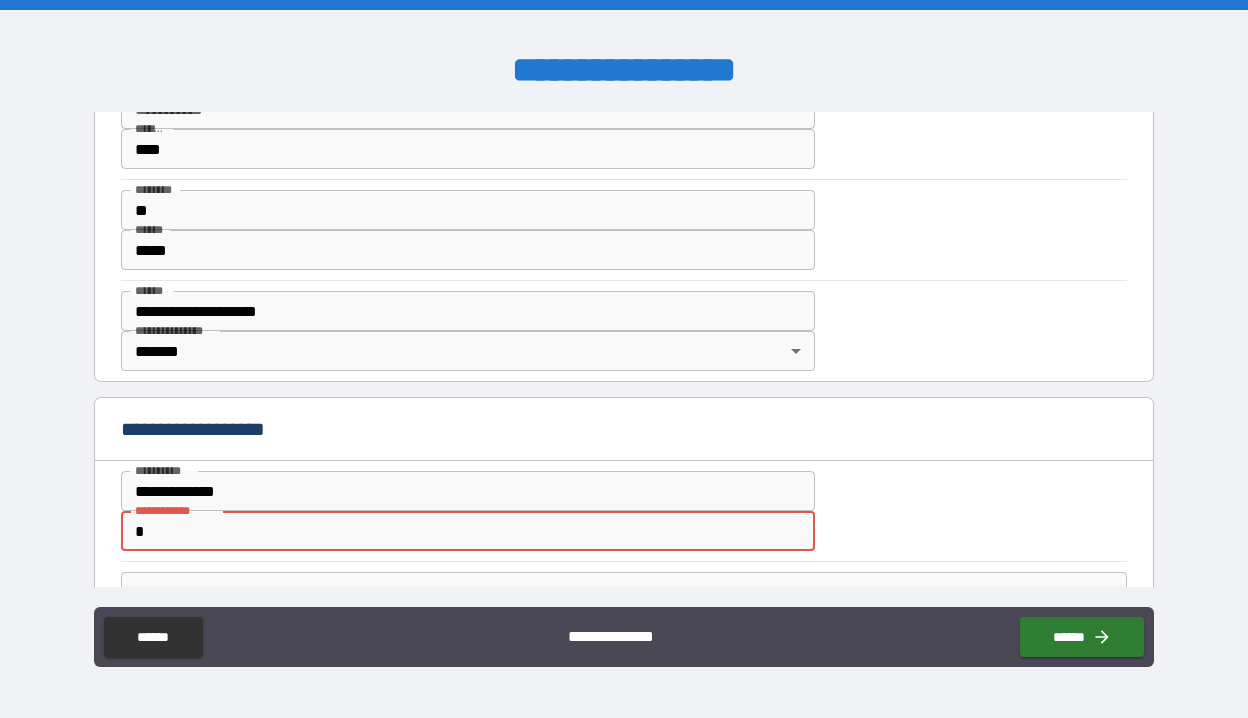 click on "*" at bounding box center (468, 531) 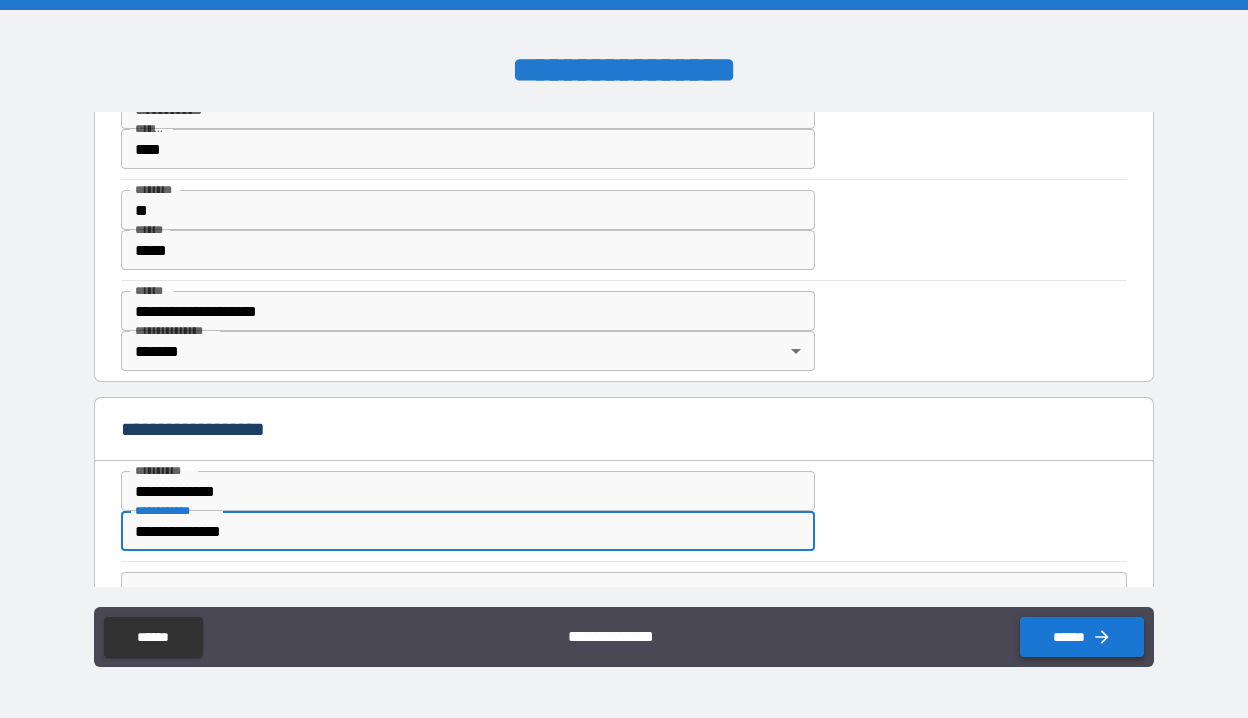 type on "**********" 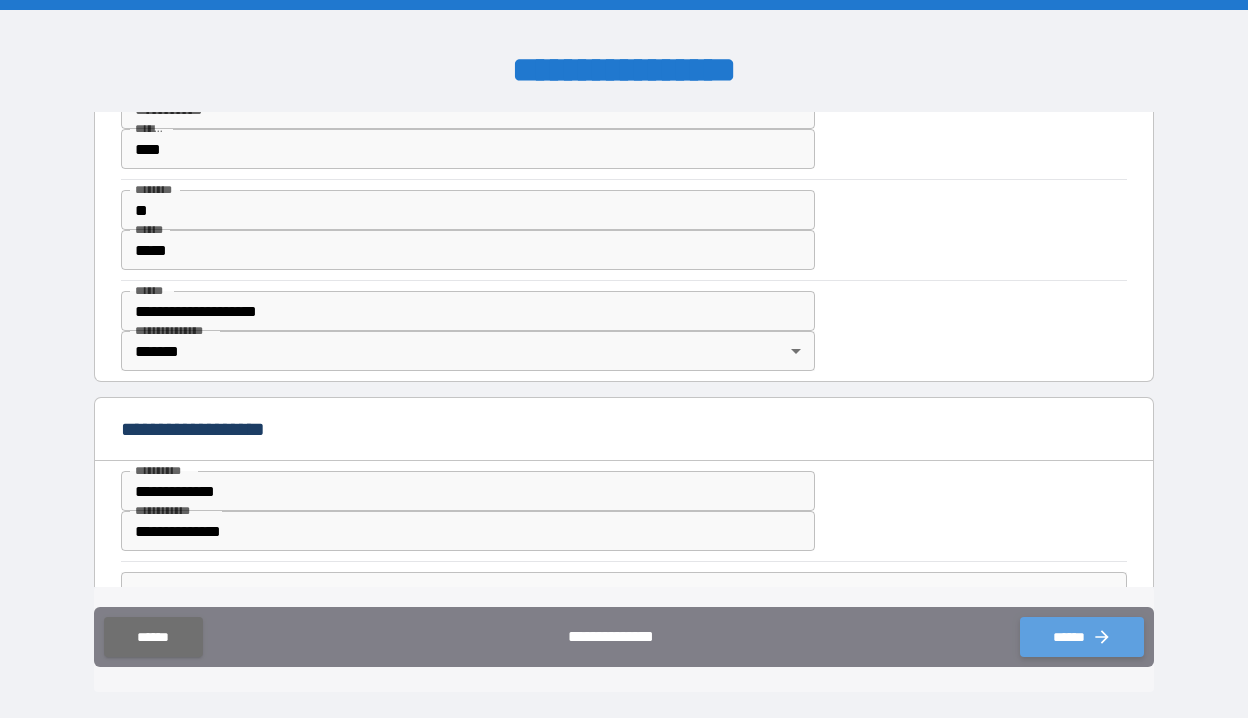 click on "******" at bounding box center [1082, 637] 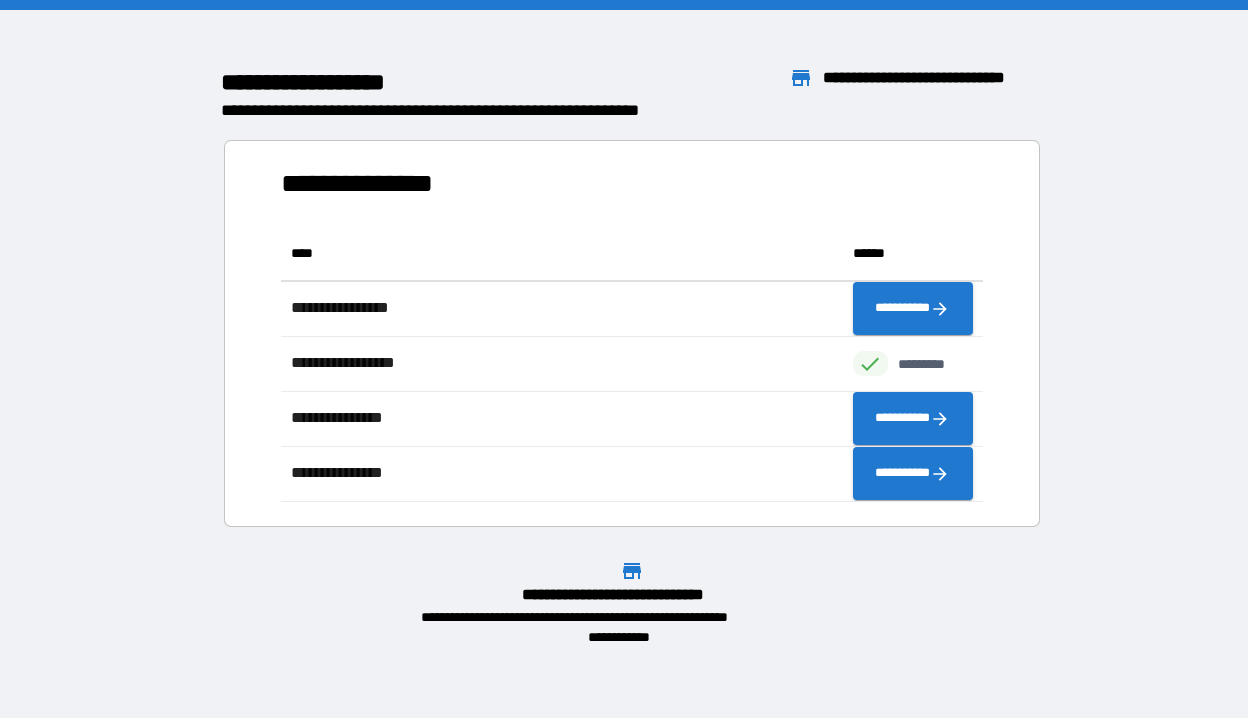 scroll, scrollTop: 1, scrollLeft: 1, axis: both 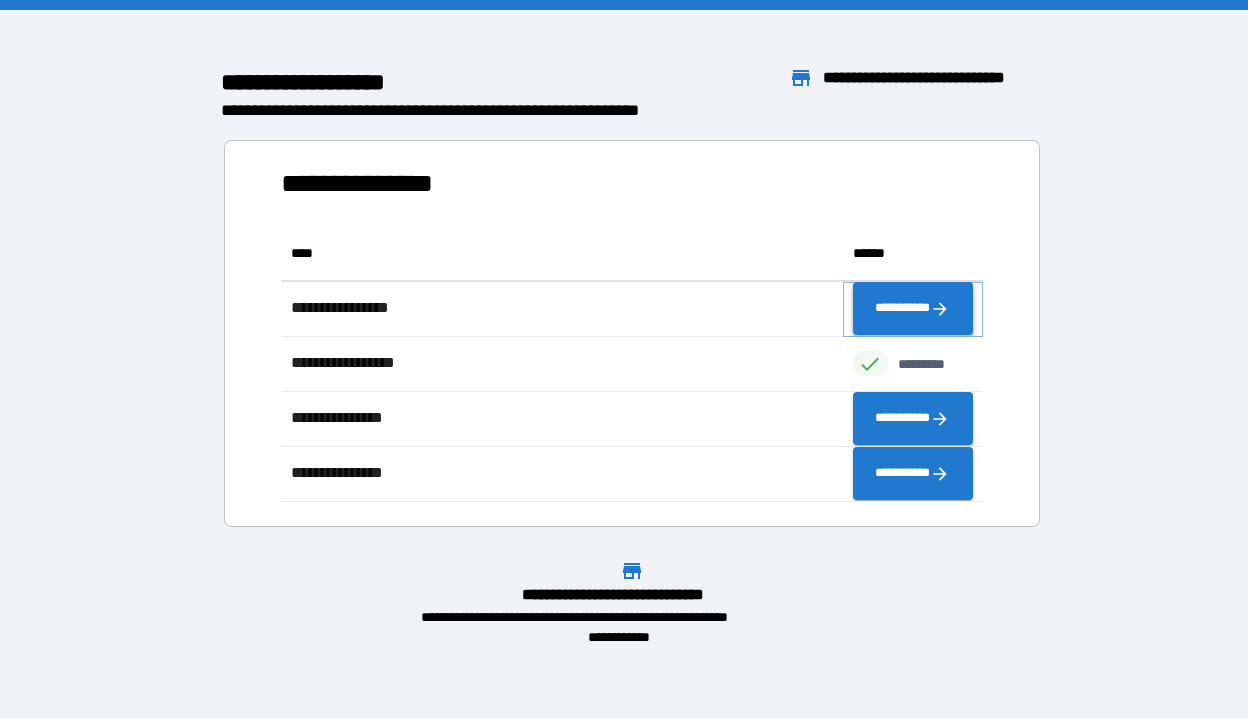click on "**********" at bounding box center (913, 309) 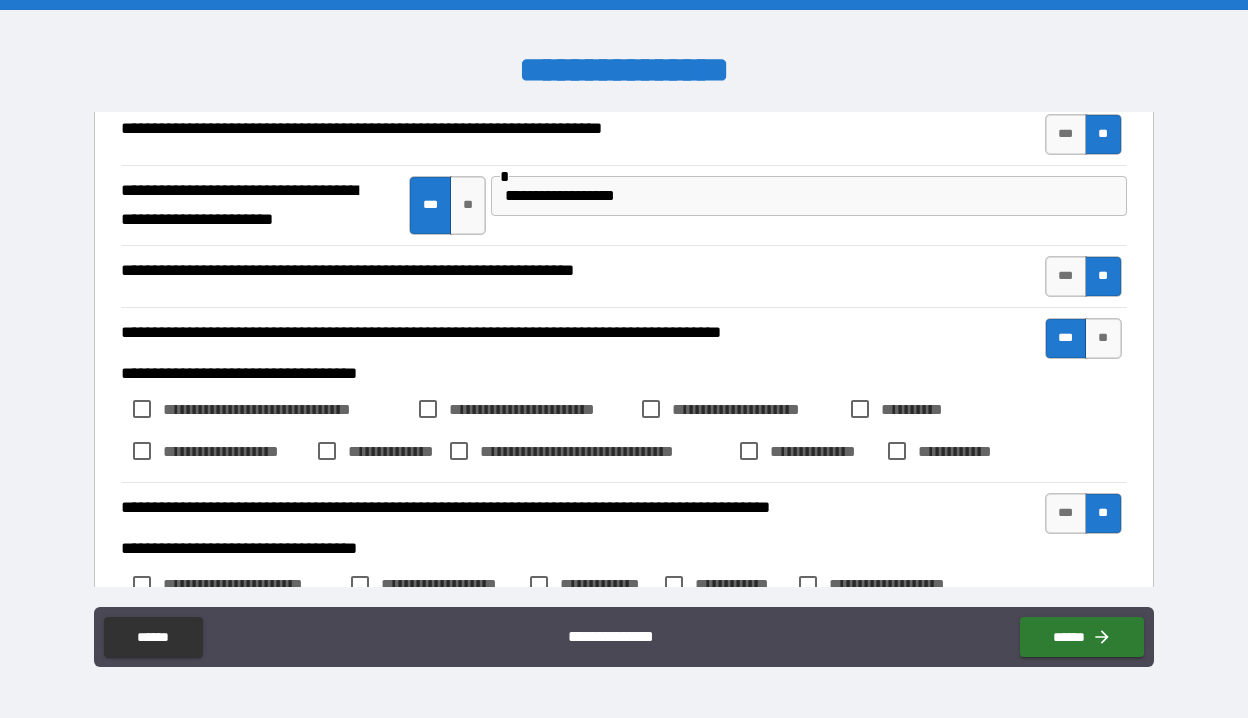 scroll, scrollTop: 276, scrollLeft: 0, axis: vertical 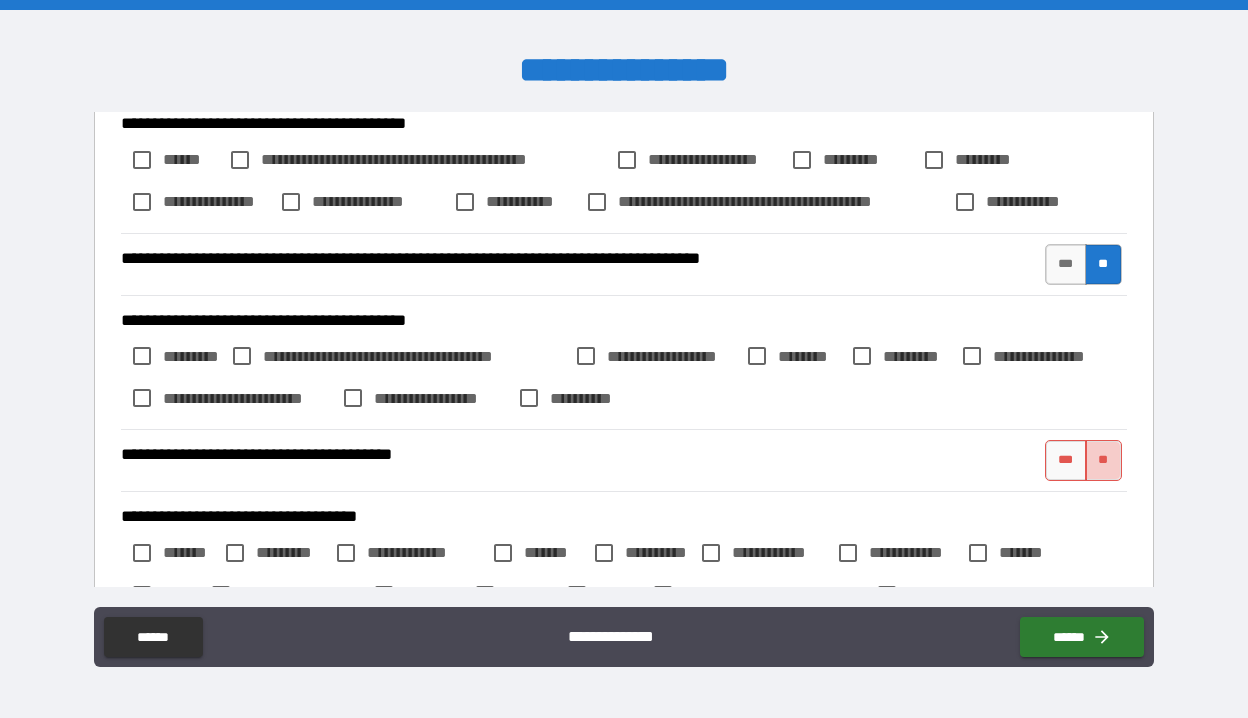 click on "**" at bounding box center (1103, 460) 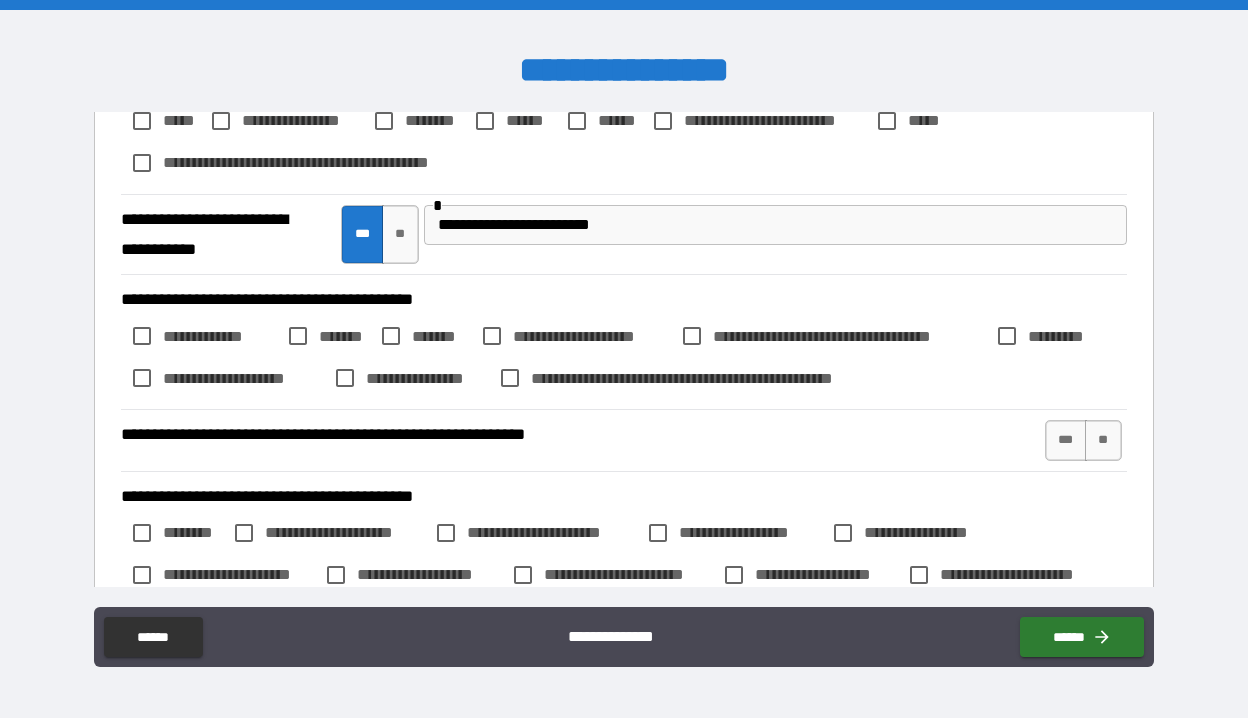 scroll, scrollTop: 1600, scrollLeft: 0, axis: vertical 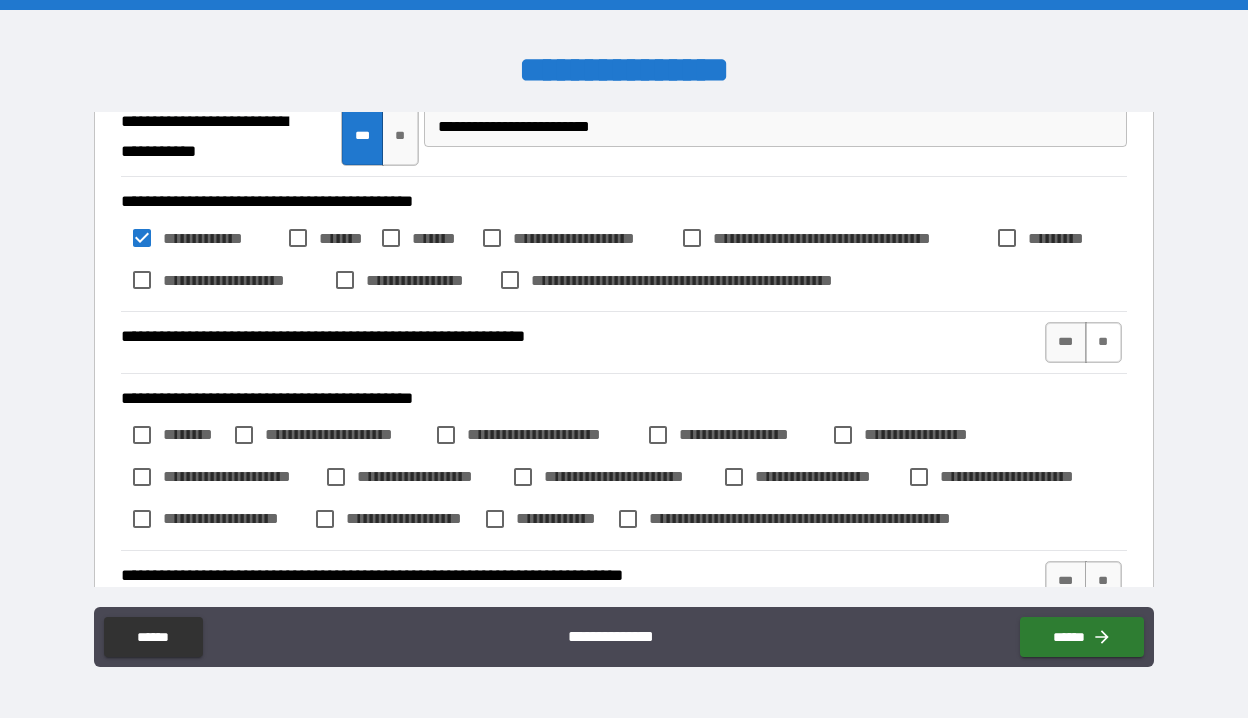 click on "**" at bounding box center [1103, 342] 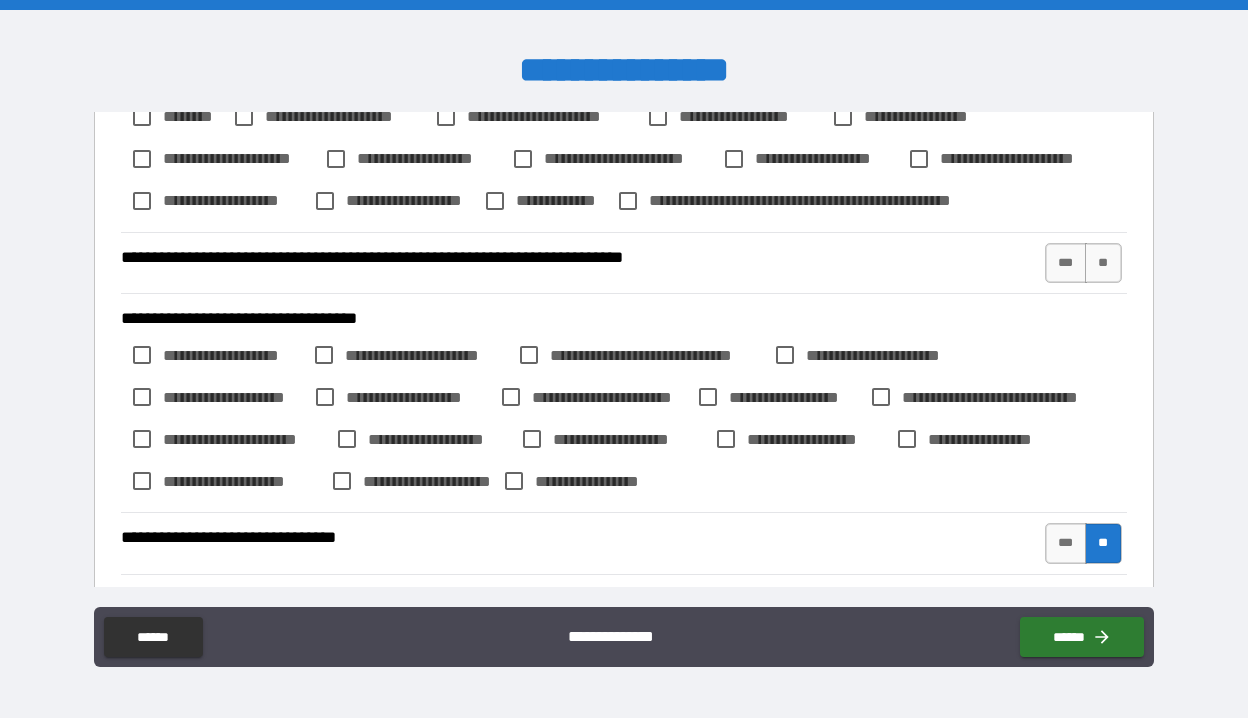 scroll, scrollTop: 2012, scrollLeft: 0, axis: vertical 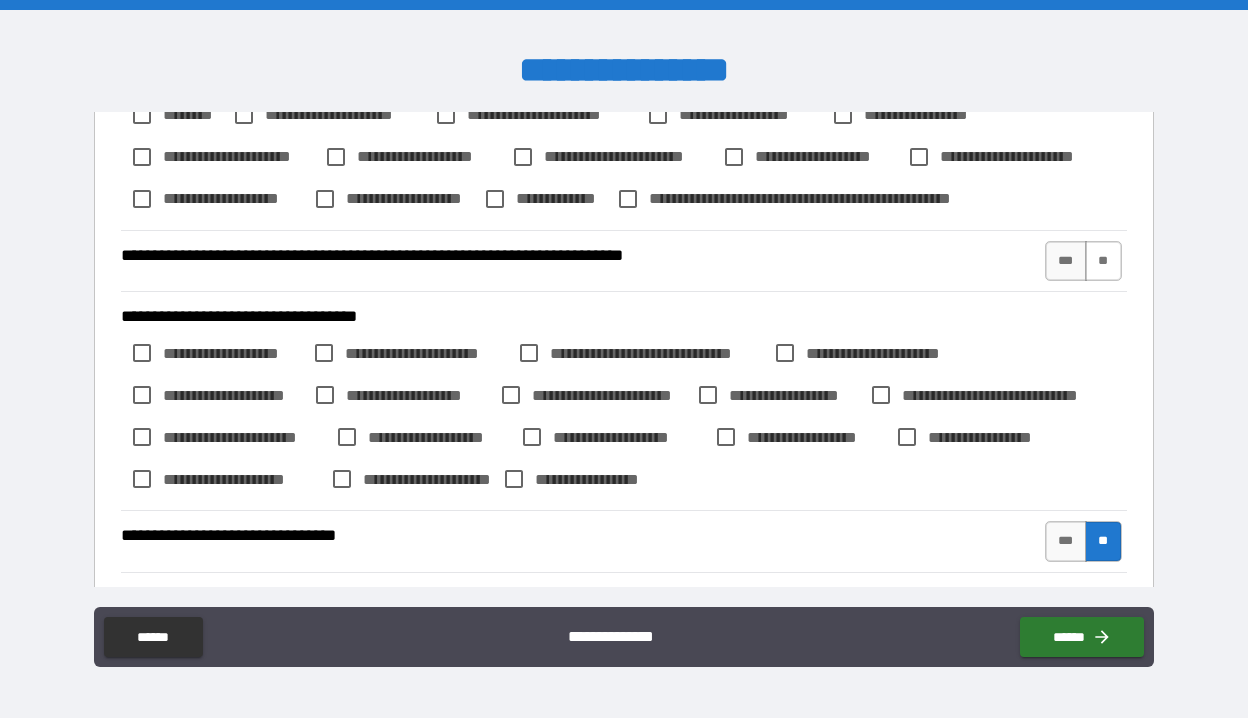 click on "**" at bounding box center (1103, 261) 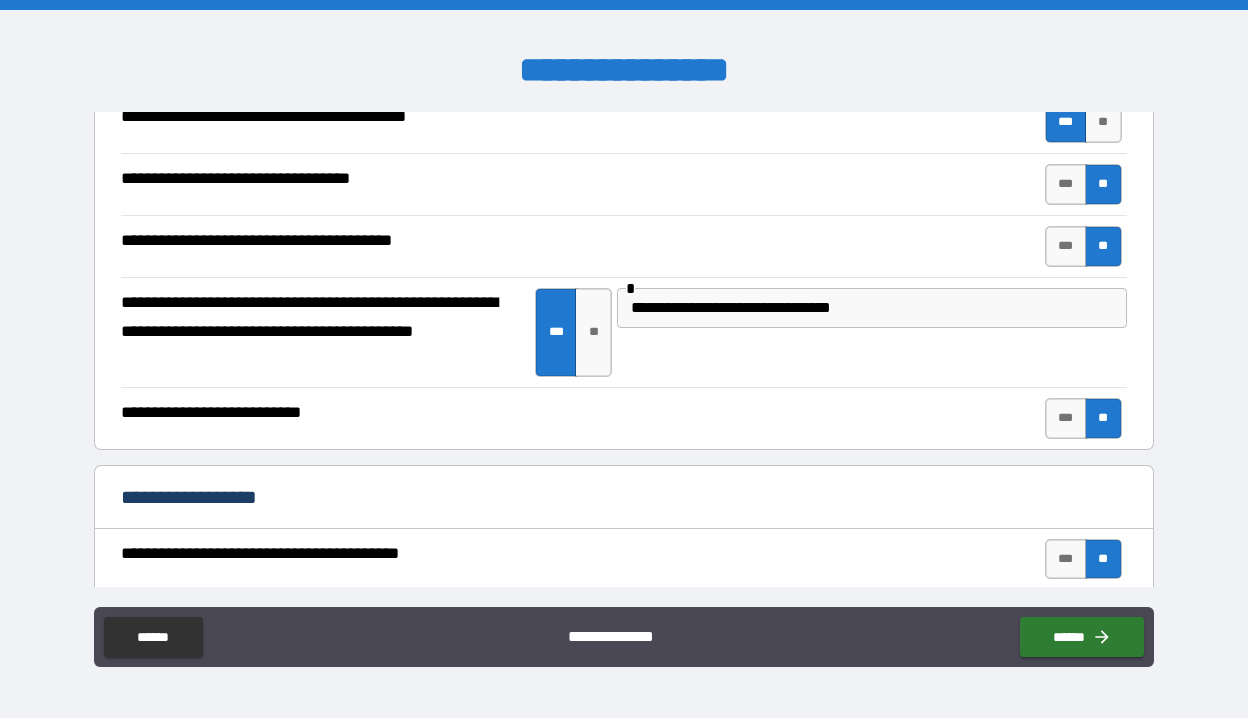 scroll, scrollTop: 2687, scrollLeft: 0, axis: vertical 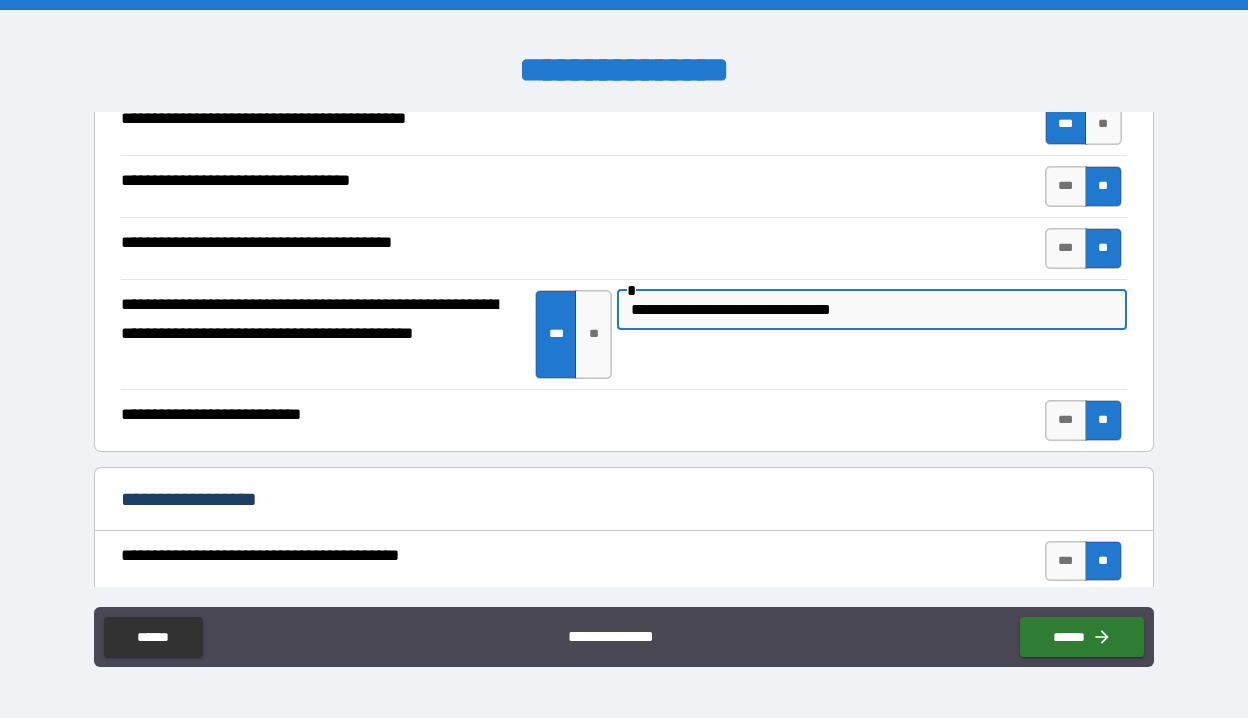 click on "**********" at bounding box center [872, 310] 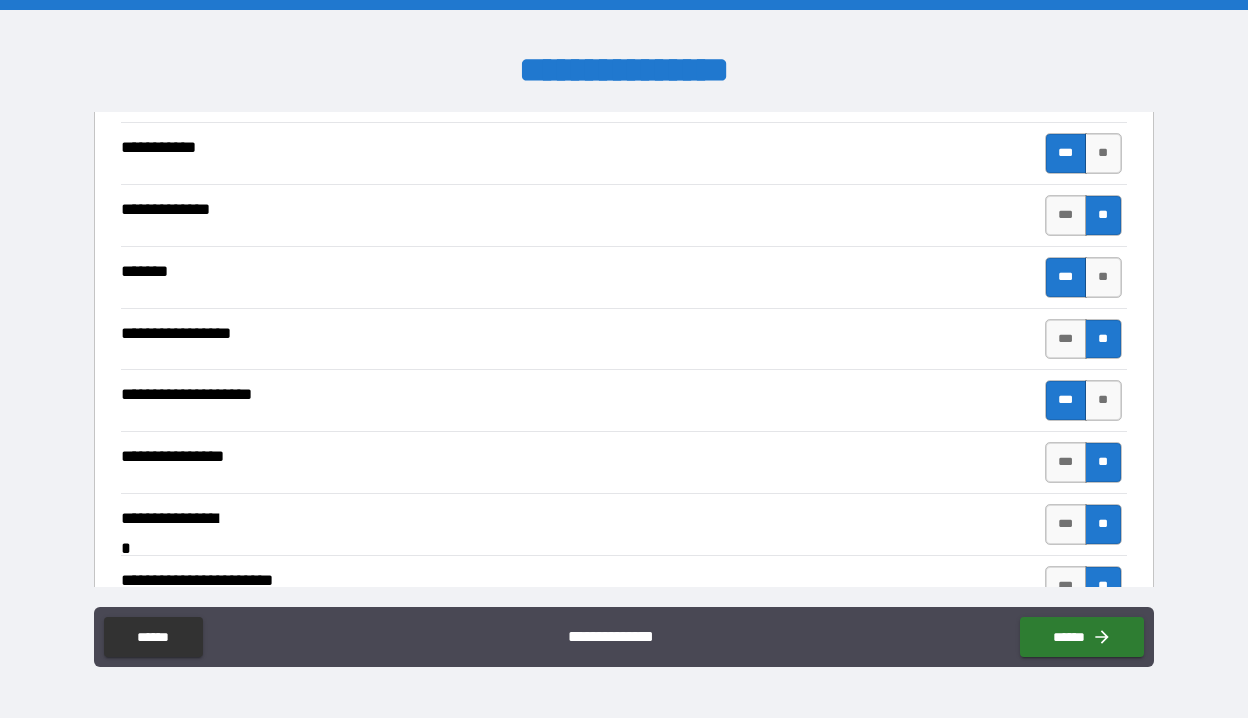 scroll, scrollTop: 5167, scrollLeft: 0, axis: vertical 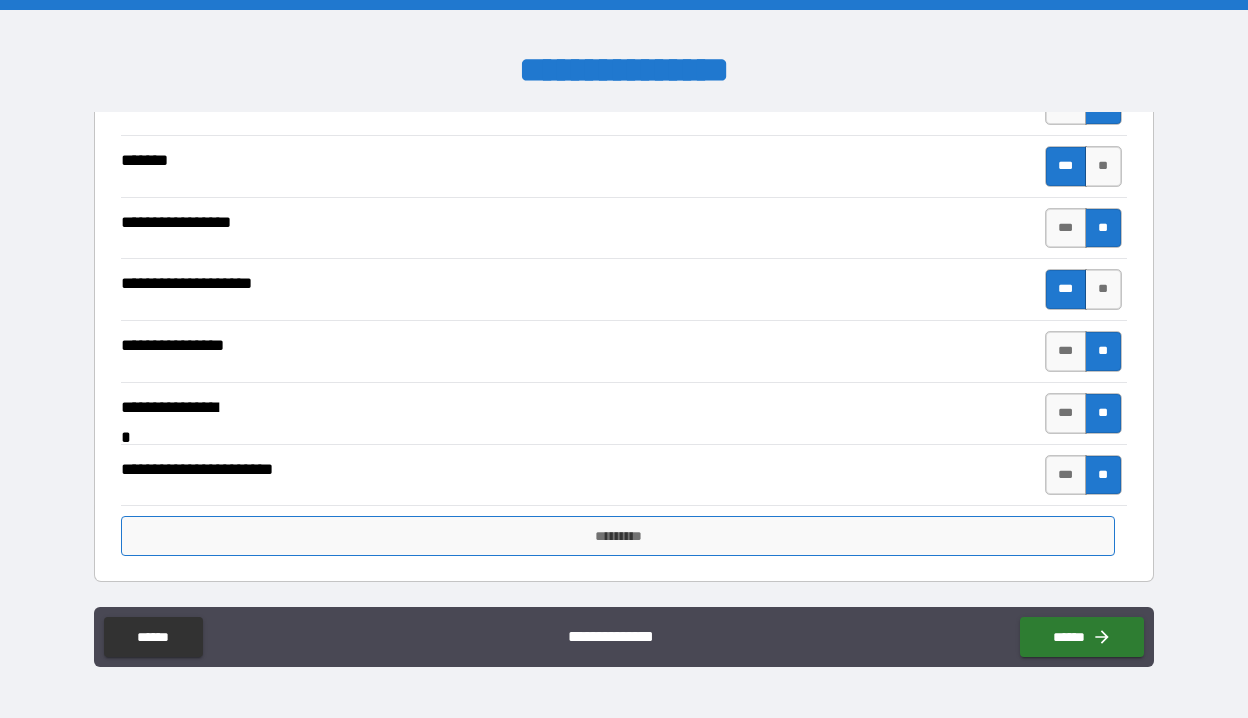 type on "**********" 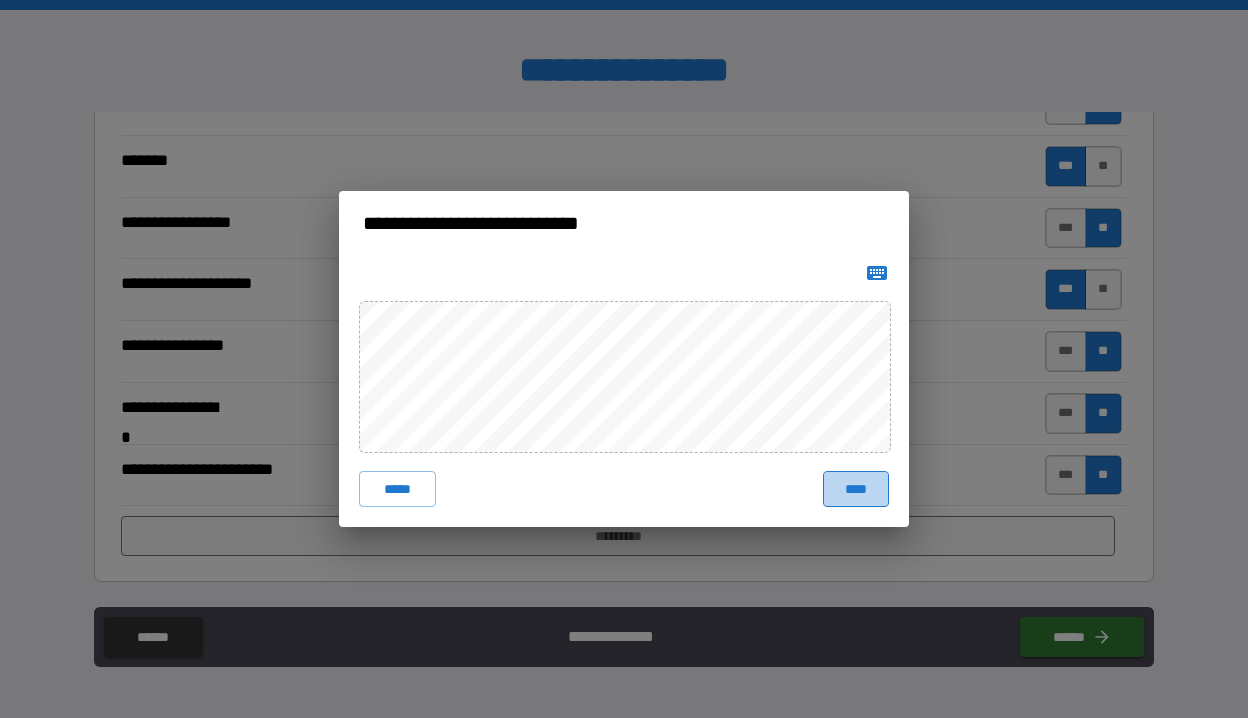 click on "****" at bounding box center [856, 489] 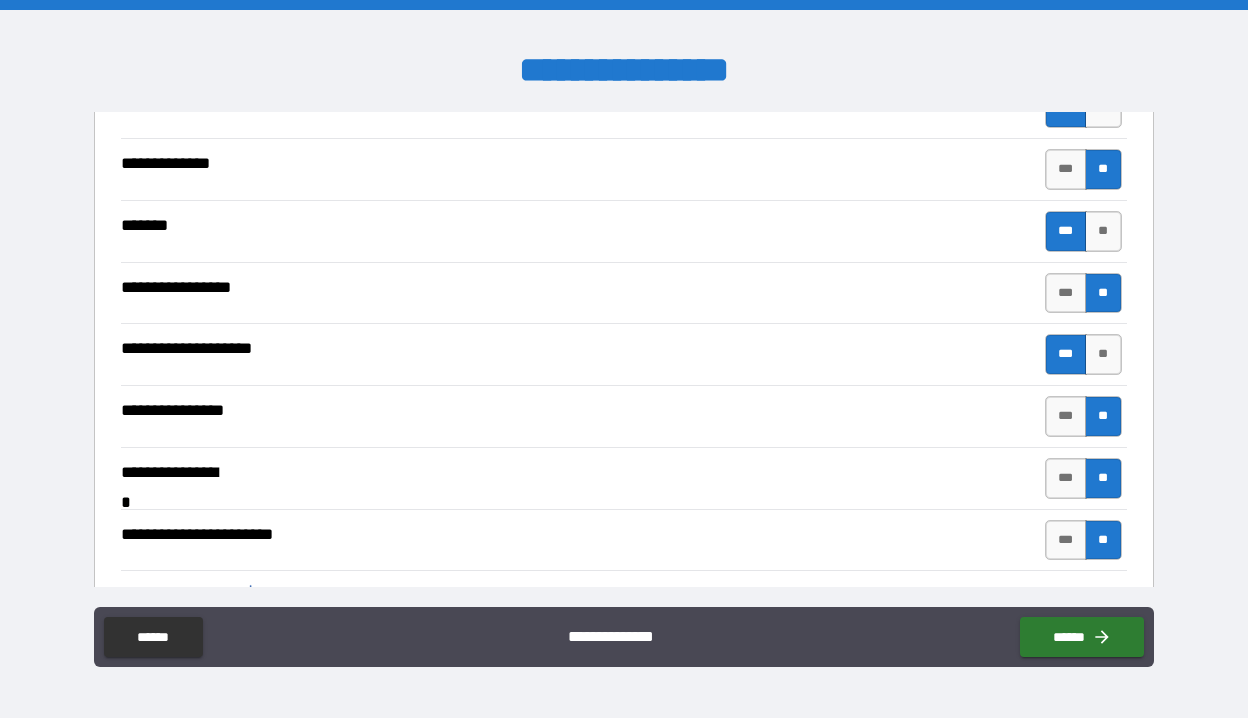 scroll, scrollTop: 5184, scrollLeft: 0, axis: vertical 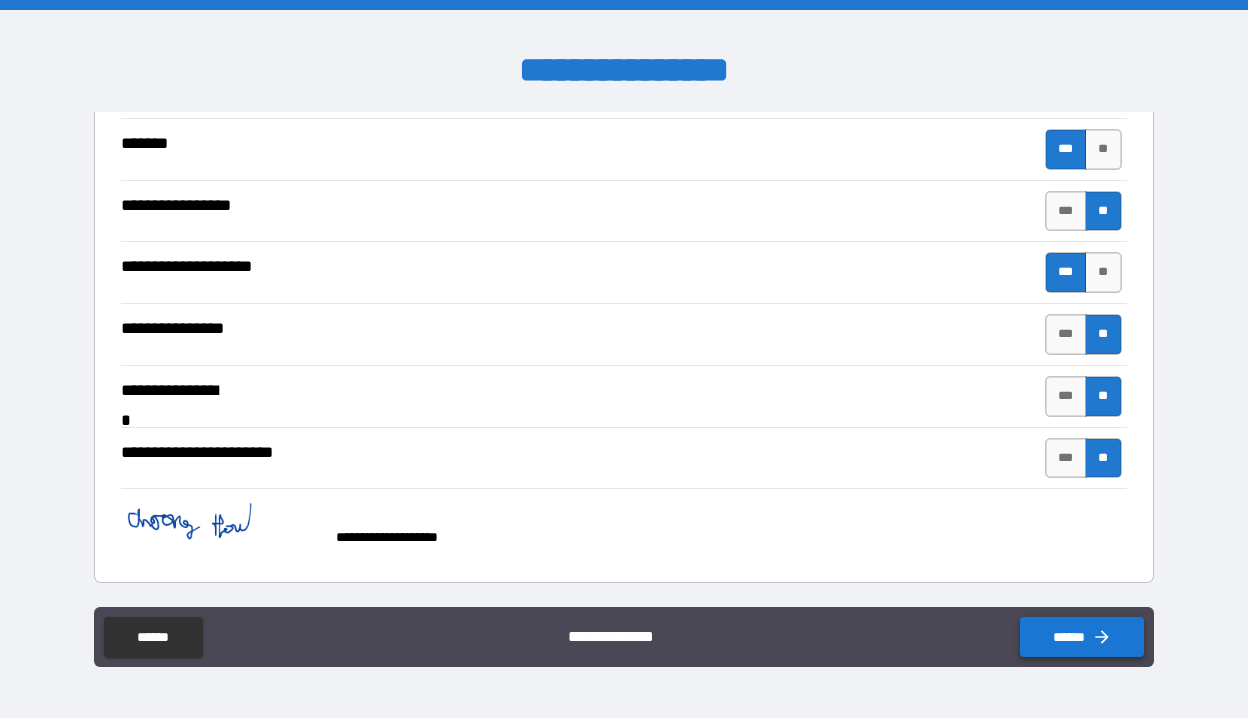 click on "******" at bounding box center (1082, 637) 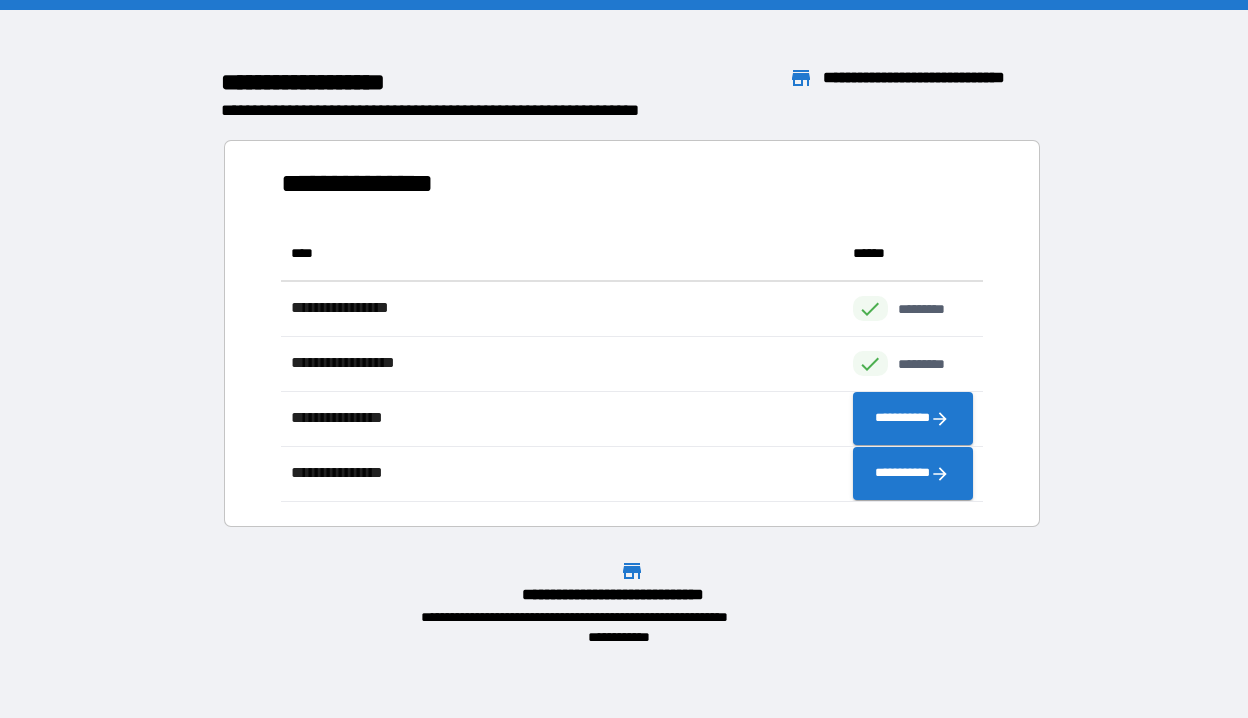 scroll, scrollTop: 1, scrollLeft: 1, axis: both 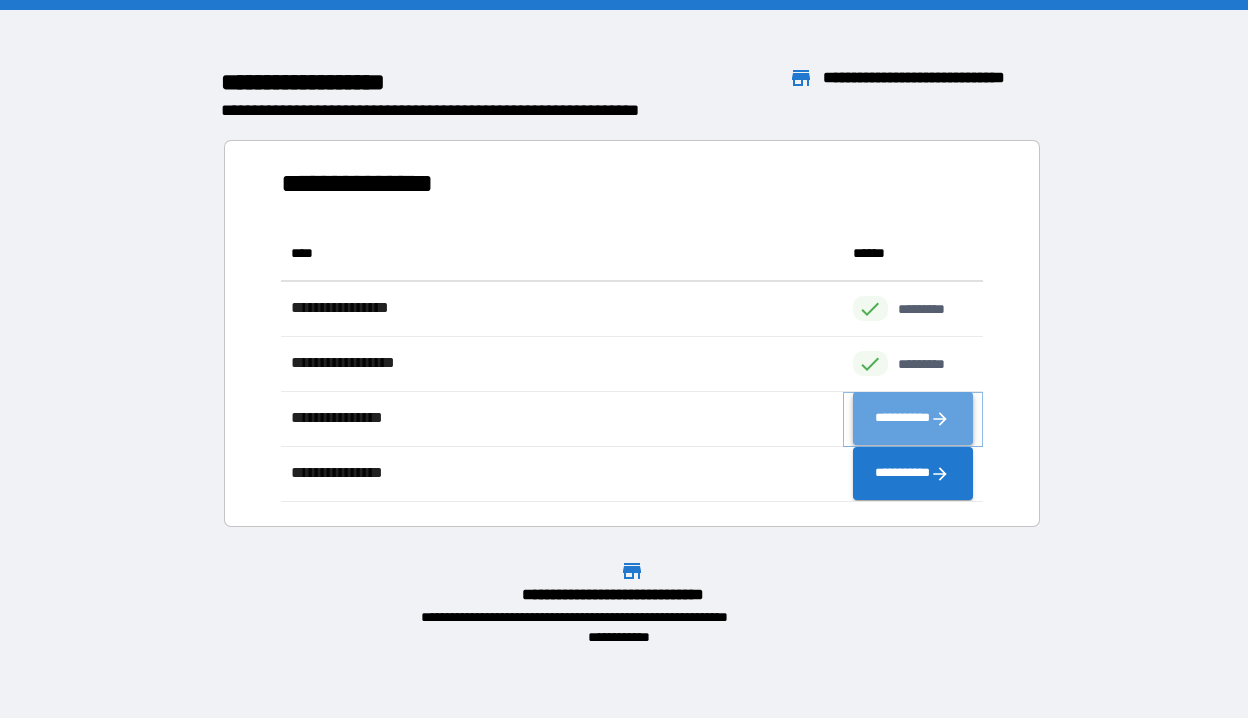 click on "**********" at bounding box center (913, 419) 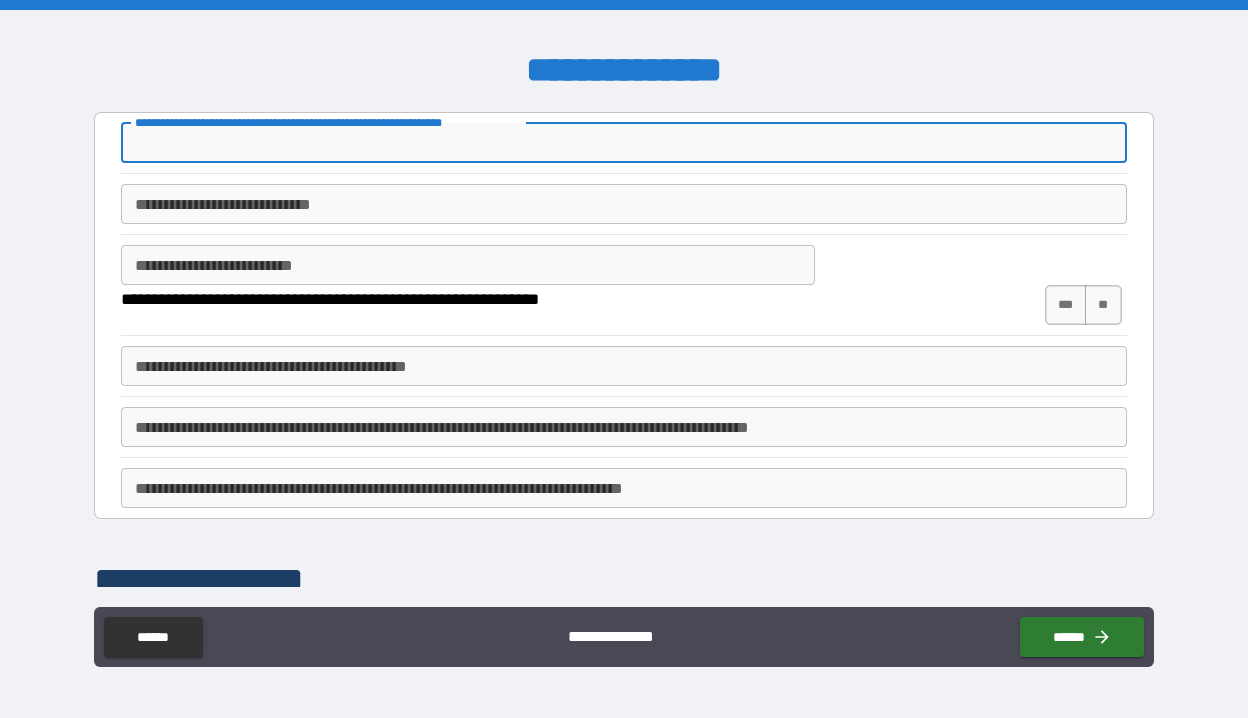 click on "**********" at bounding box center (624, 143) 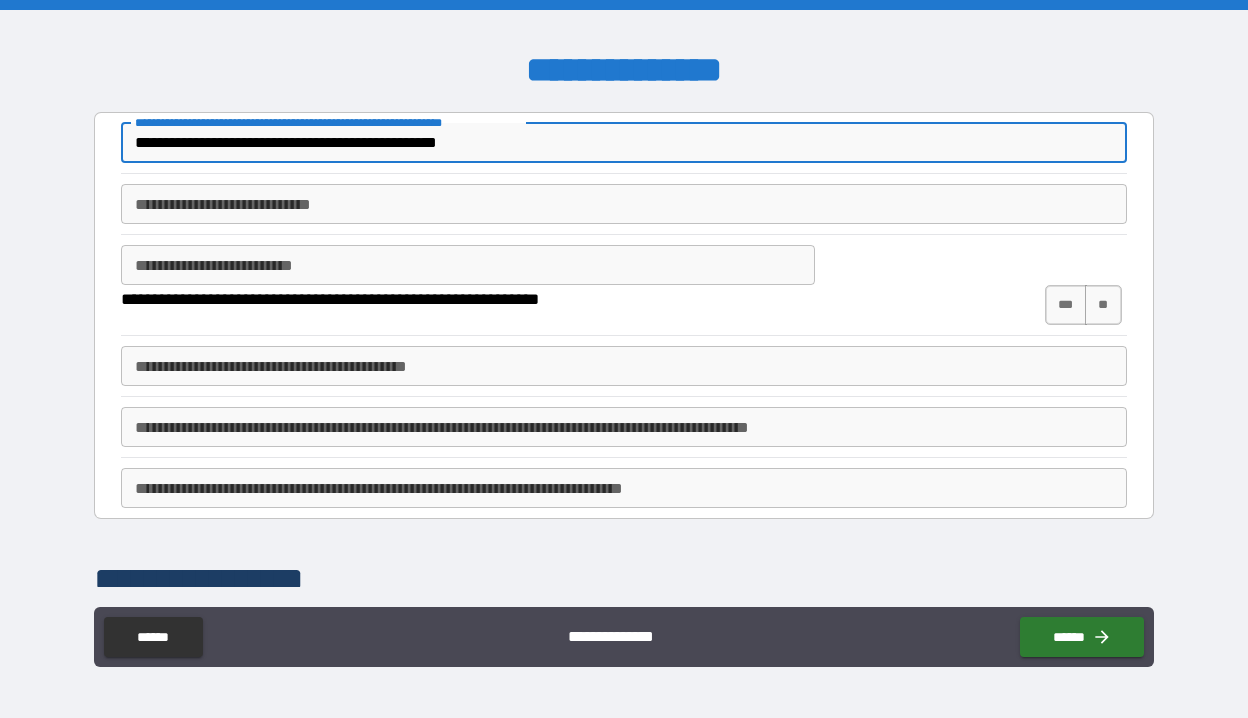 type on "**********" 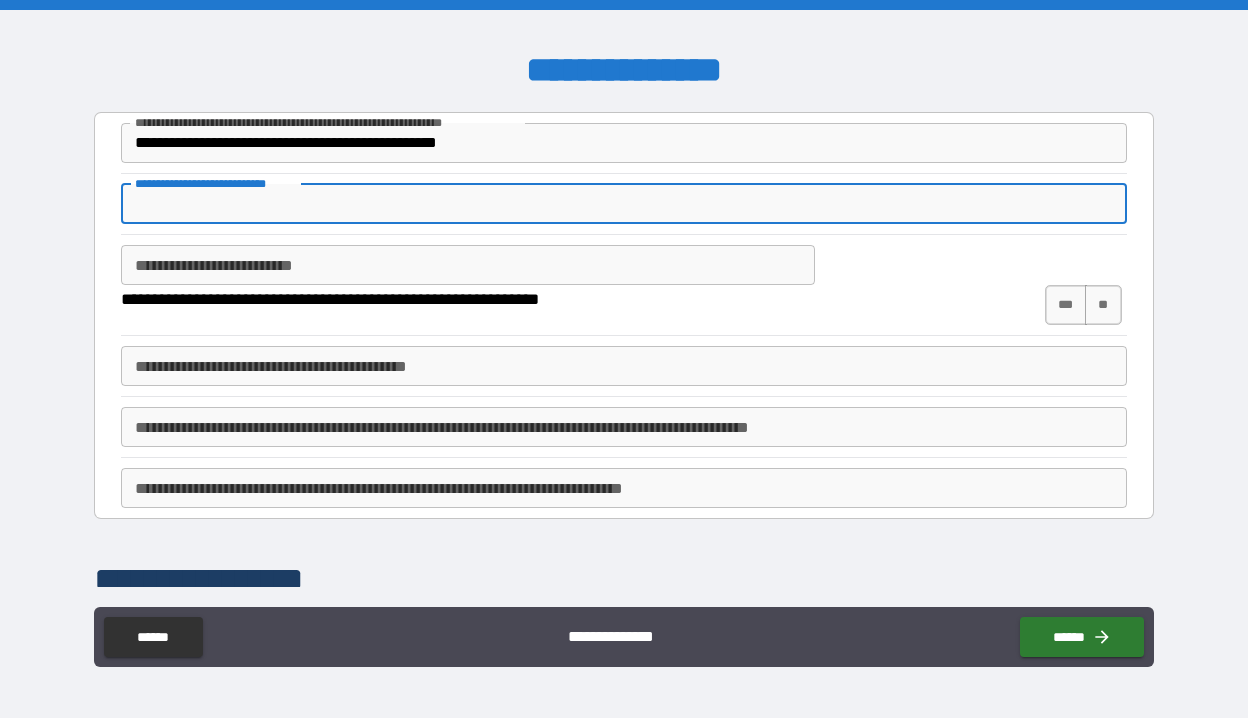click on "**********" at bounding box center [624, 204] 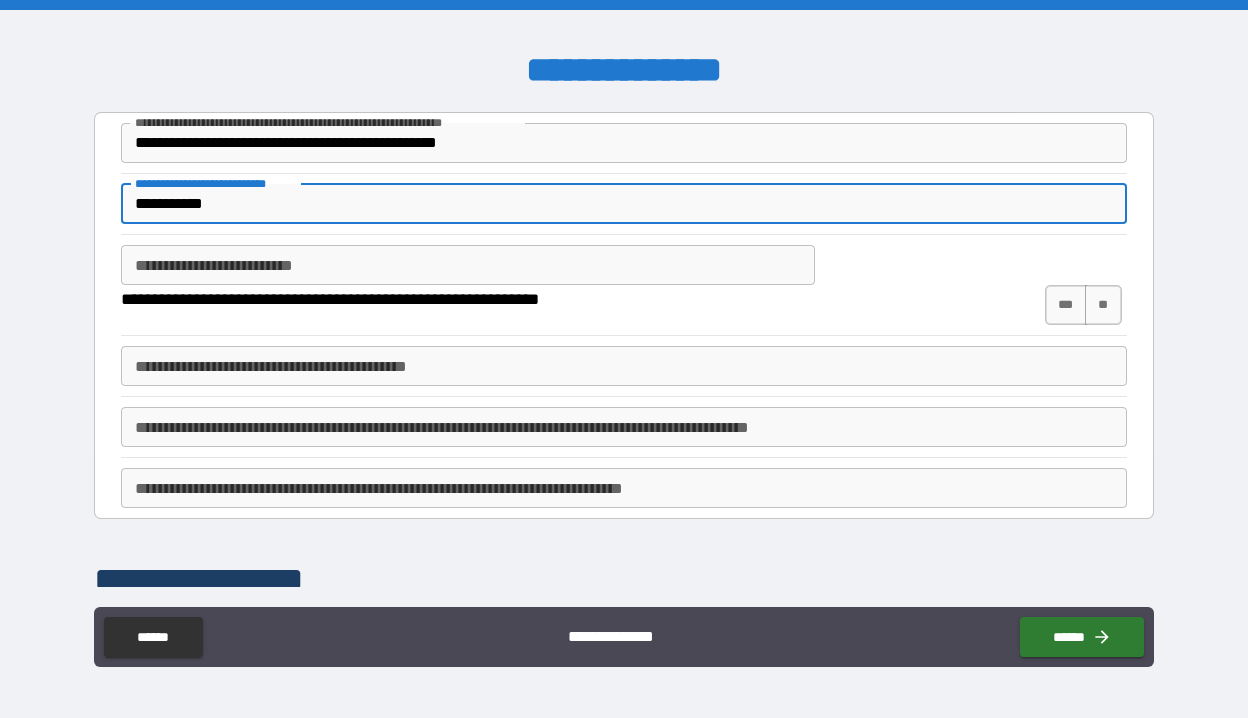 type on "**********" 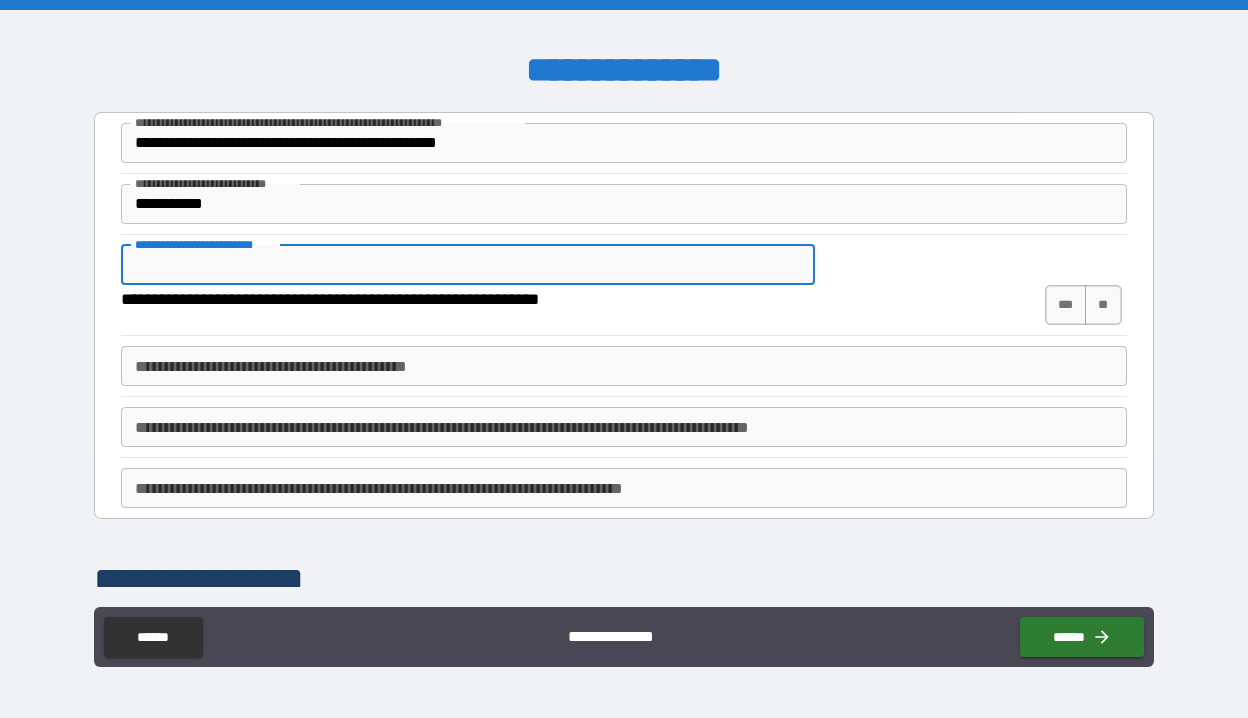 click on "**********" at bounding box center (468, 265) 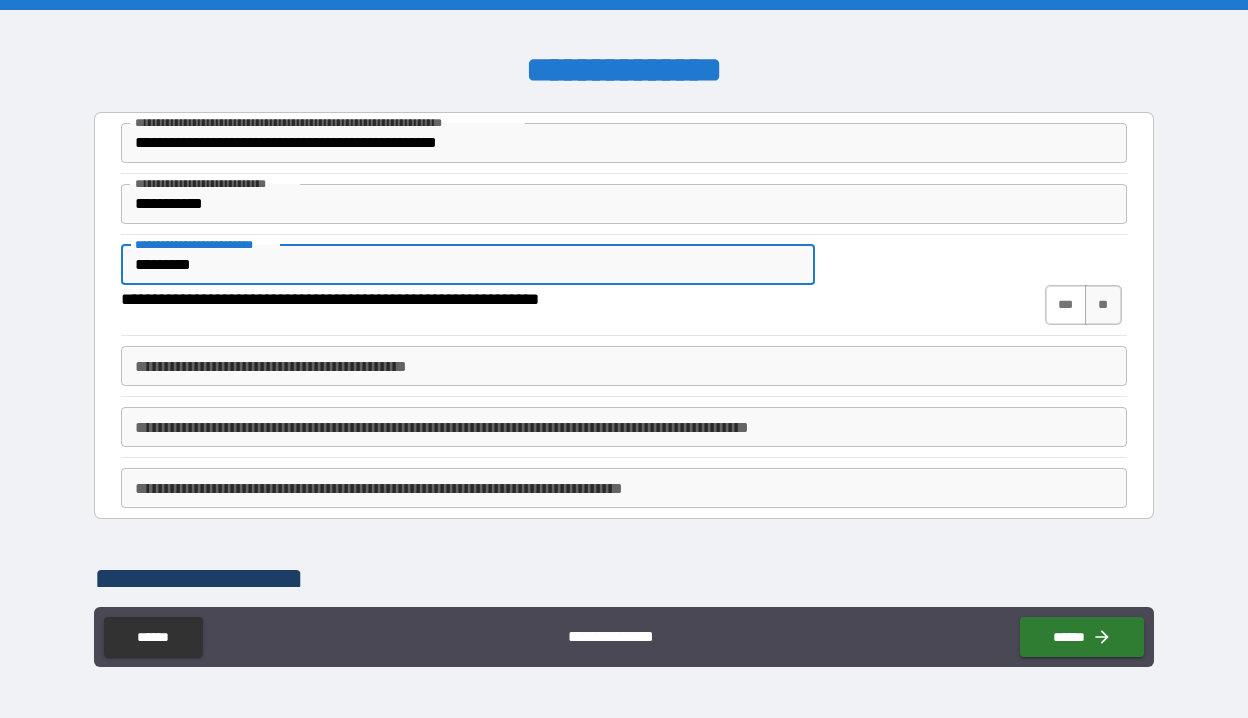 type on "*********" 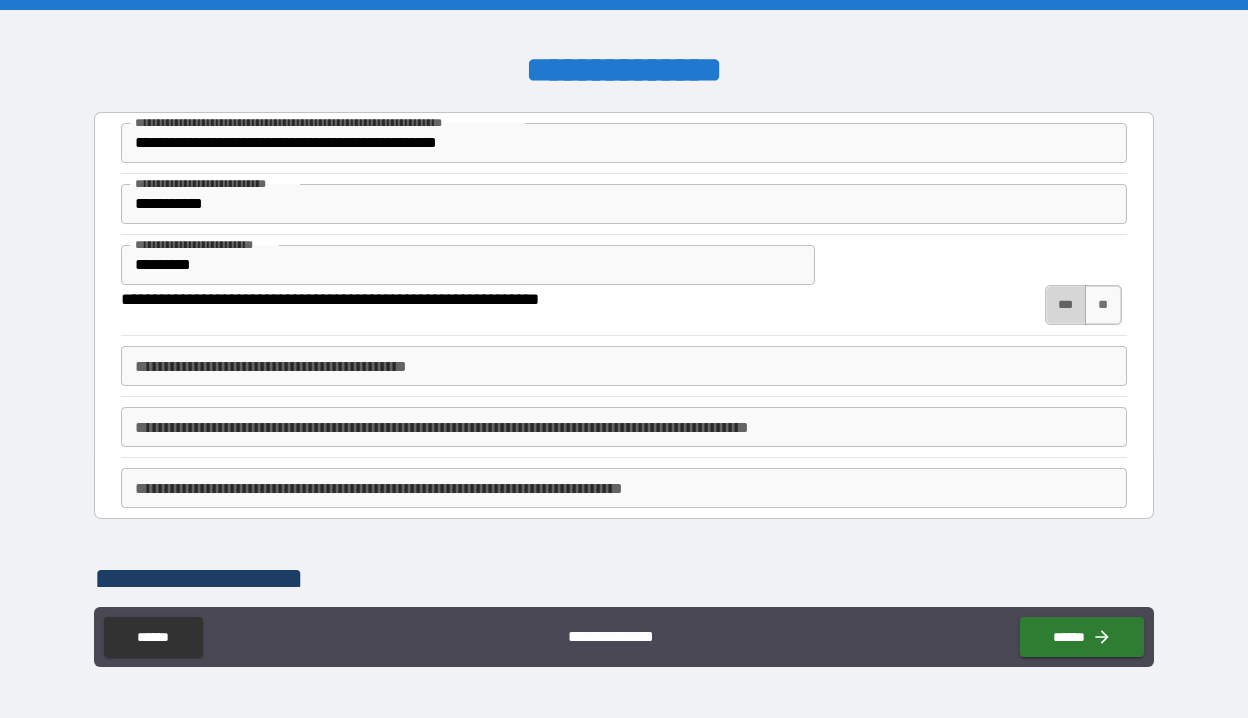 click on "***" at bounding box center [1066, 305] 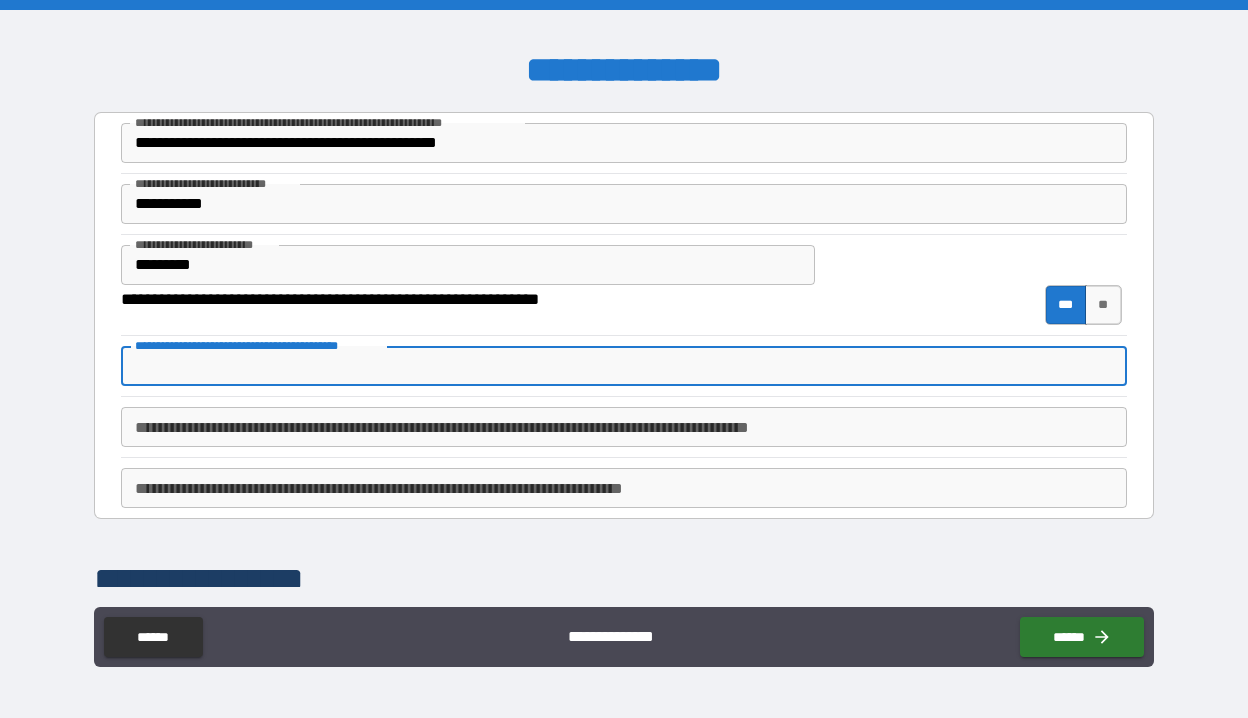 click on "**********" at bounding box center (624, 366) 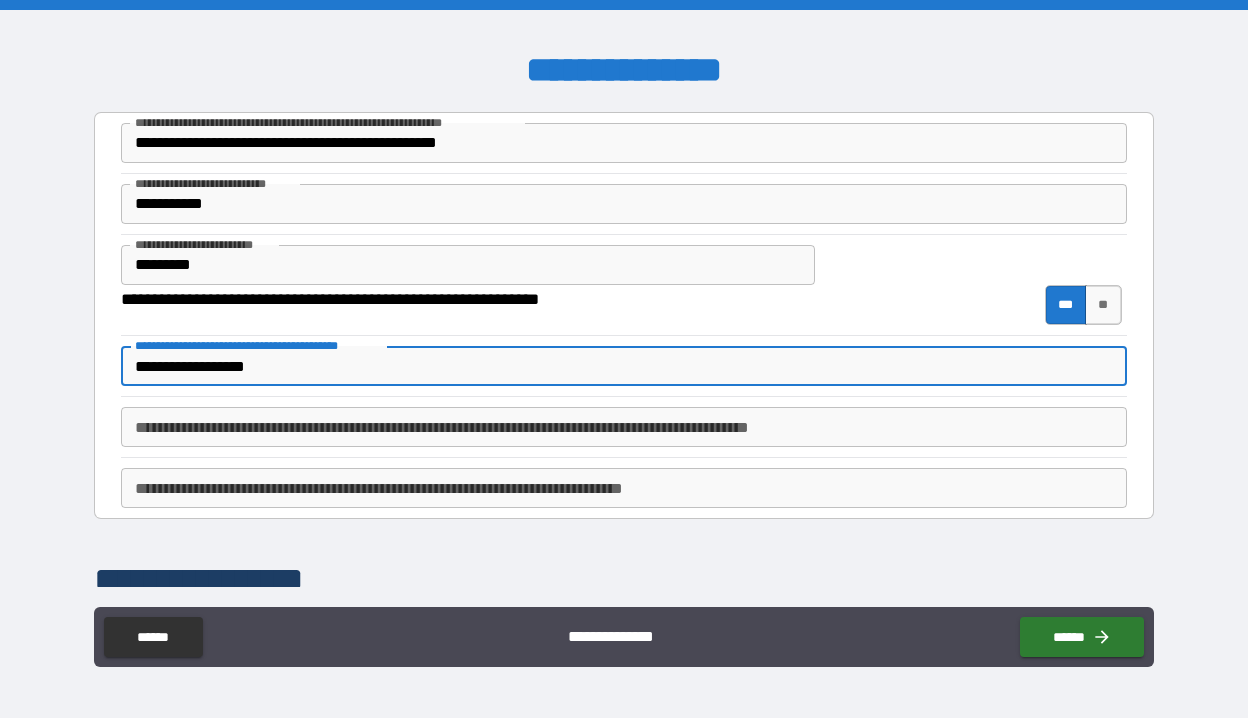 type on "**********" 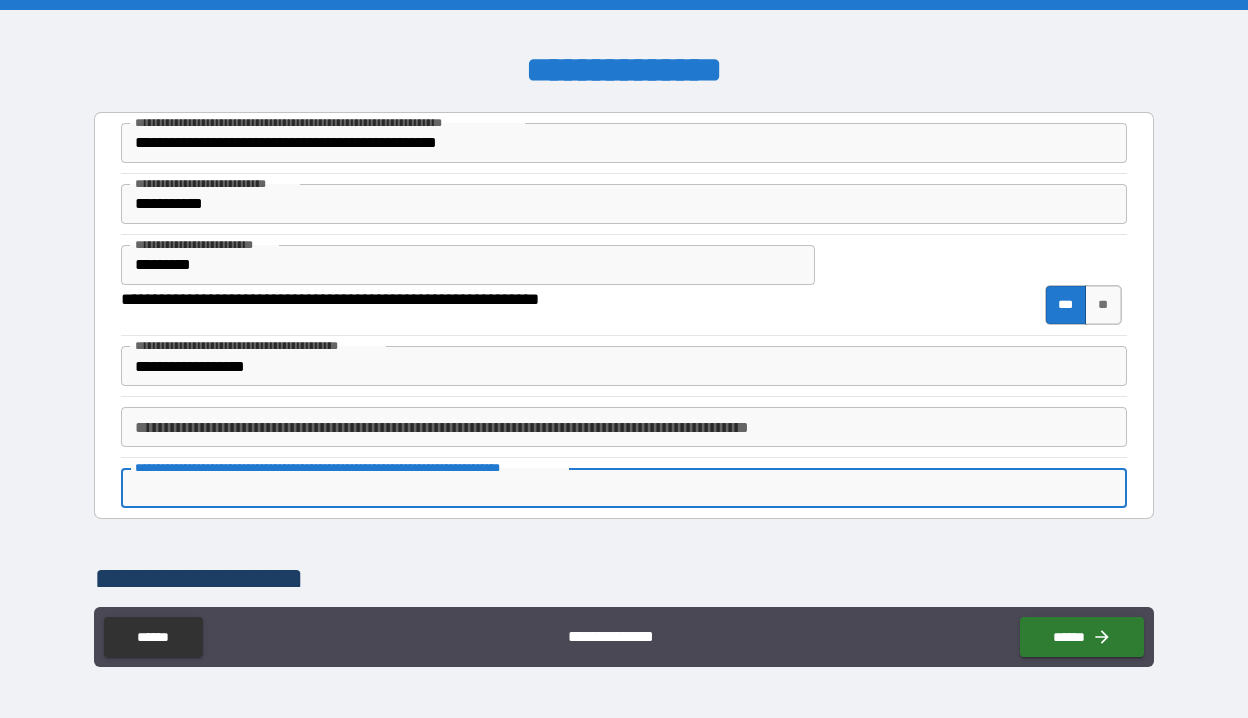 click on "**********" at bounding box center [624, 488] 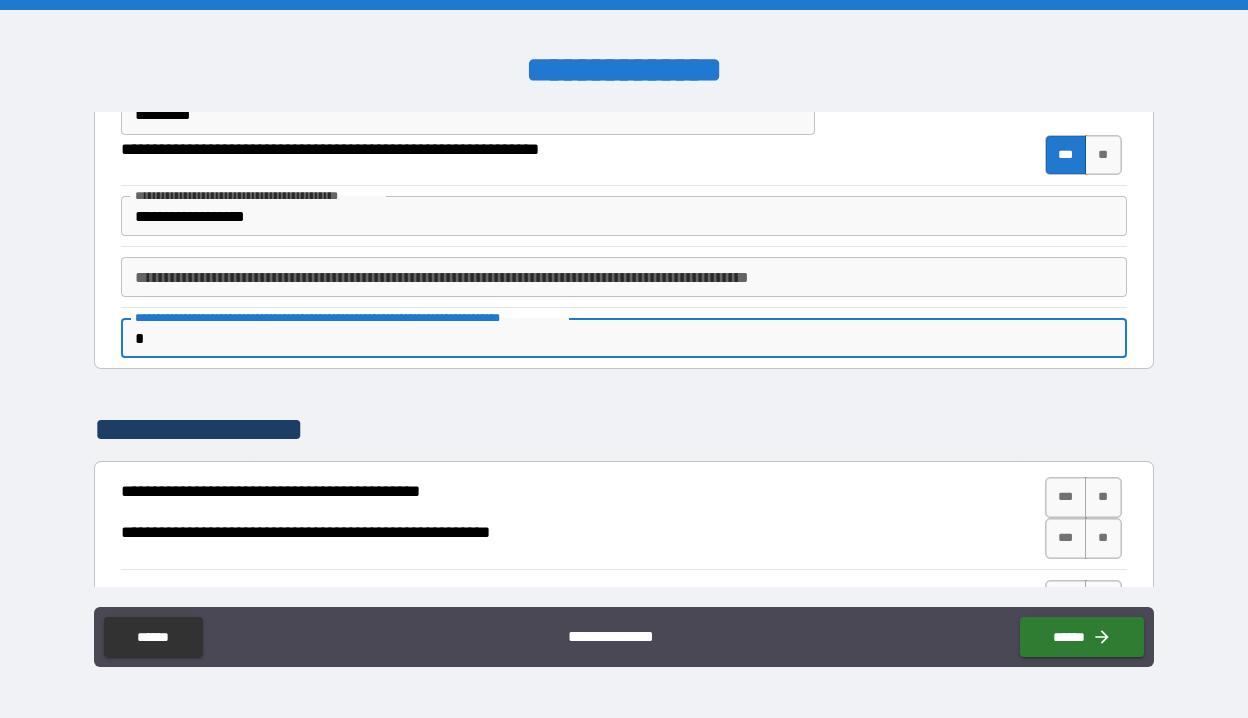 scroll, scrollTop: 153, scrollLeft: 0, axis: vertical 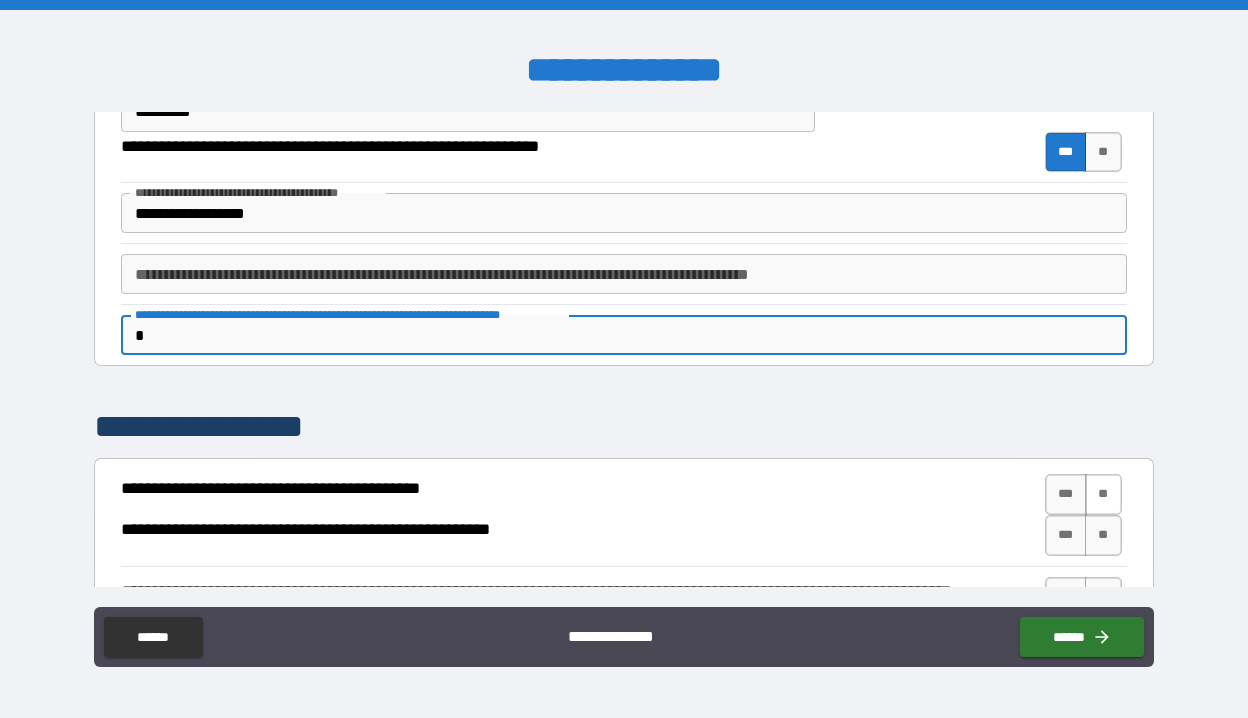 type on "*" 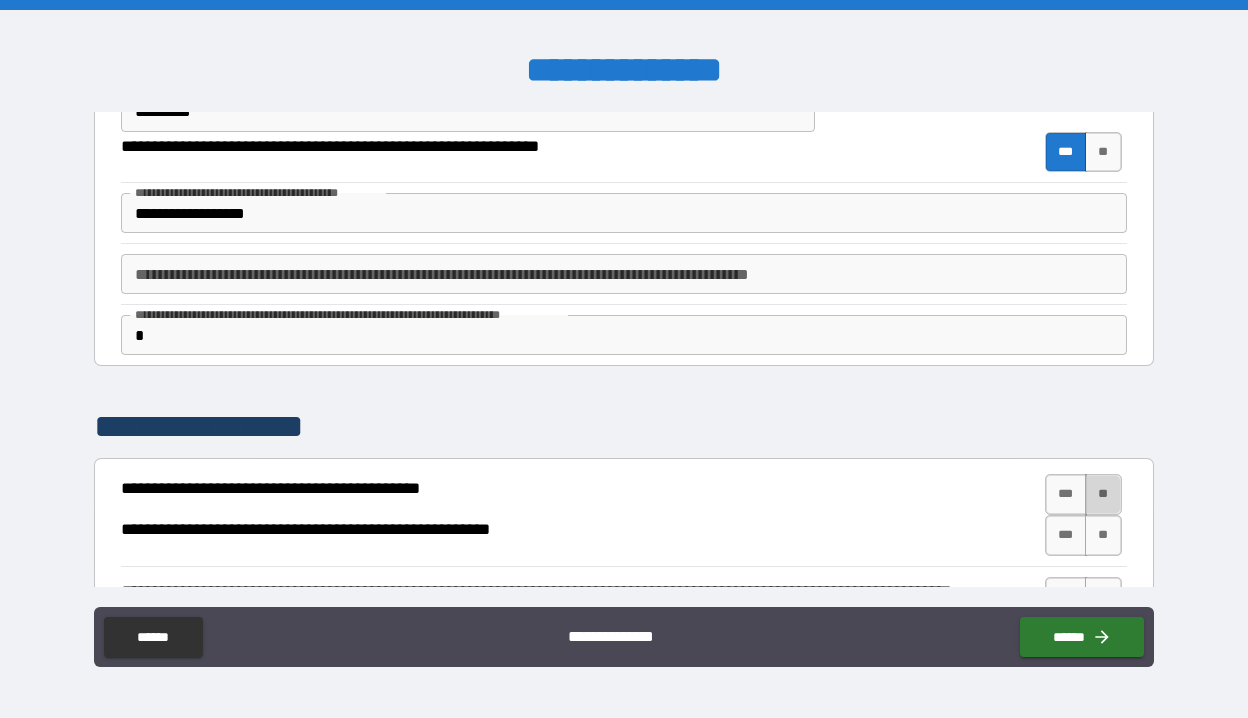 click on "**" at bounding box center (1103, 494) 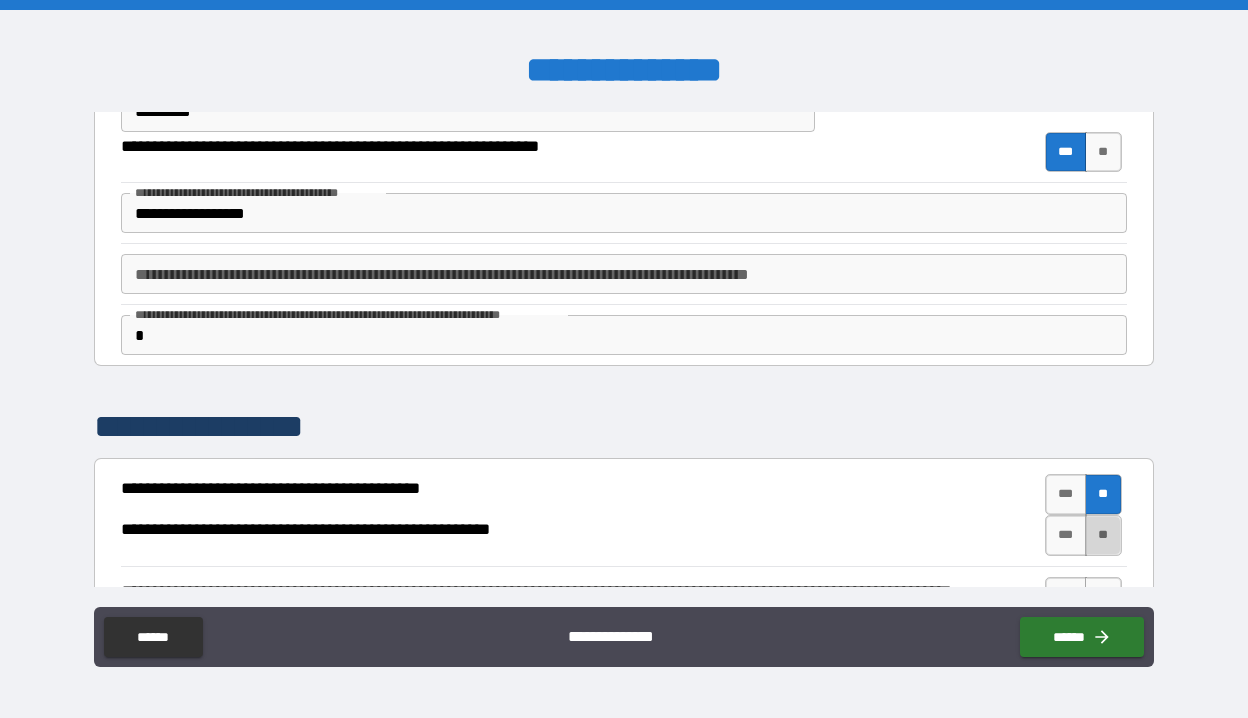 click on "**" at bounding box center [1103, 535] 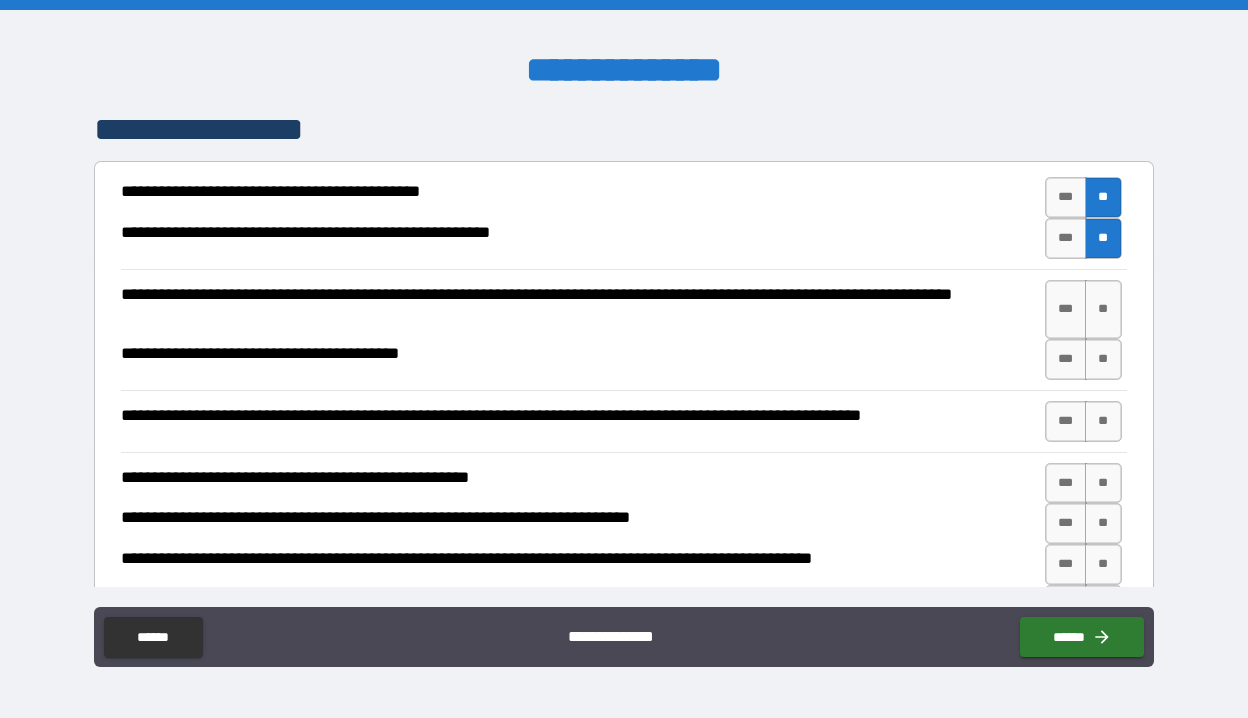 scroll, scrollTop: 452, scrollLeft: 0, axis: vertical 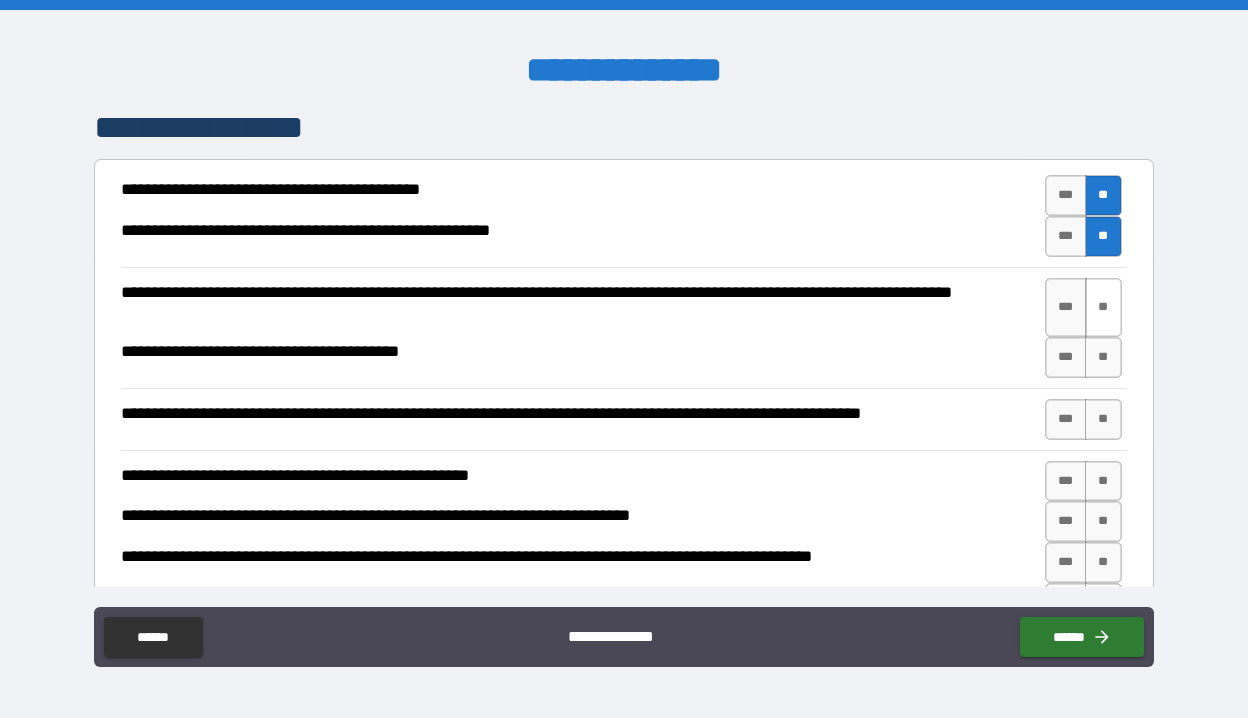 click on "**" at bounding box center [1103, 308] 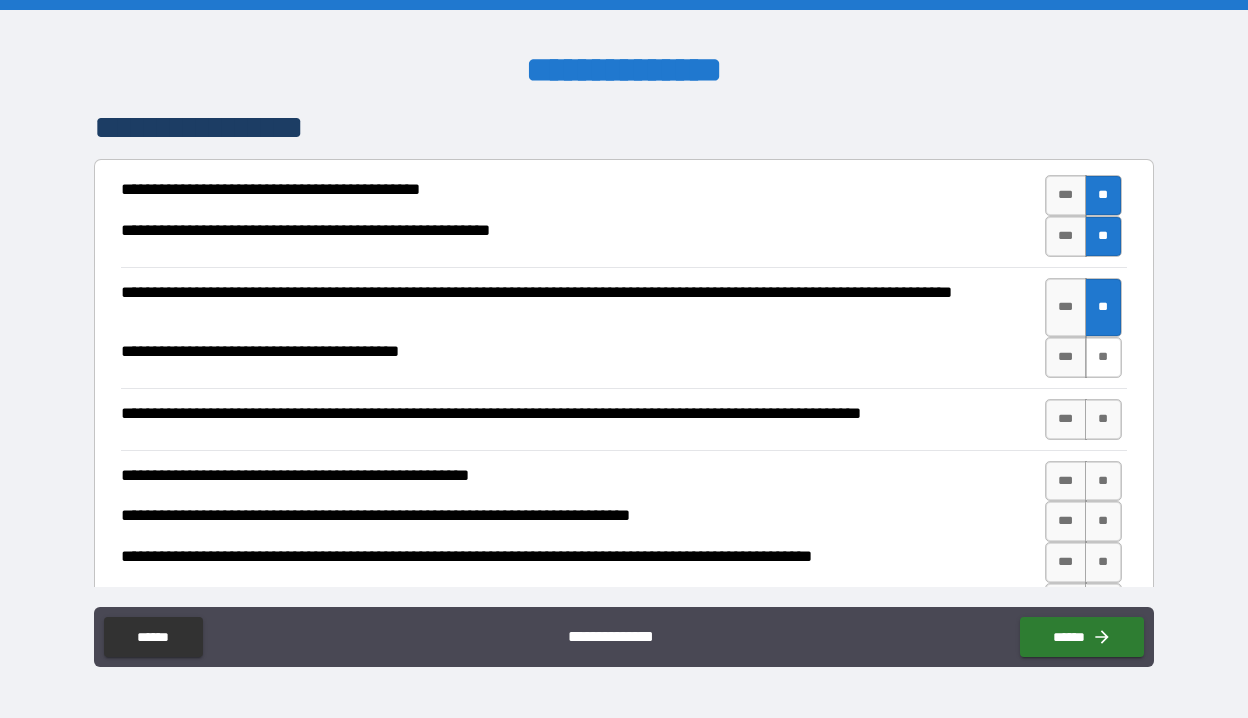 click on "**" at bounding box center [1103, 357] 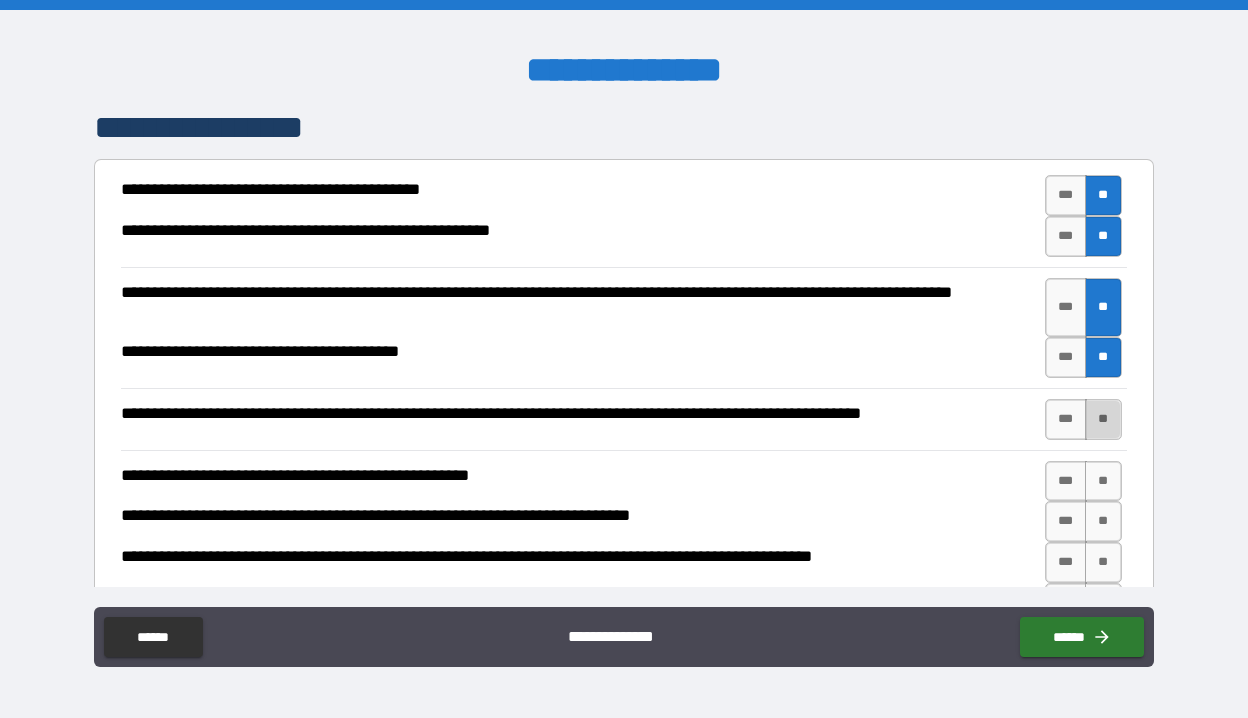 click on "**" at bounding box center (1103, 419) 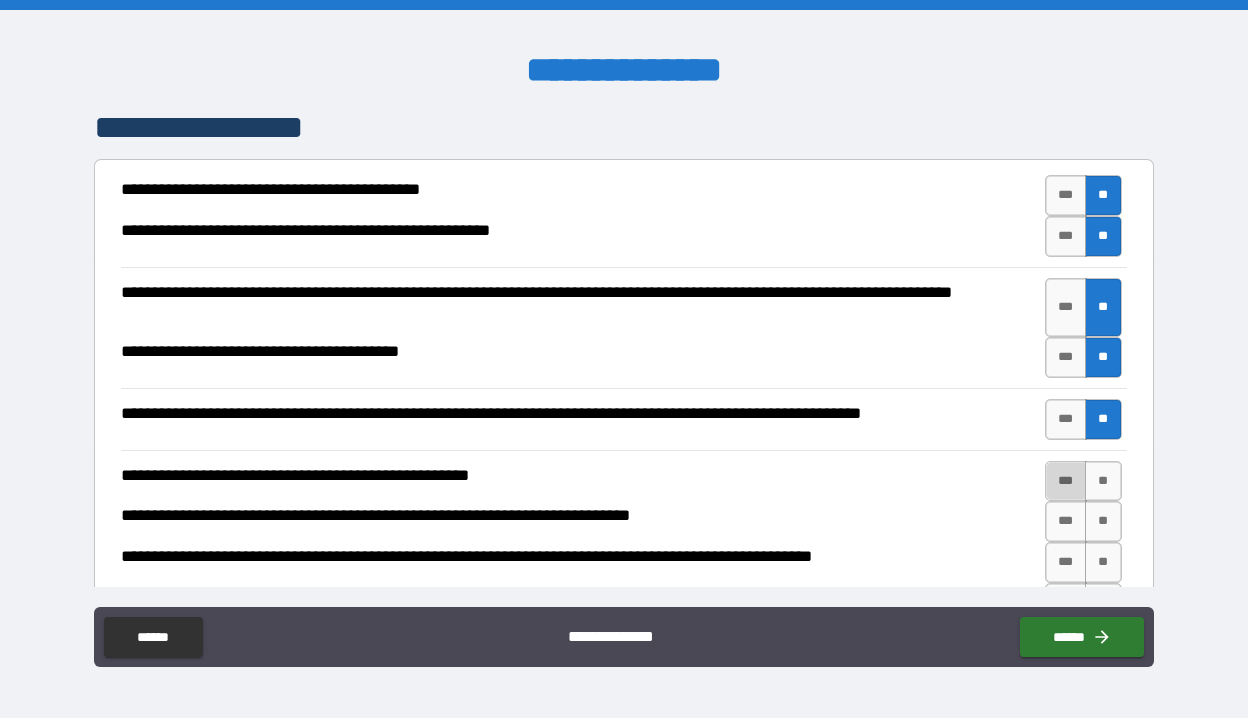 click on "***" at bounding box center (1066, 481) 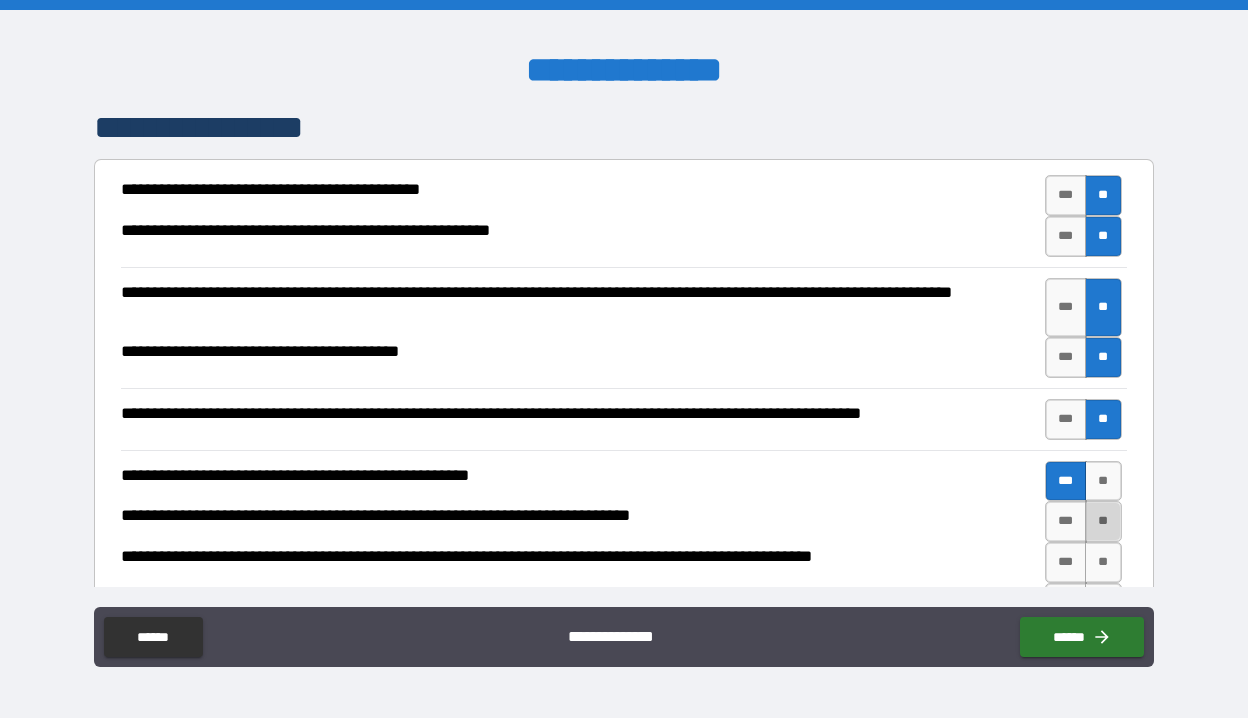 click on "**" at bounding box center [1103, 521] 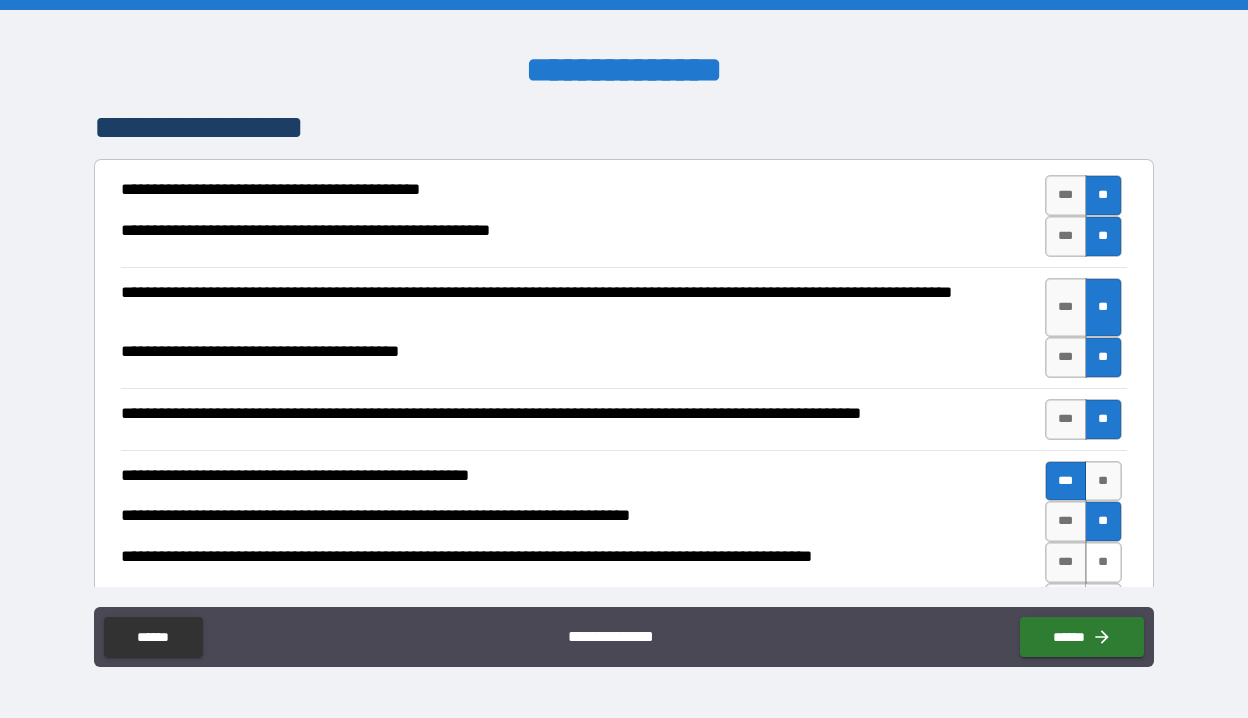 click on "**" at bounding box center (1103, 562) 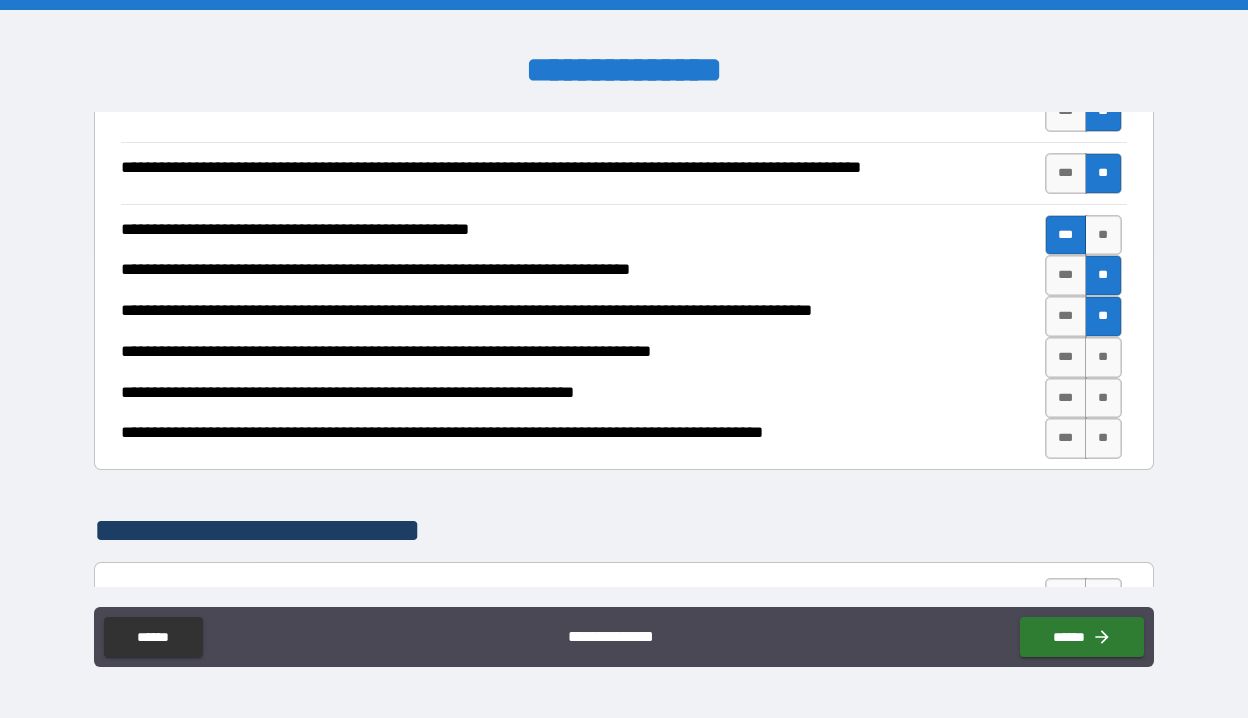 scroll, scrollTop: 700, scrollLeft: 0, axis: vertical 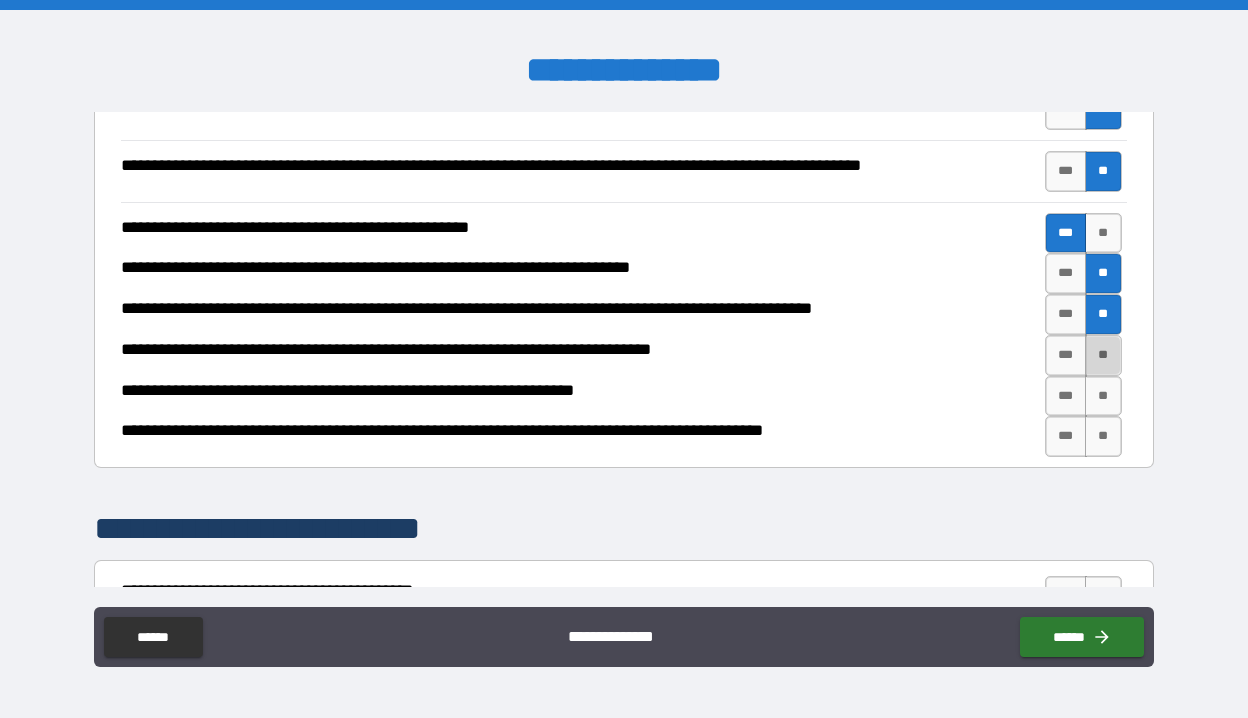 click on "**" at bounding box center [1103, 355] 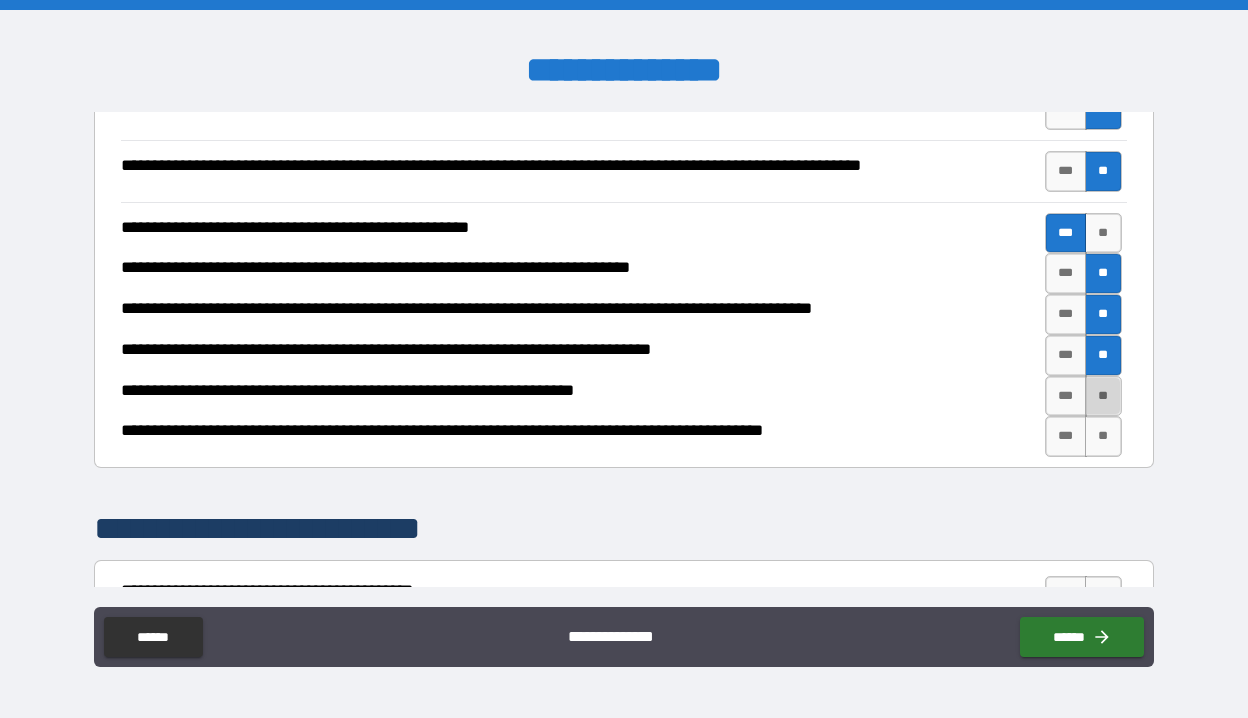 click on "**" at bounding box center [1103, 396] 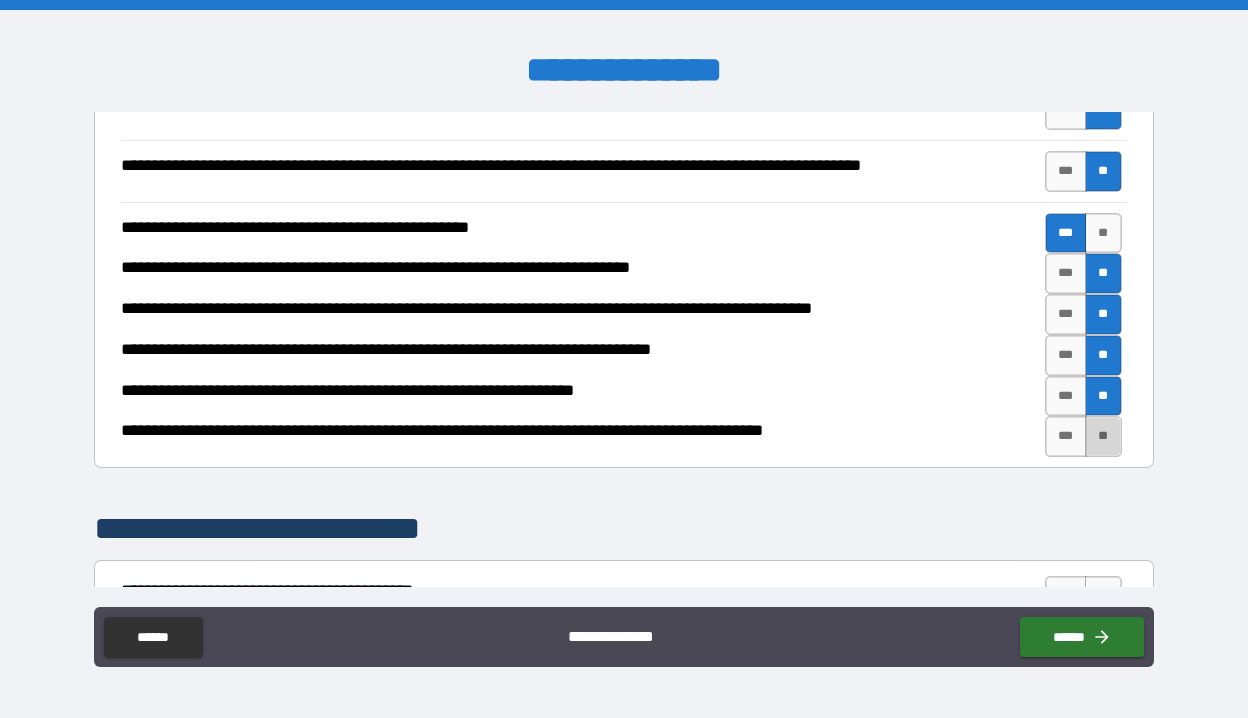 click on "**" at bounding box center (1103, 436) 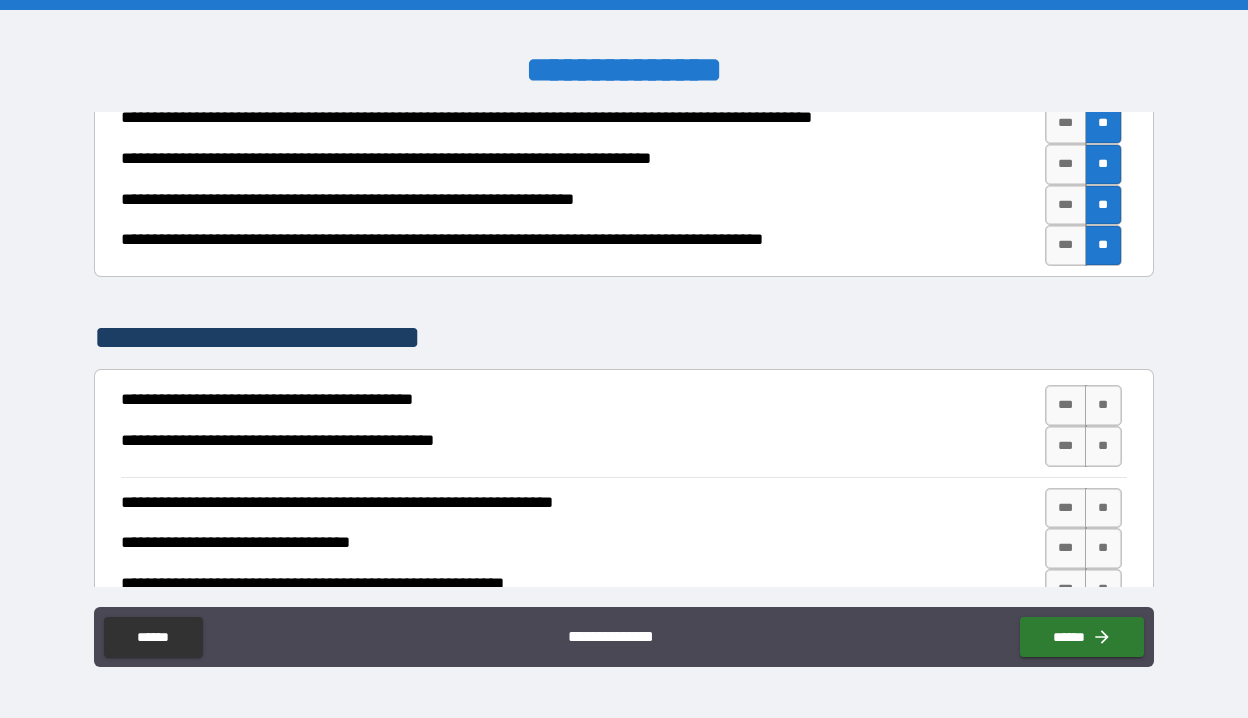 scroll, scrollTop: 889, scrollLeft: 0, axis: vertical 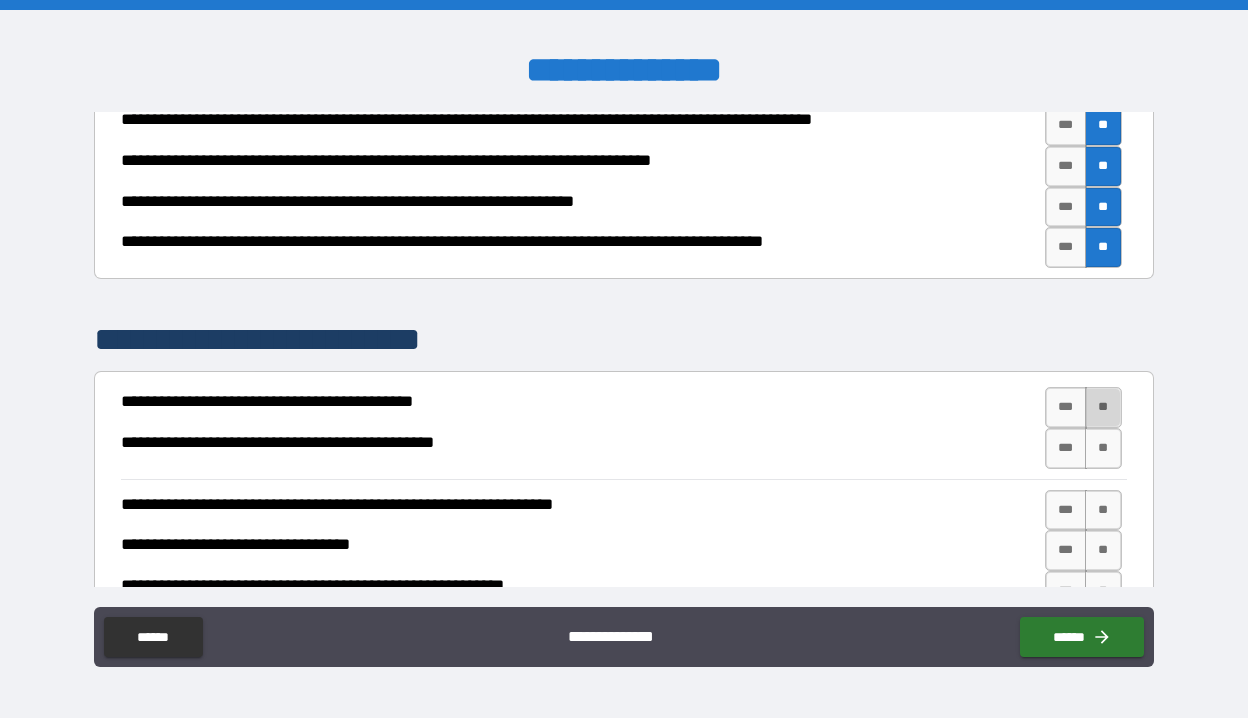 click on "**" at bounding box center [1103, 407] 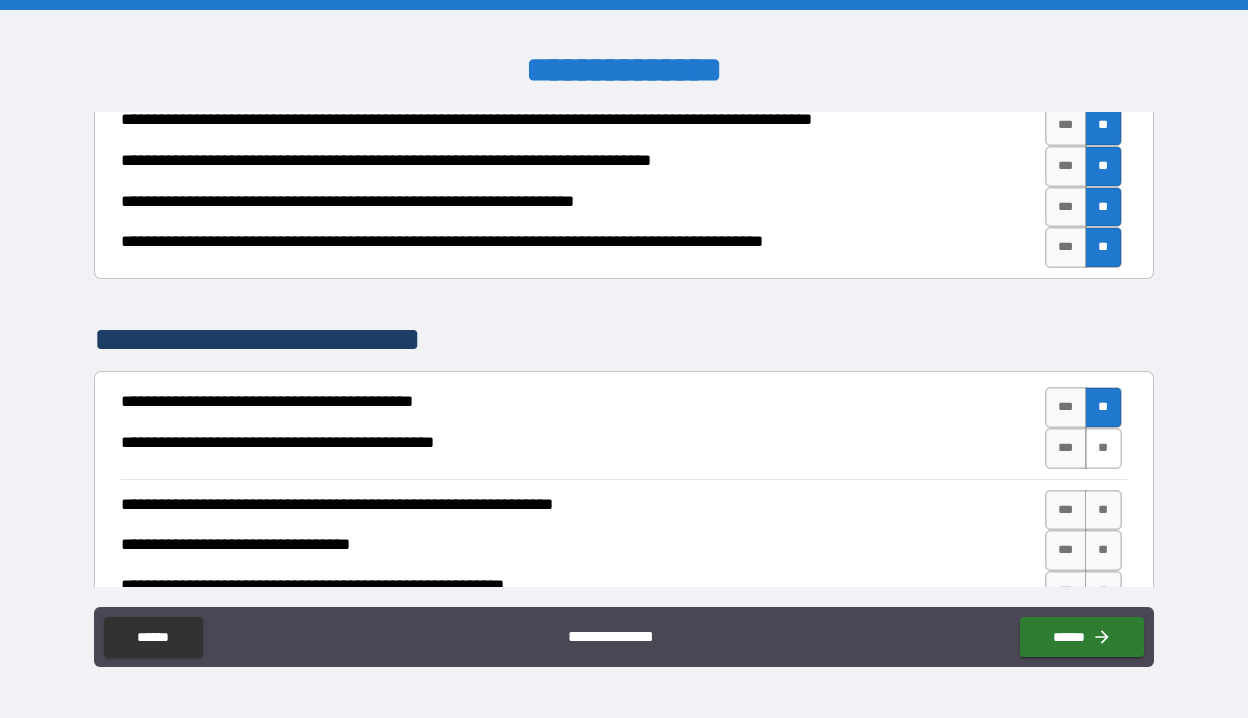 click on "**" at bounding box center [1103, 448] 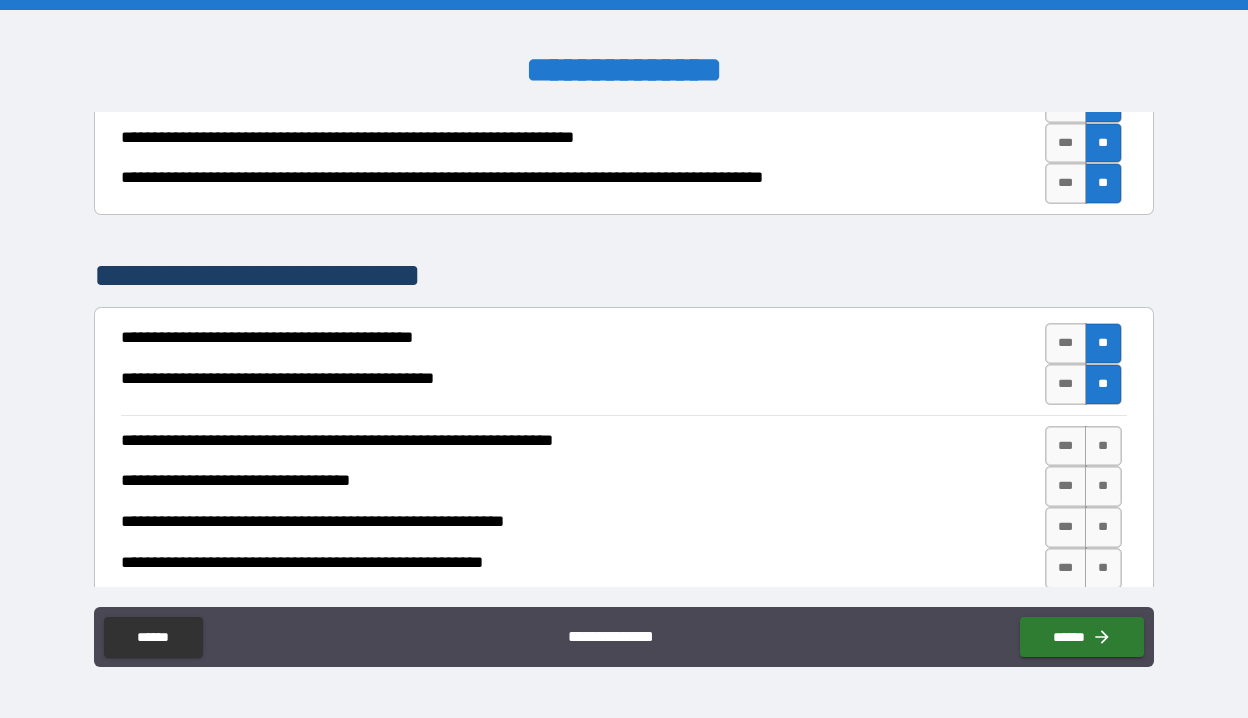 scroll, scrollTop: 959, scrollLeft: 0, axis: vertical 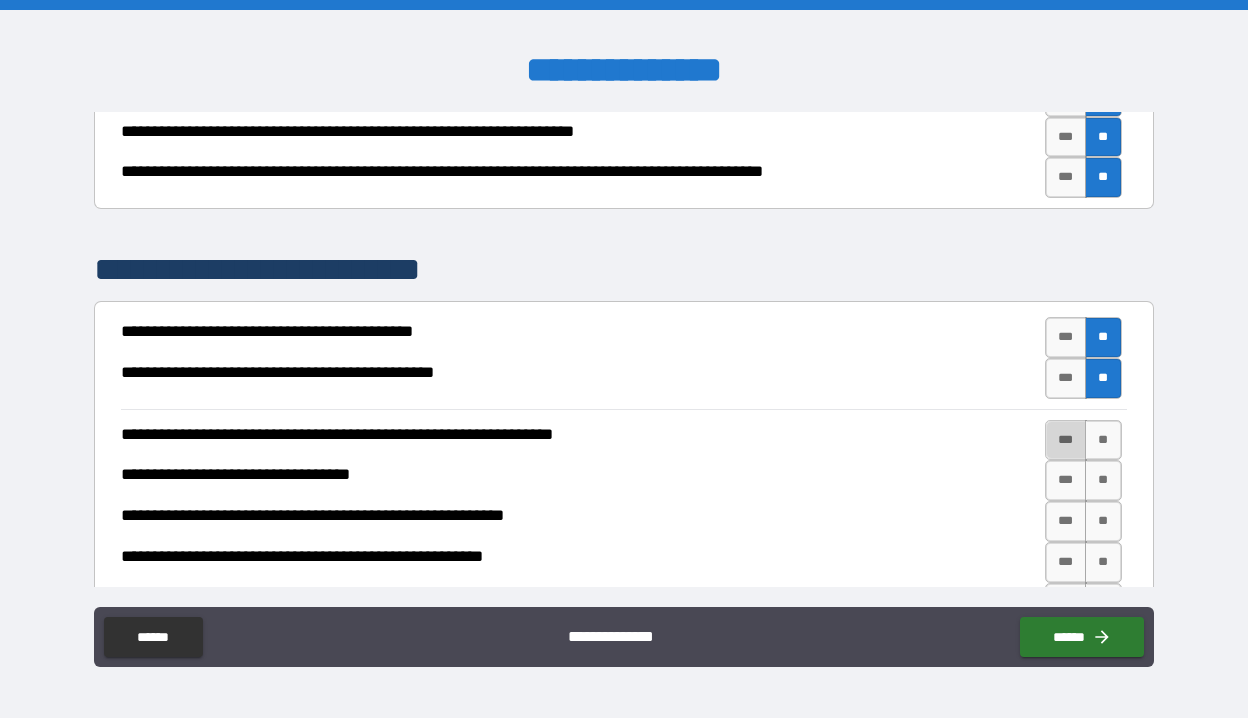 click on "***" at bounding box center [1066, 440] 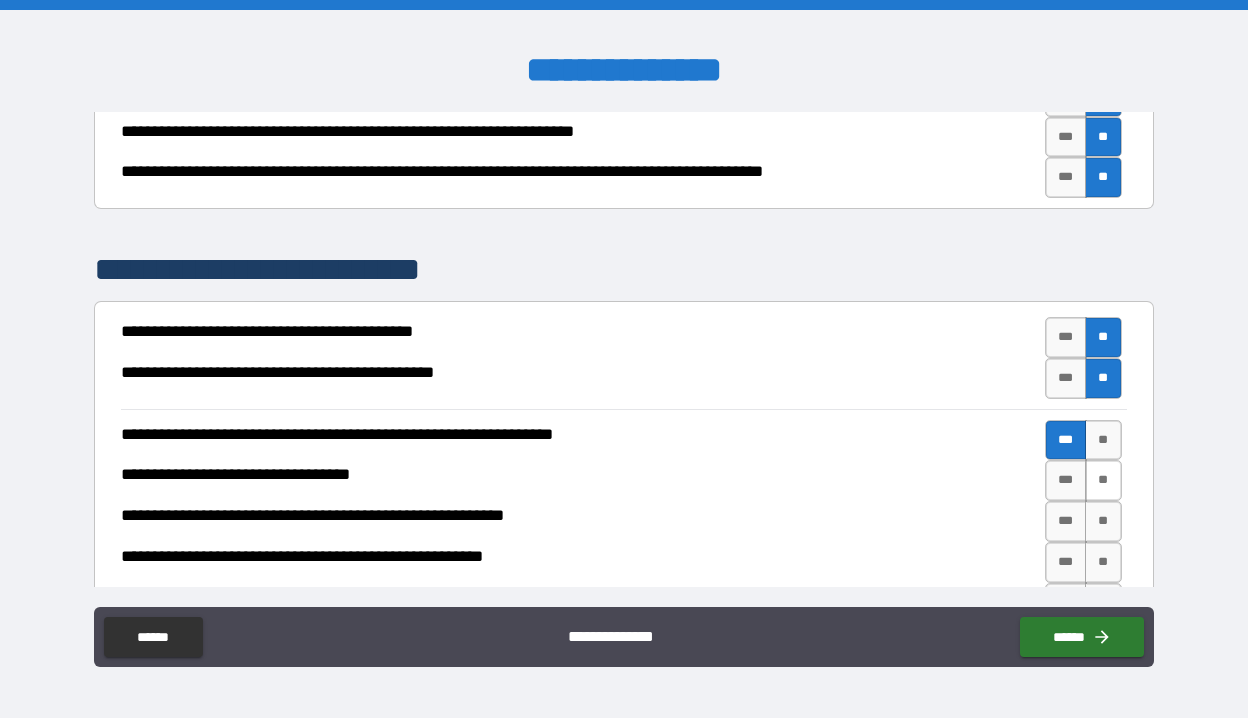 click on "**" at bounding box center (1103, 480) 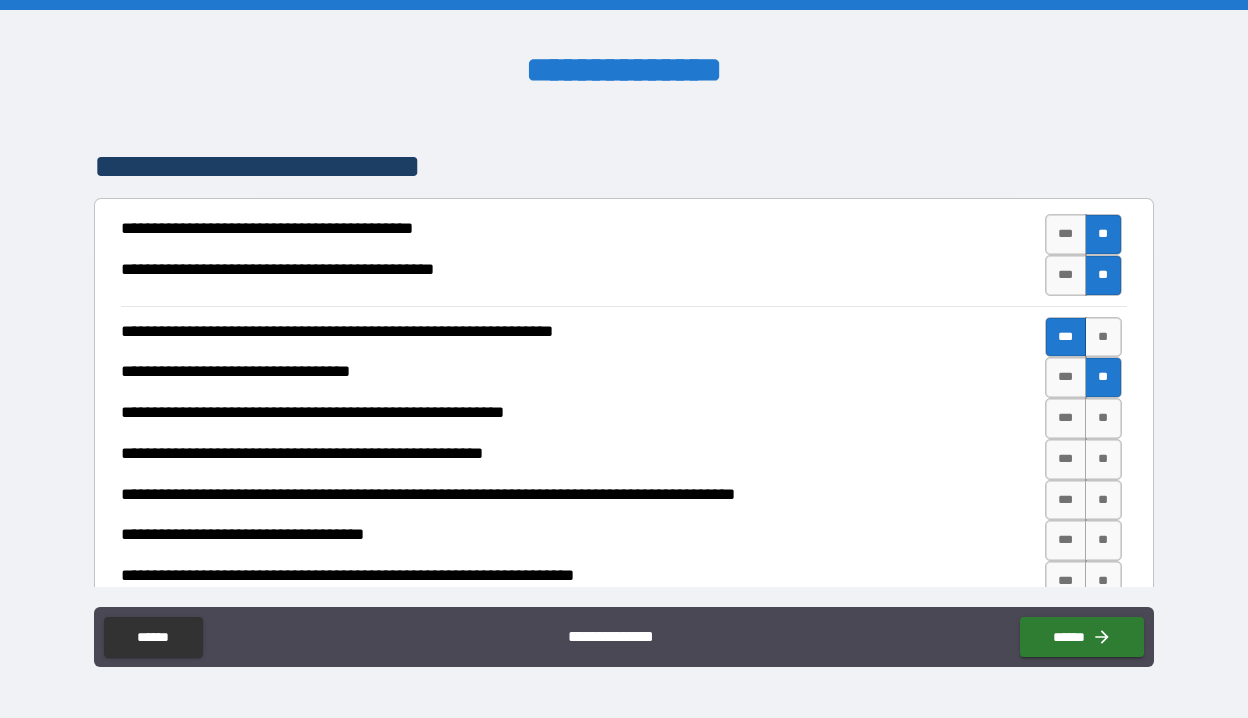 scroll, scrollTop: 1067, scrollLeft: 0, axis: vertical 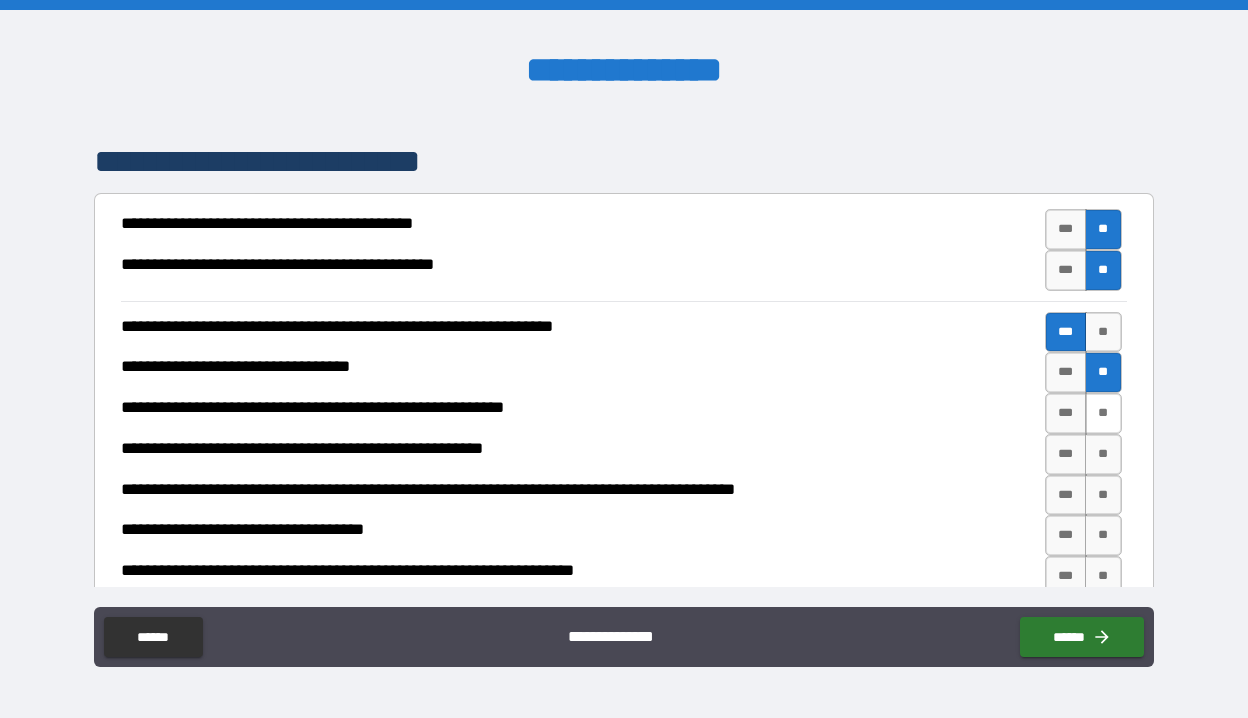 click on "**" at bounding box center [1103, 413] 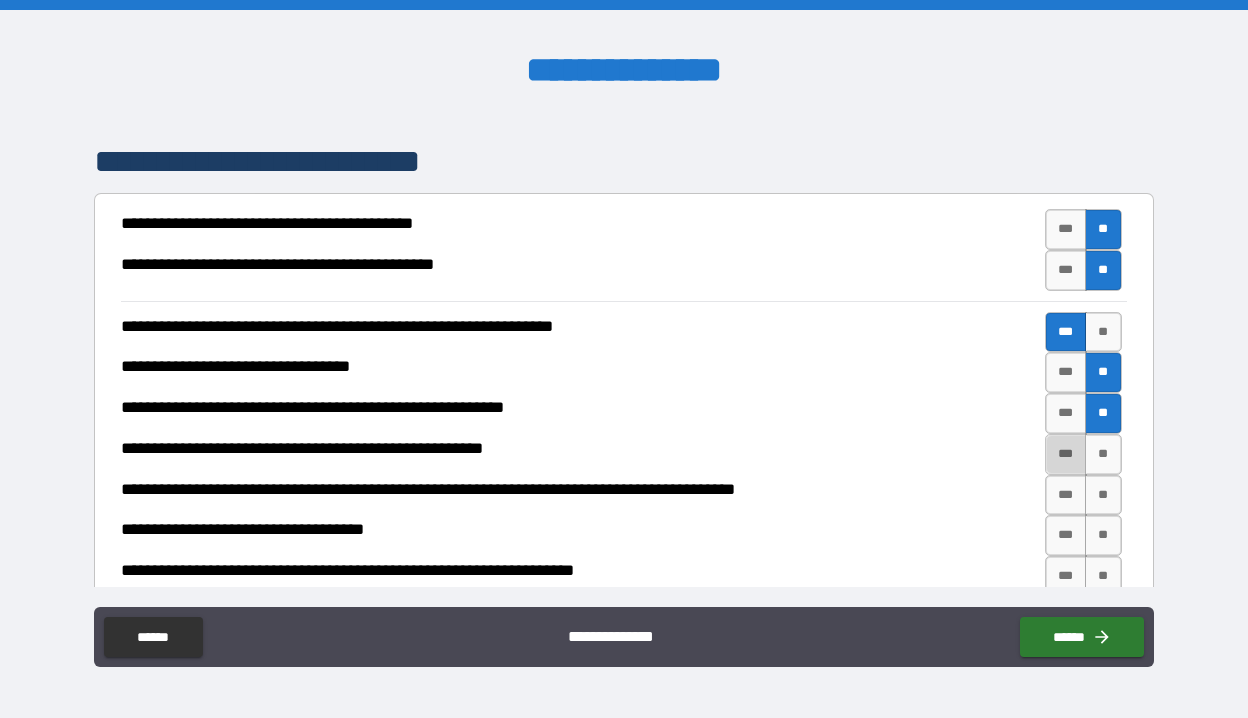 click on "***" at bounding box center (1066, 454) 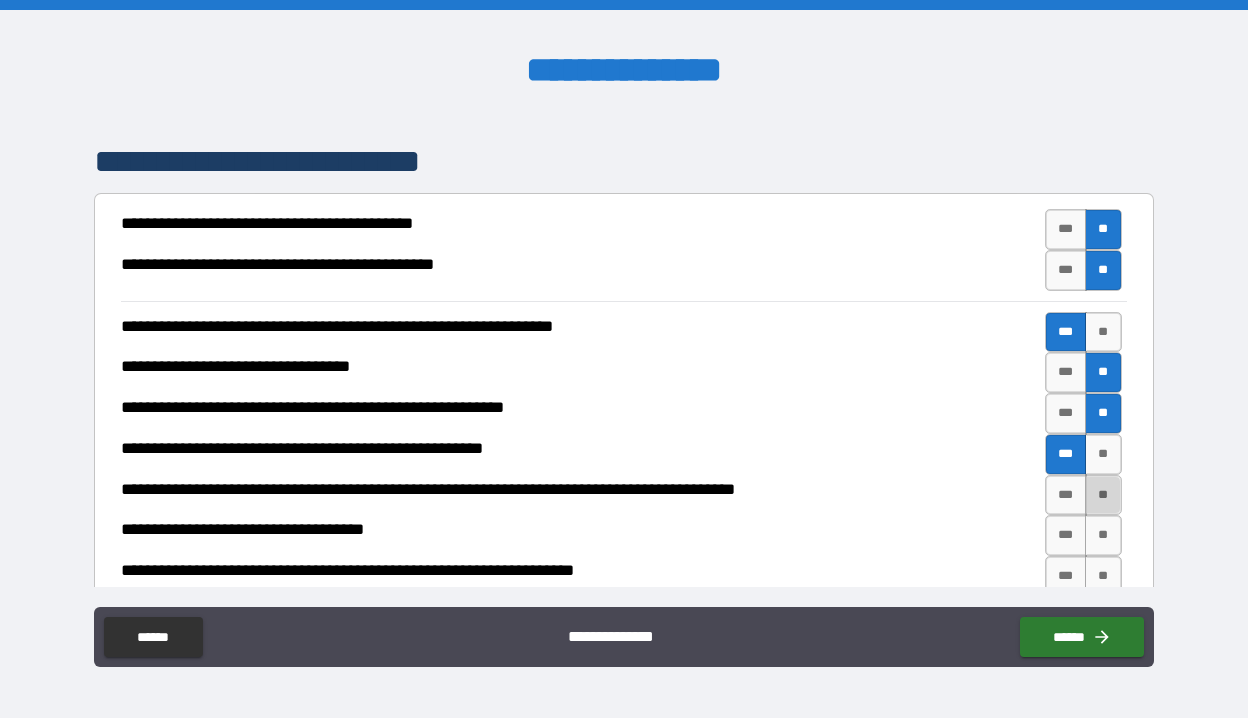 click on "**" at bounding box center (1103, 495) 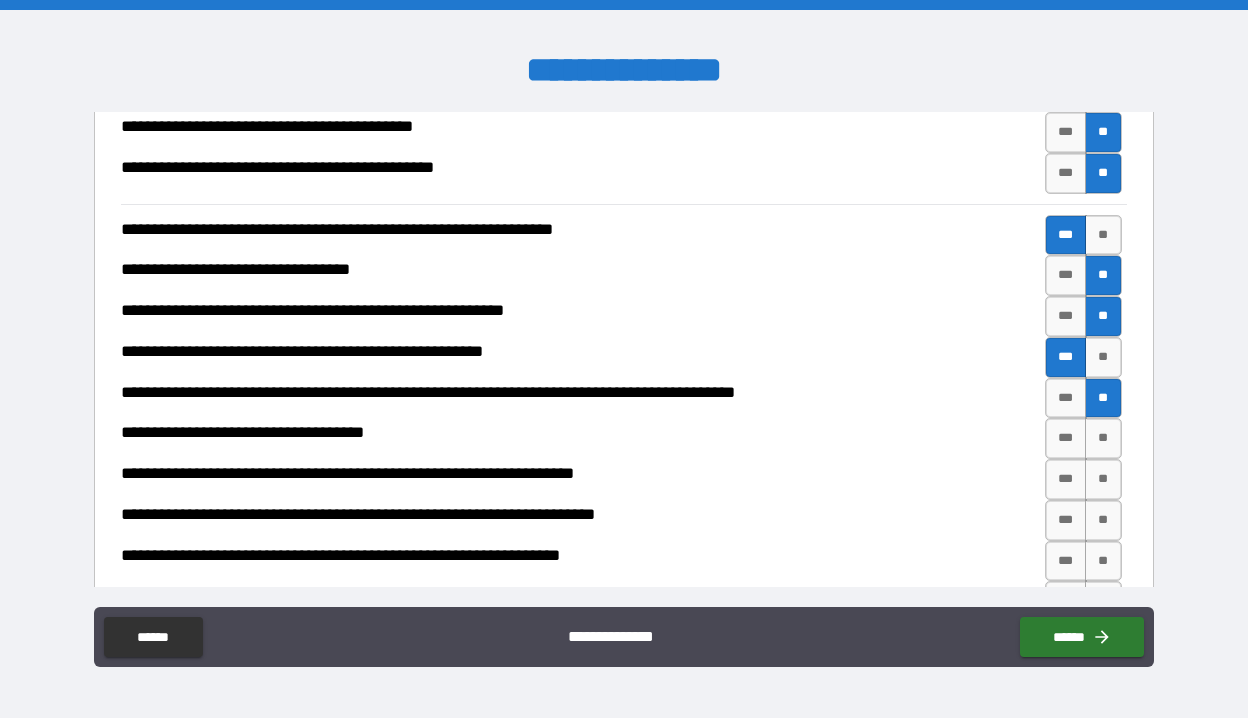 scroll, scrollTop: 1174, scrollLeft: 0, axis: vertical 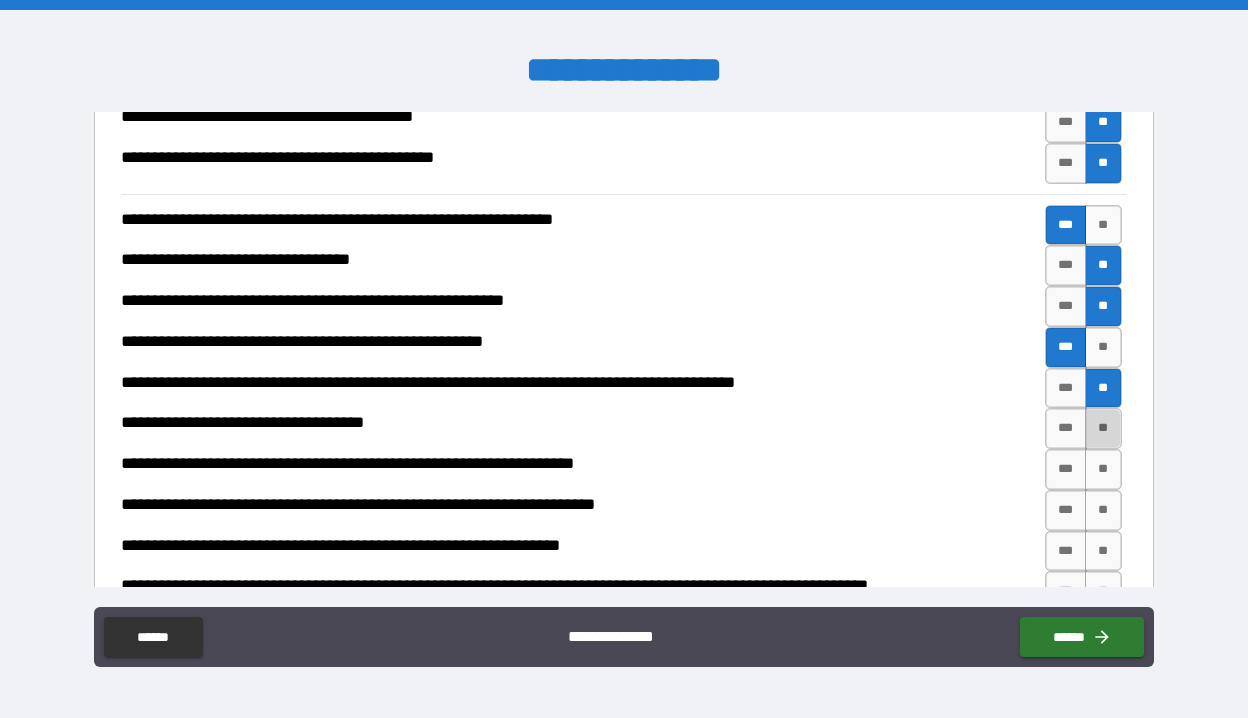 click on "**" at bounding box center (1103, 428) 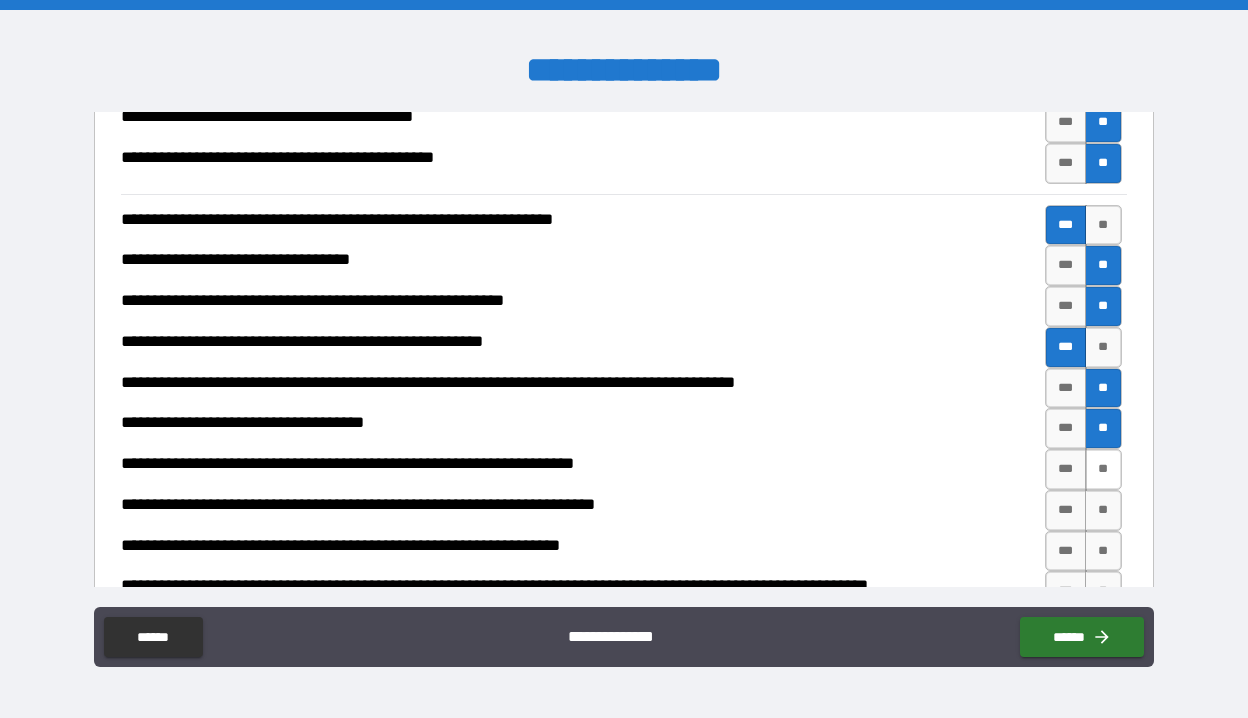 click on "**" at bounding box center [1103, 469] 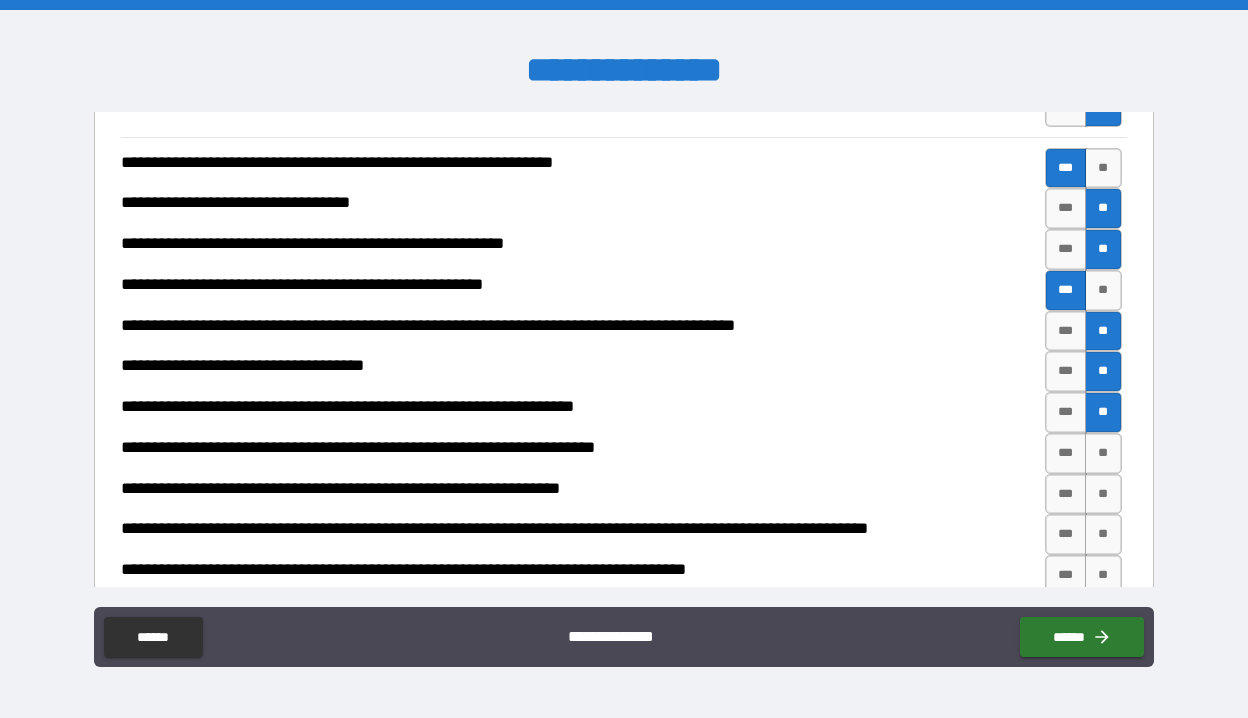 scroll, scrollTop: 1241, scrollLeft: 0, axis: vertical 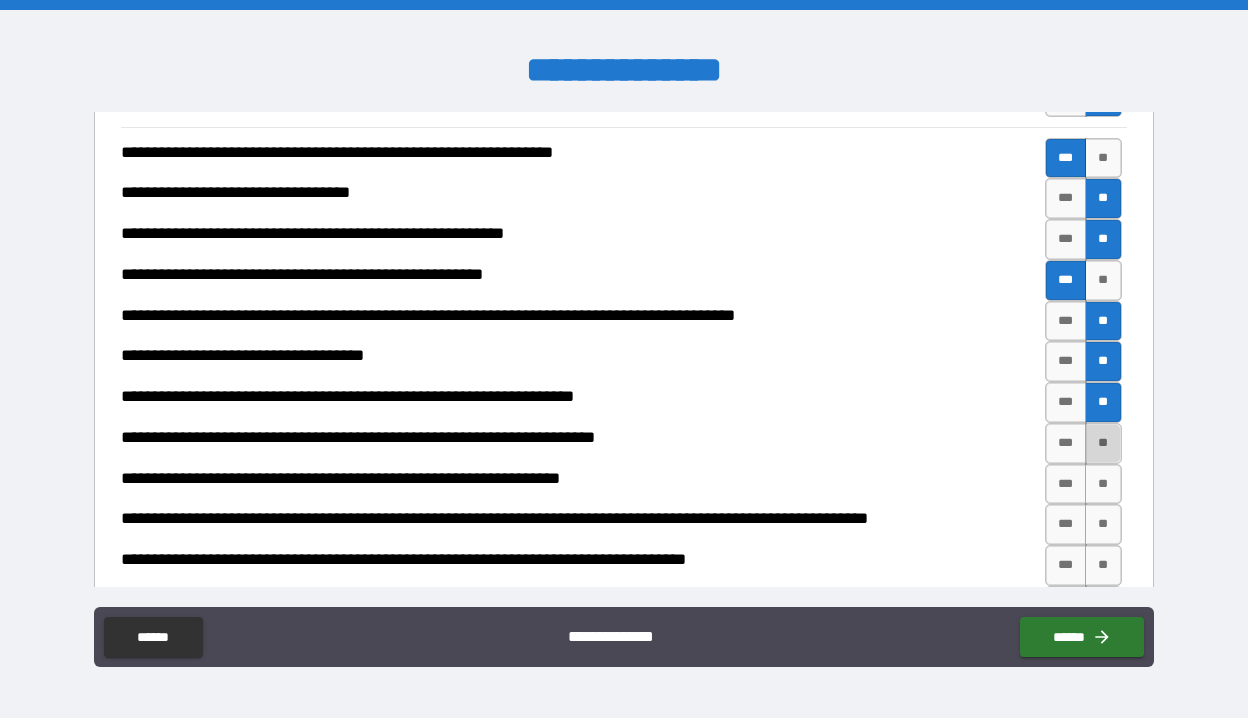 click on "**" at bounding box center (1103, 443) 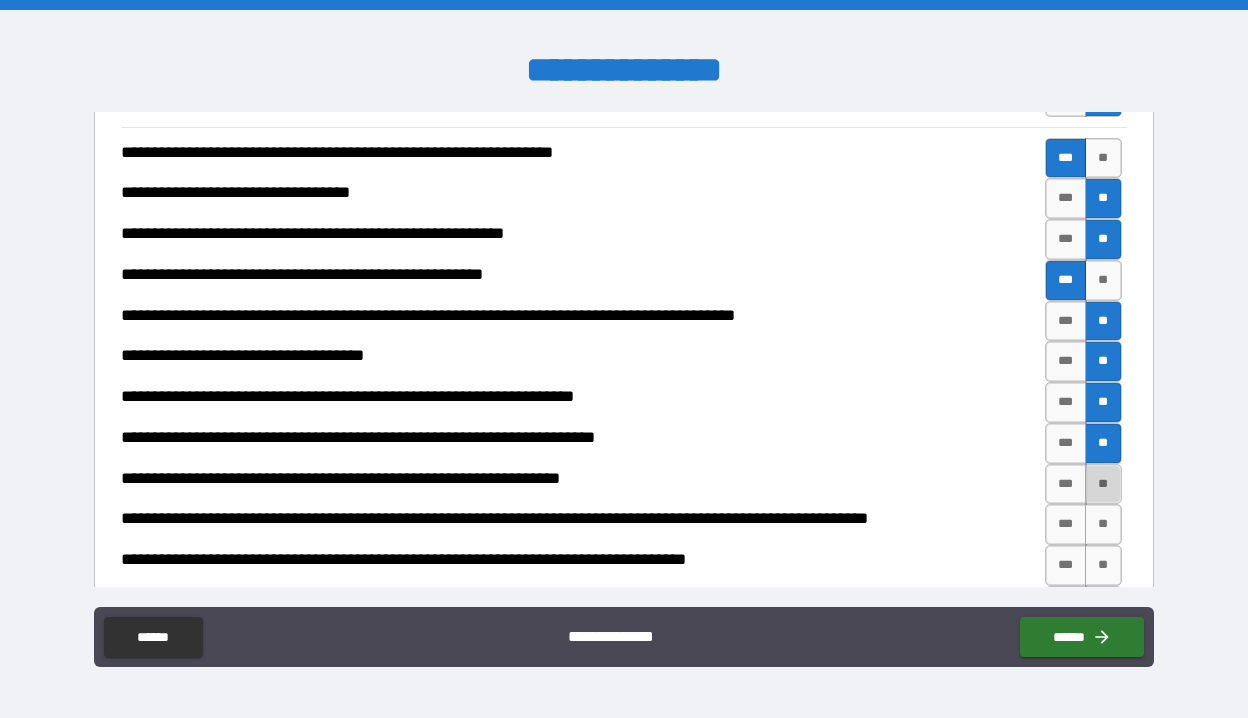 click on "**" at bounding box center [1103, 484] 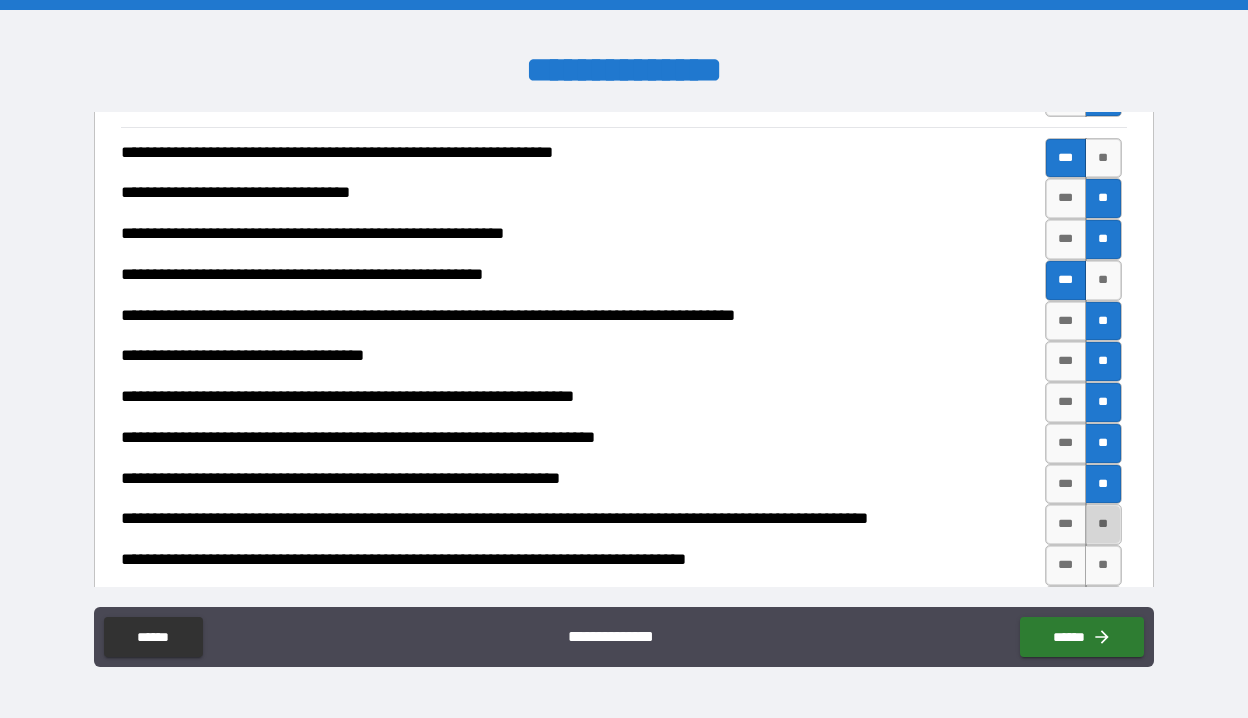 click on "**" at bounding box center [1103, 524] 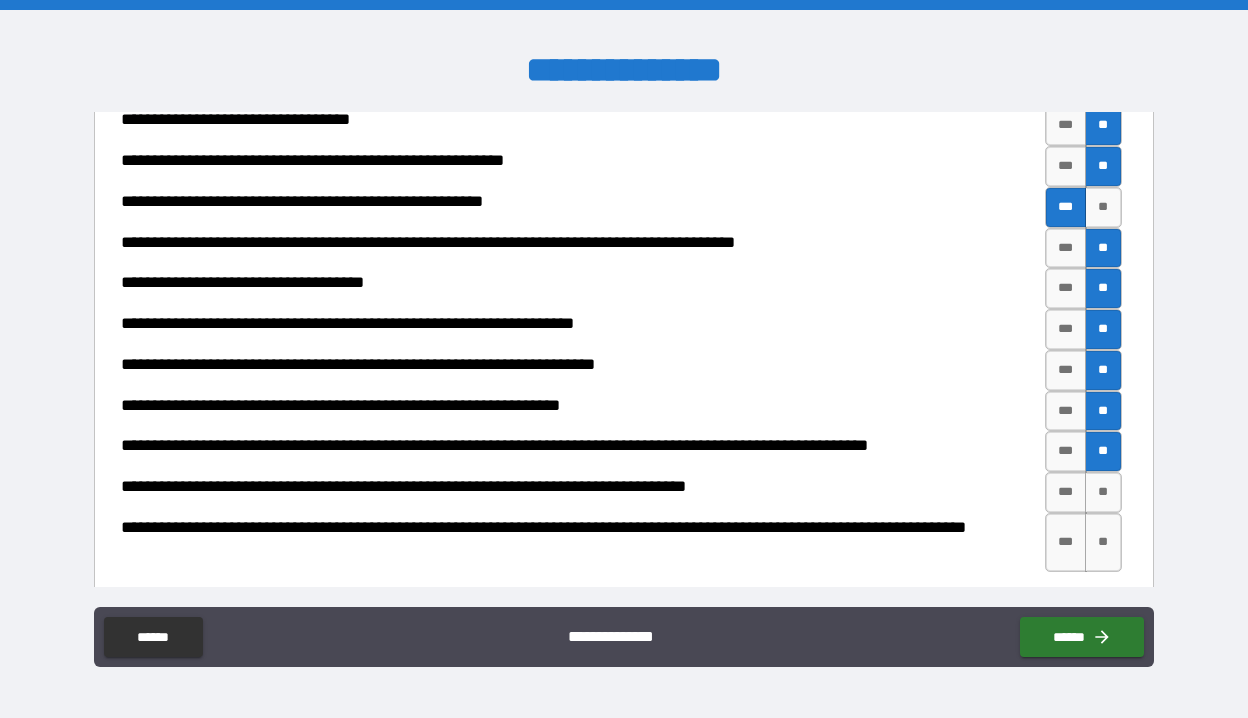 scroll, scrollTop: 1330, scrollLeft: 0, axis: vertical 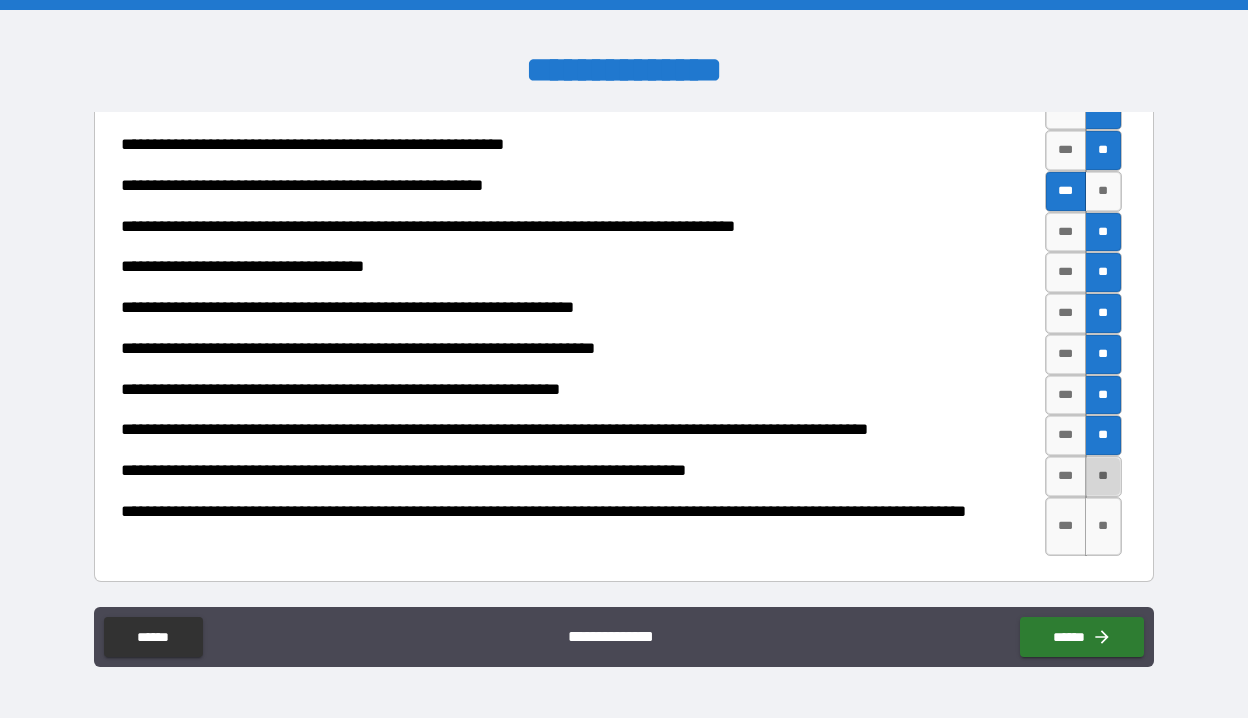 click on "**" at bounding box center [1103, 476] 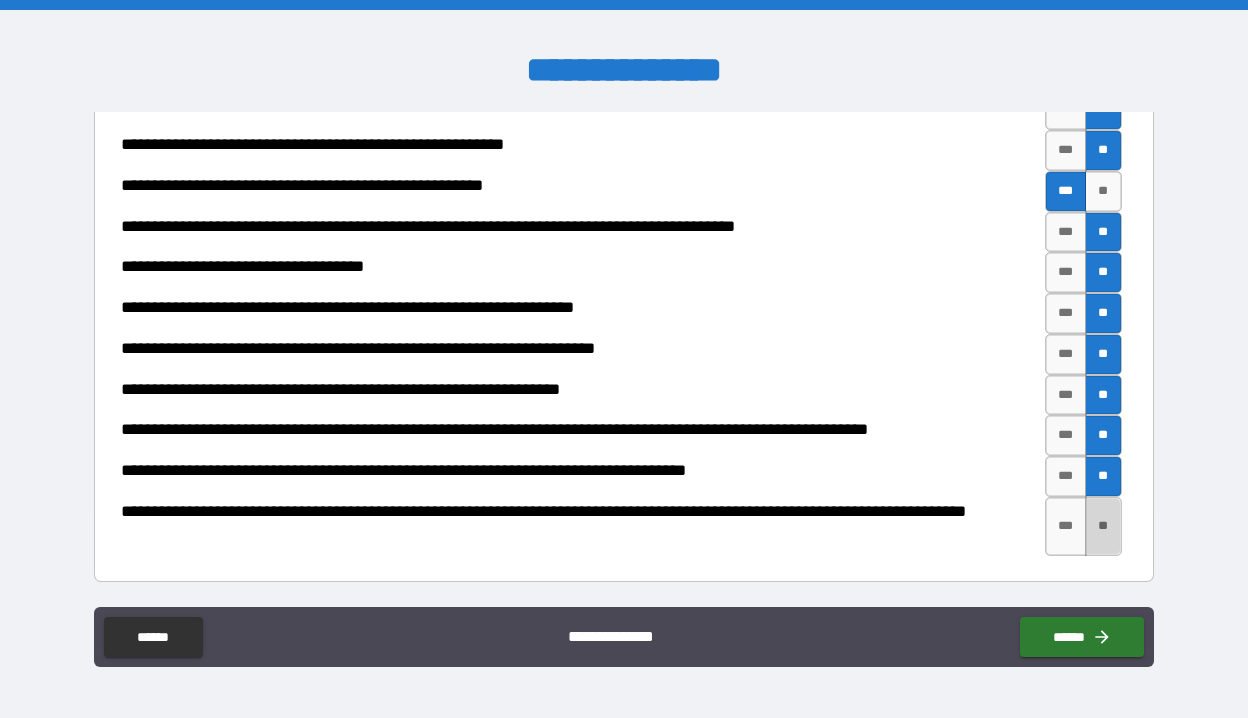 click on "**" at bounding box center [1103, 527] 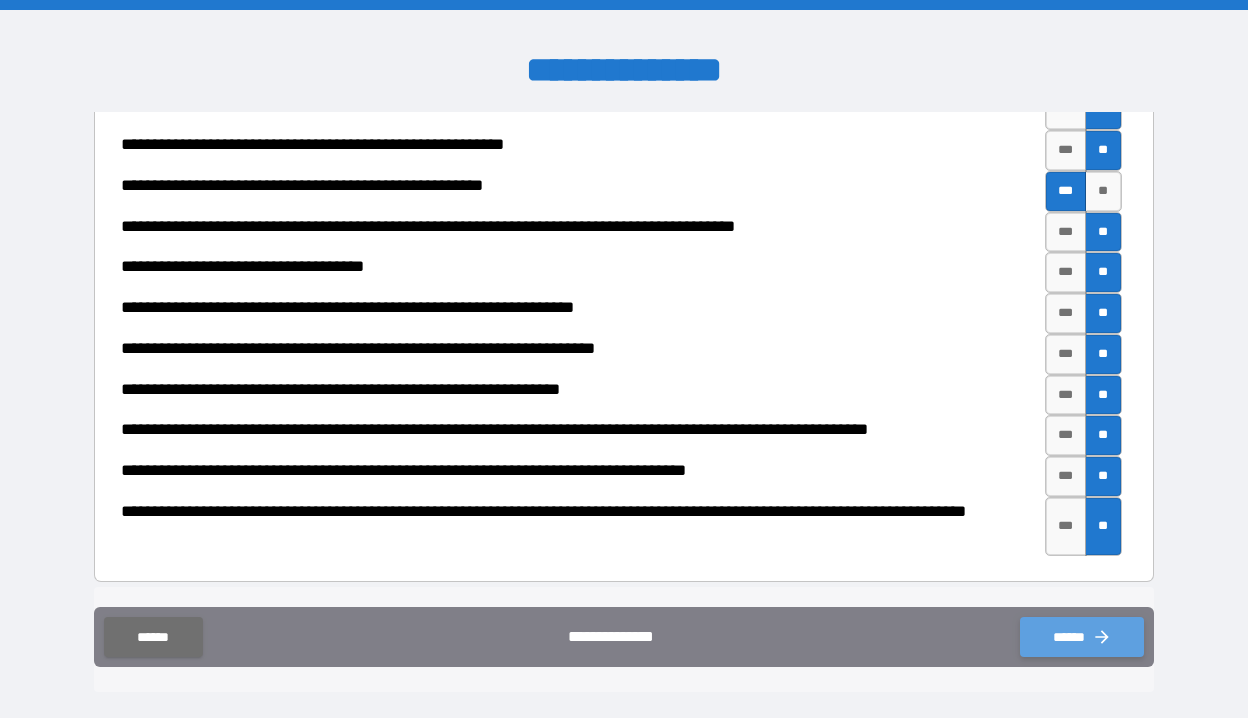click on "******" at bounding box center (1082, 637) 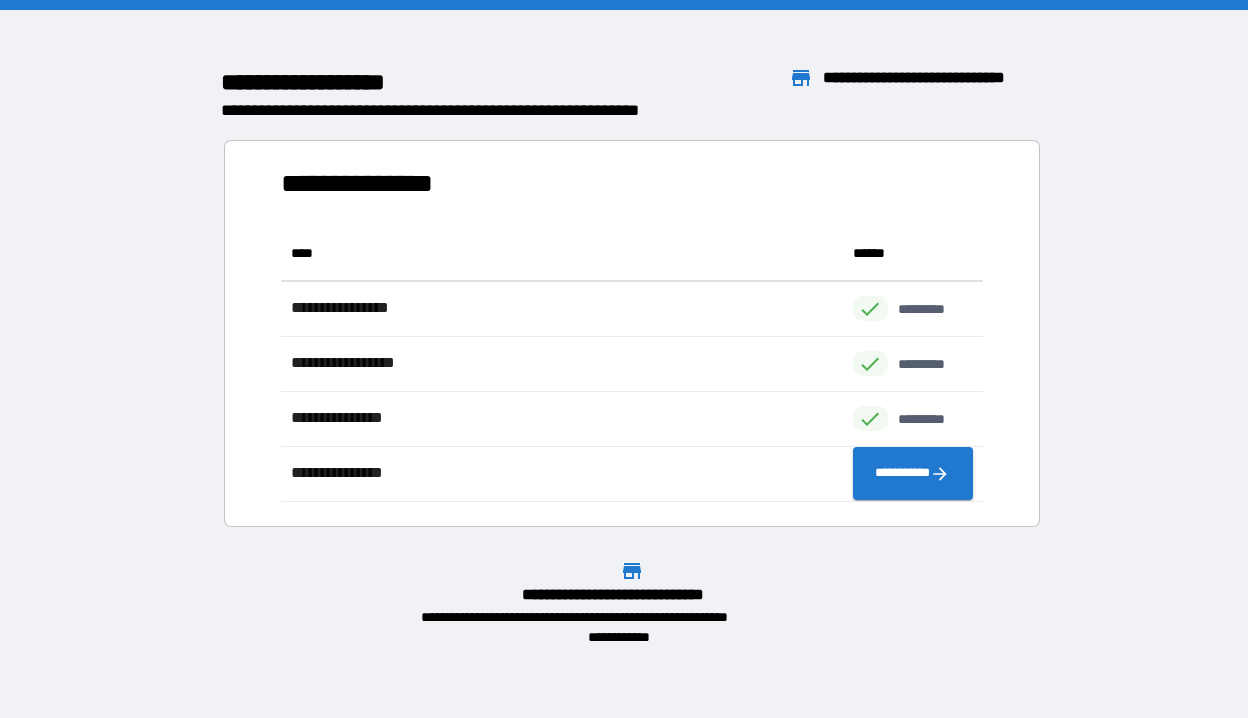 scroll, scrollTop: 1, scrollLeft: 1, axis: both 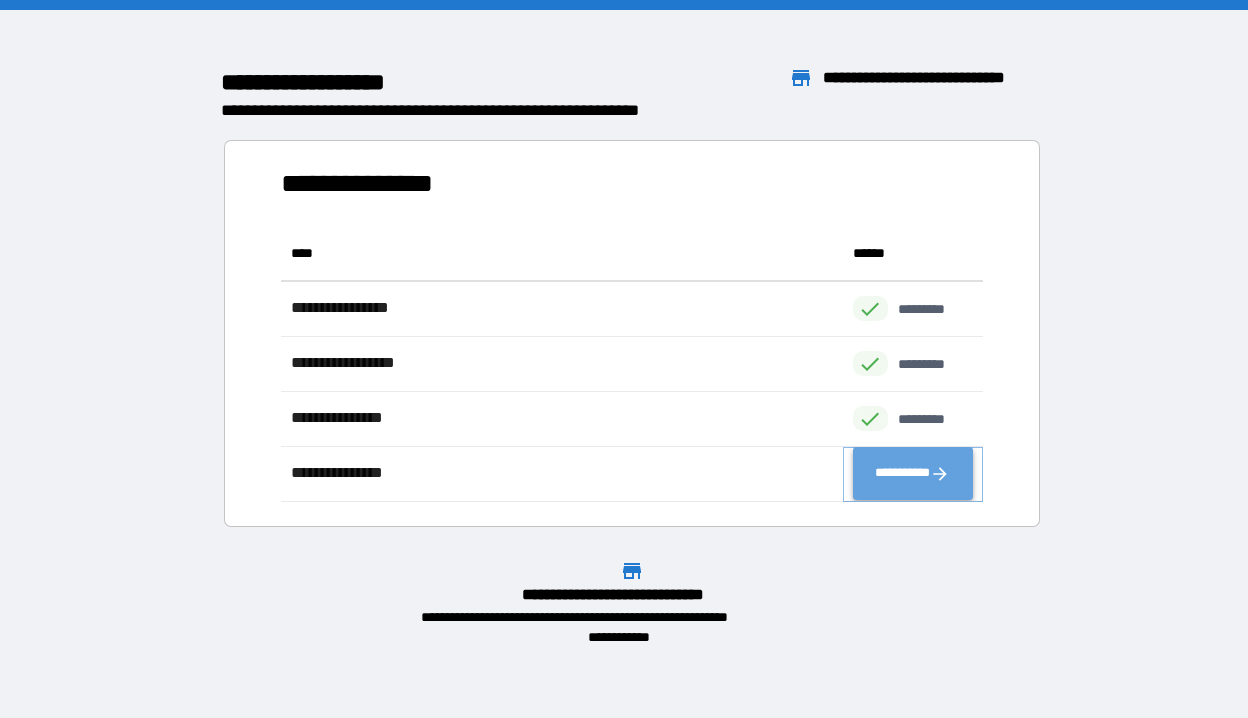click on "**********" at bounding box center [913, 474] 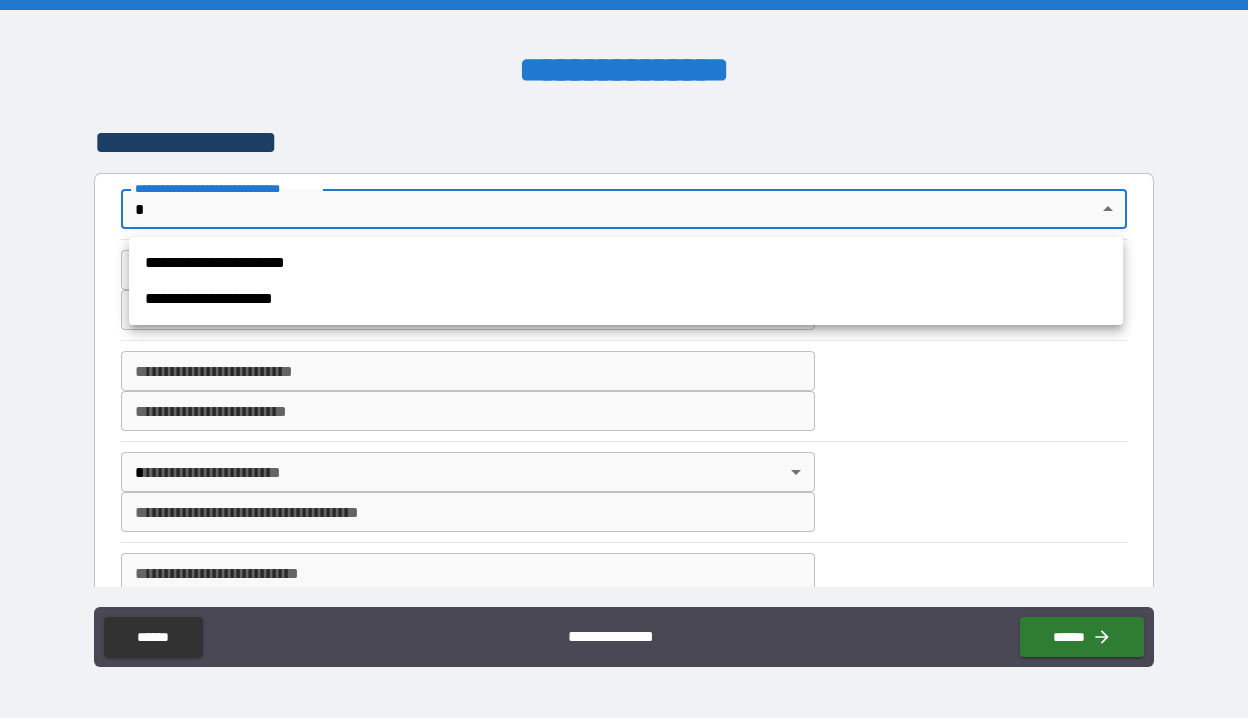 click on "**********" at bounding box center (624, 359) 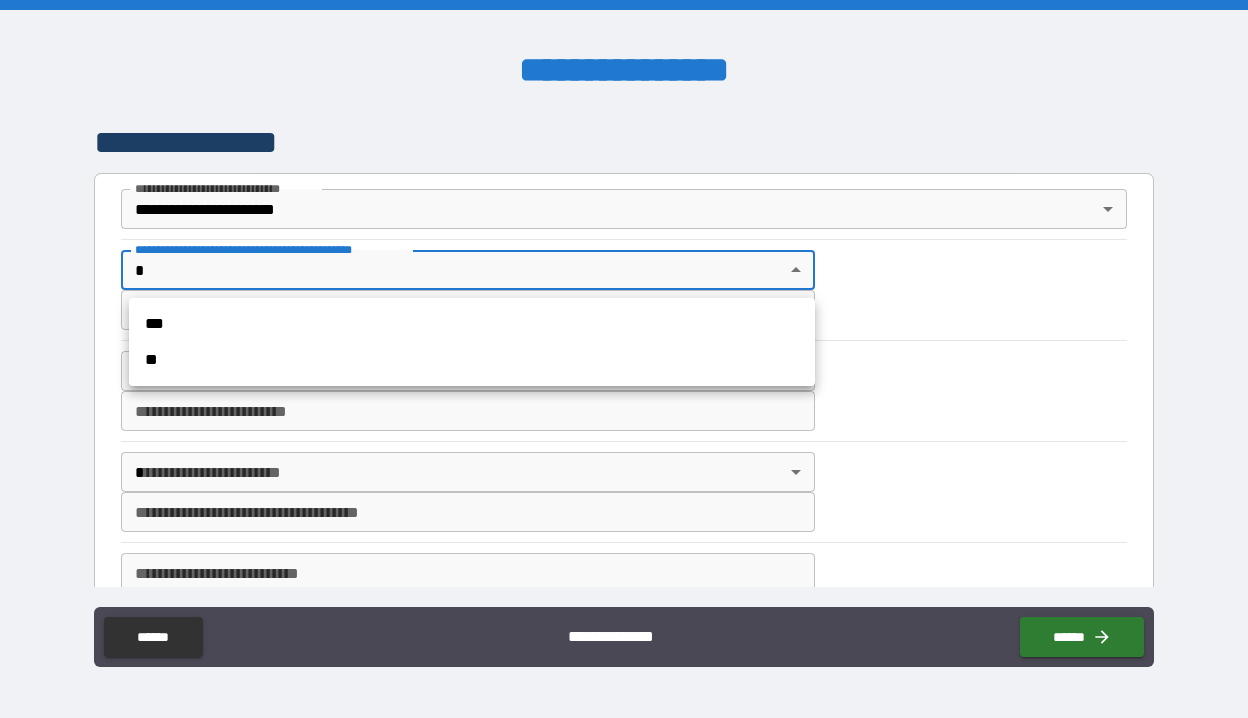 click on "**********" at bounding box center [624, 359] 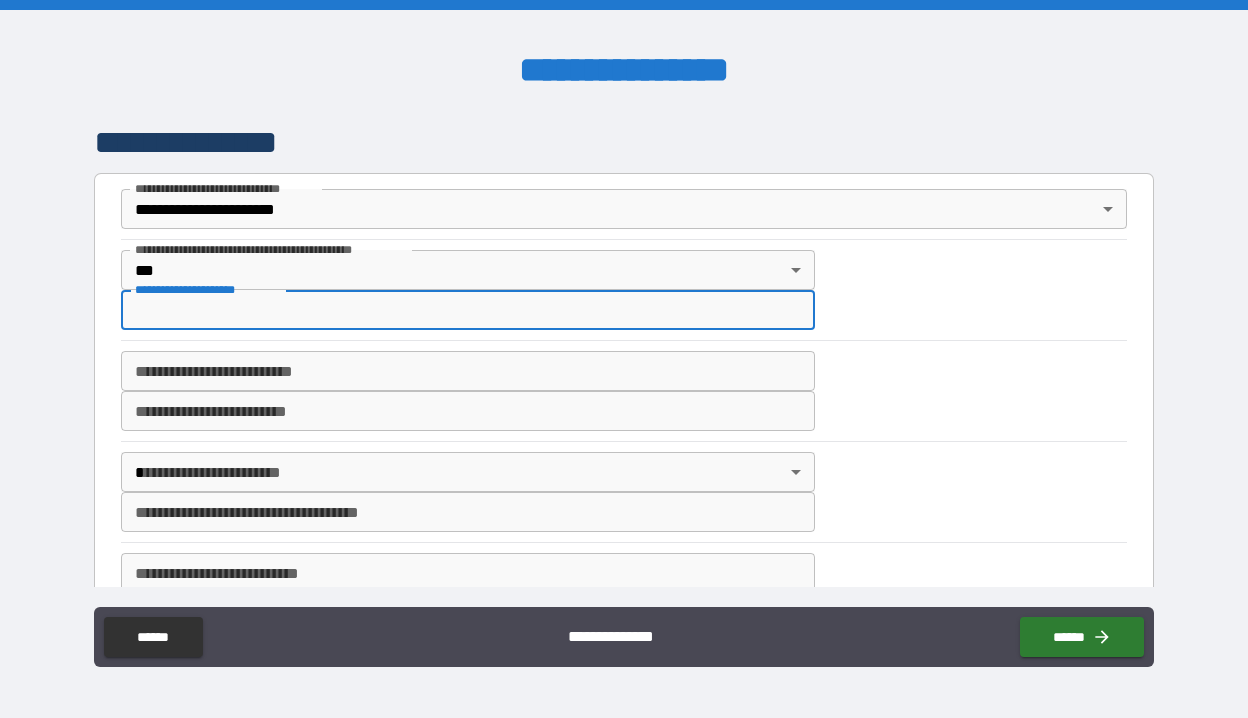 click on "**********" at bounding box center [468, 310] 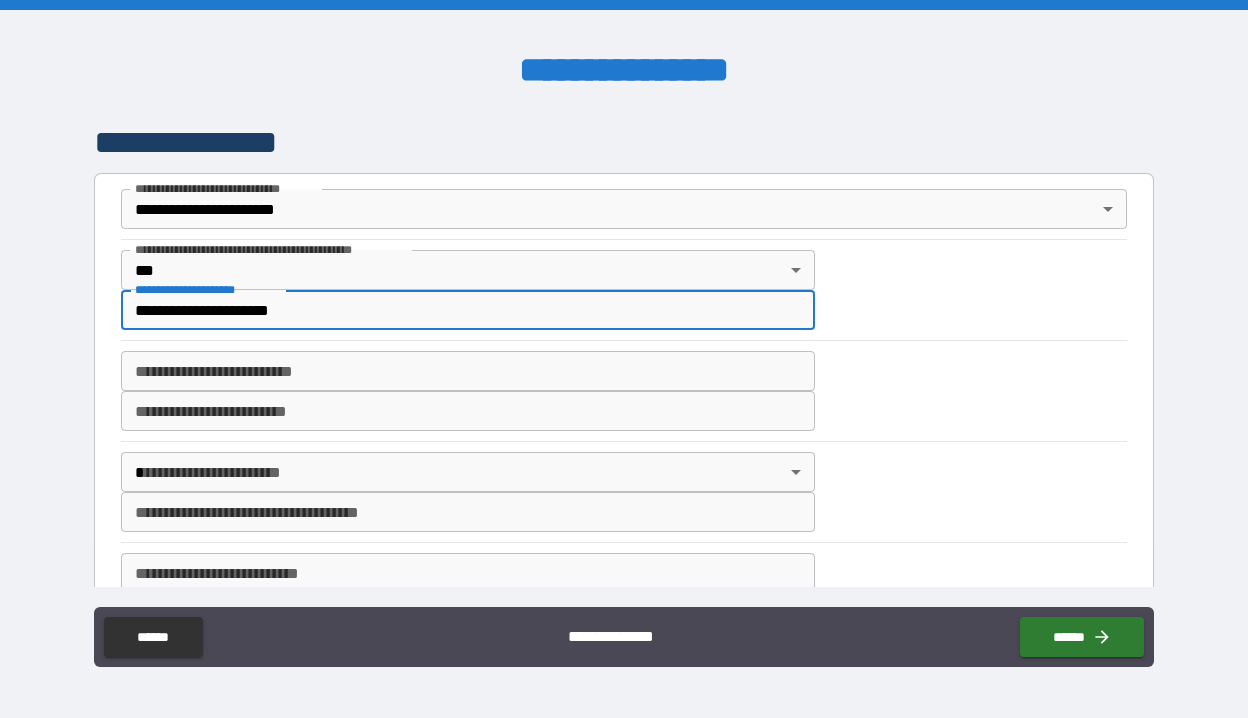 type on "**********" 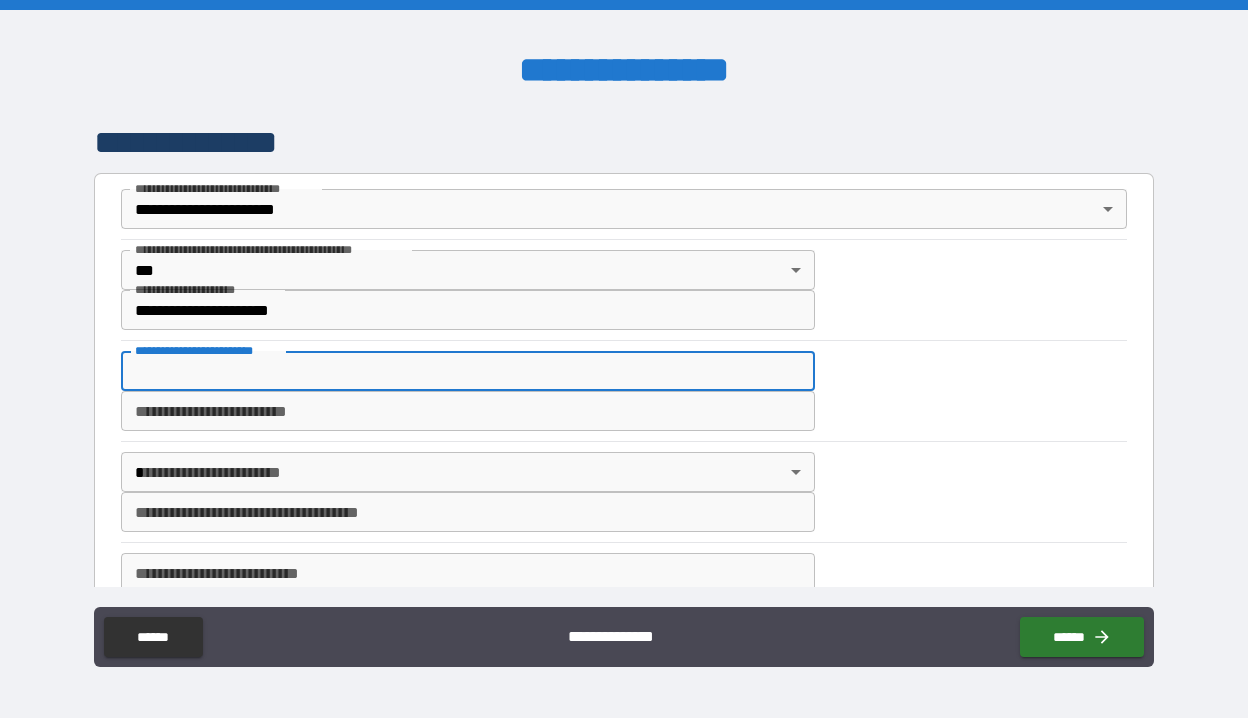 click on "**********" at bounding box center [468, 371] 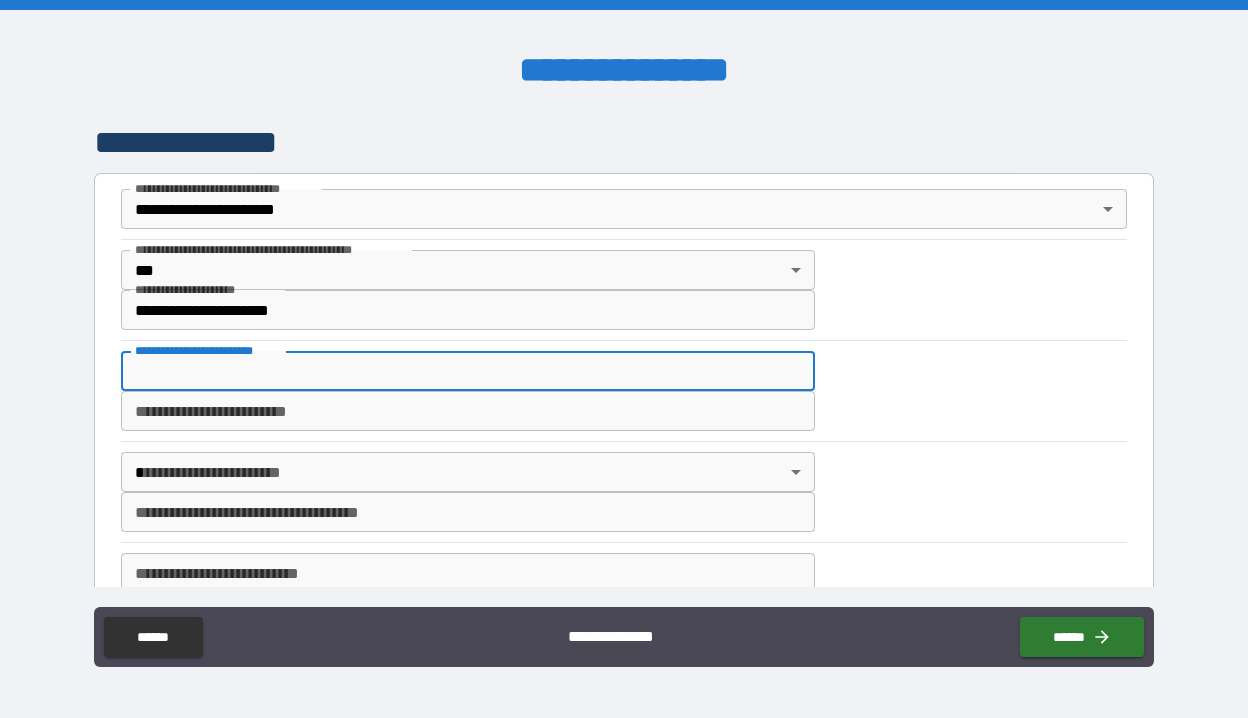 type on "******" 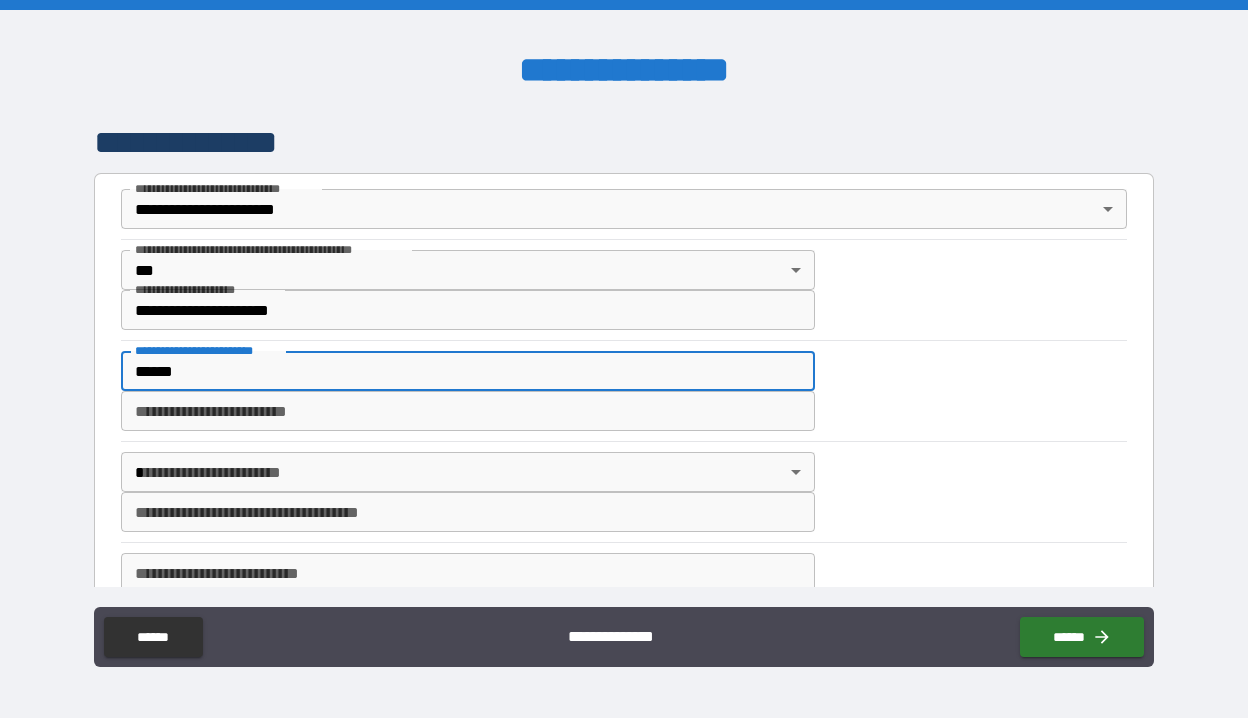 type on "***" 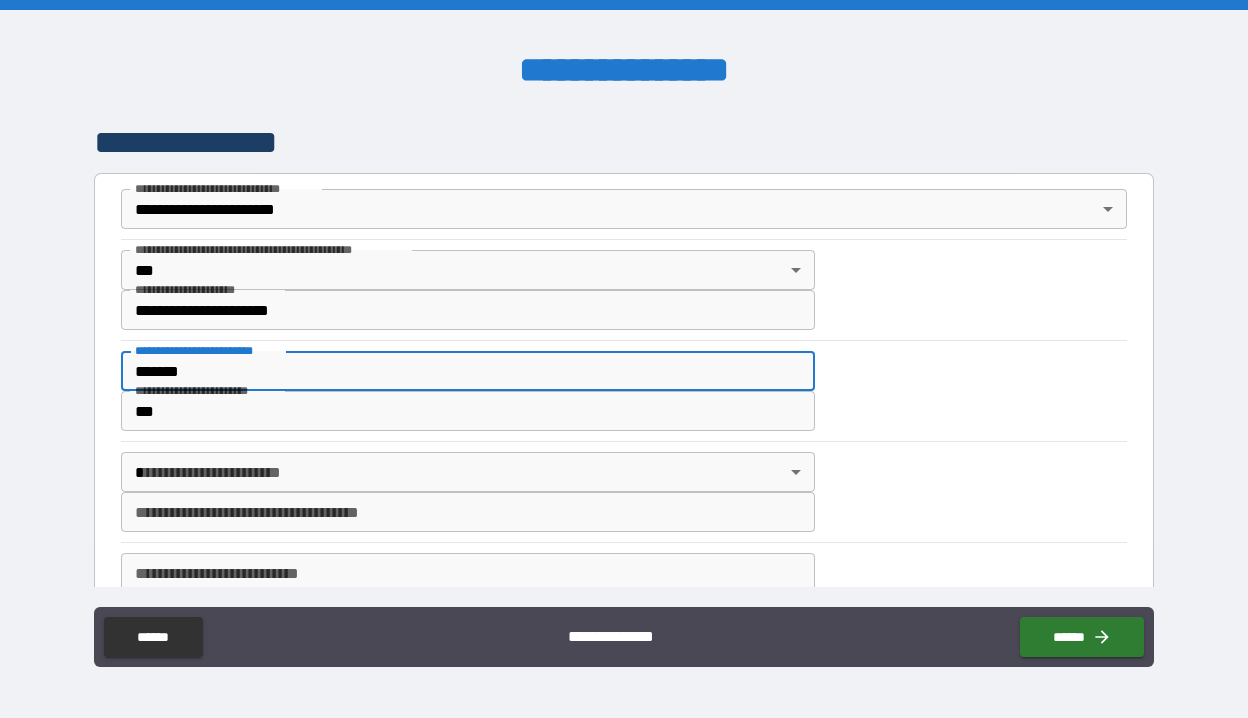 type on "*******" 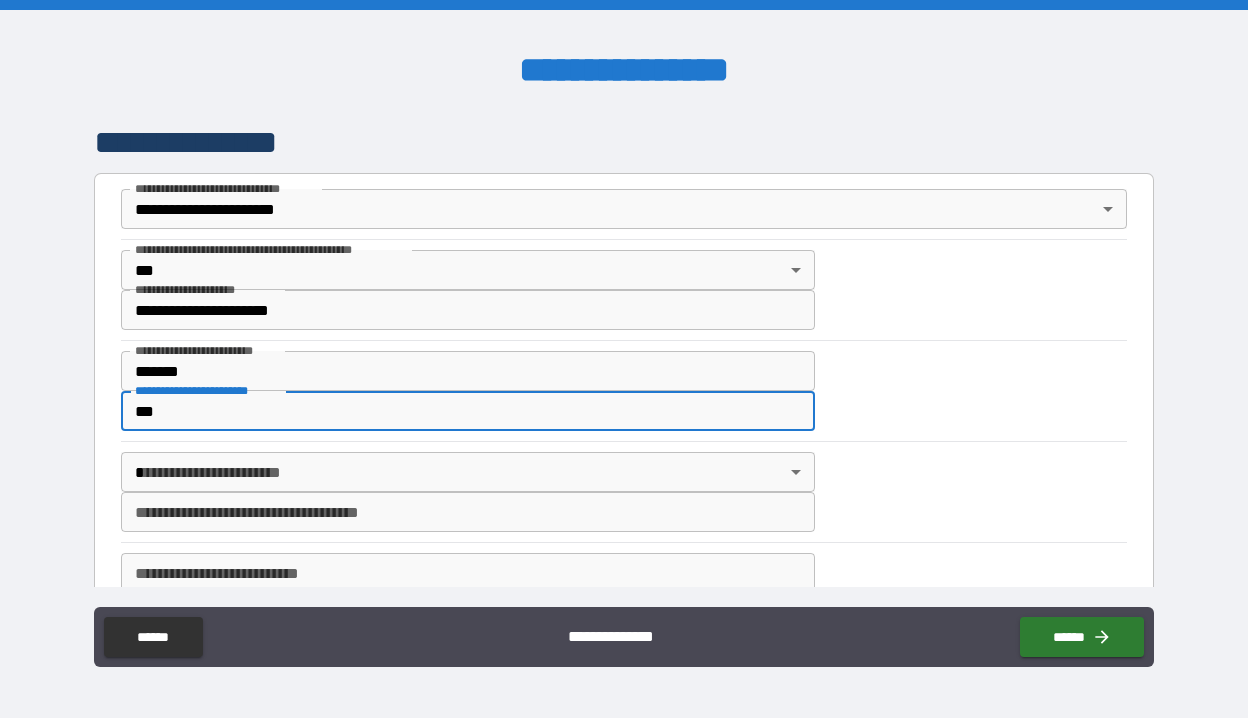 click on "***" at bounding box center [468, 411] 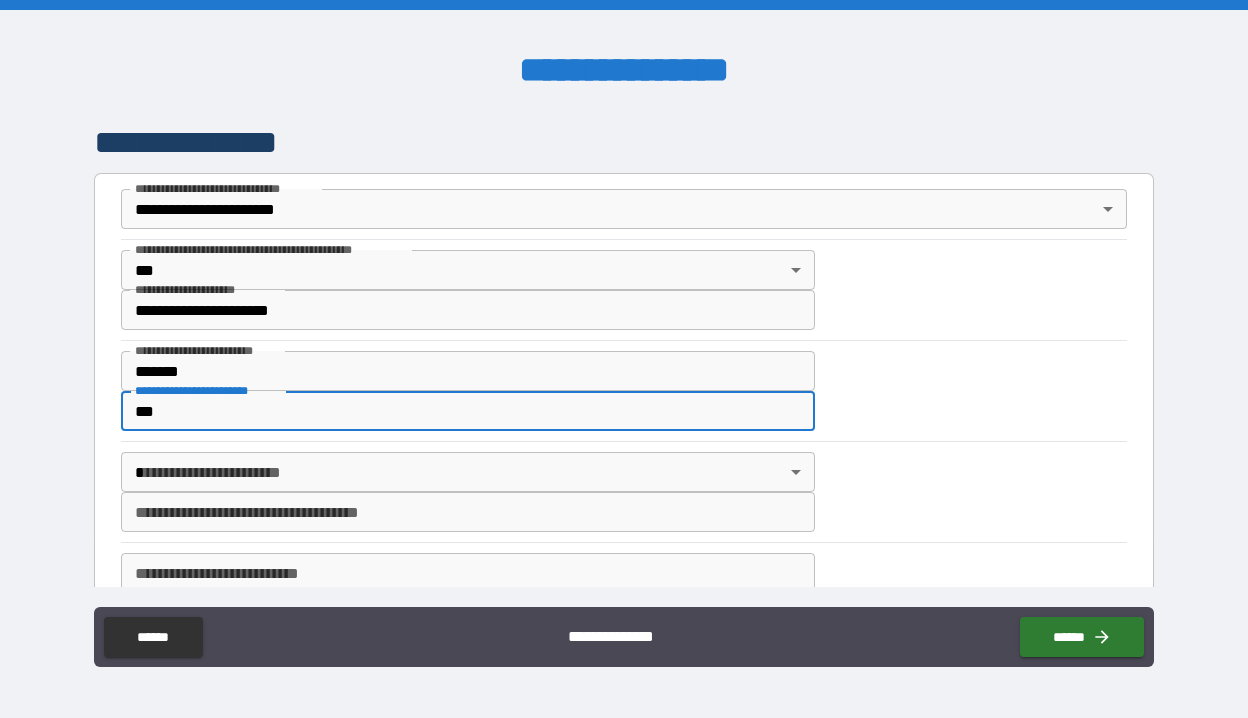 click on "**********" at bounding box center [624, 359] 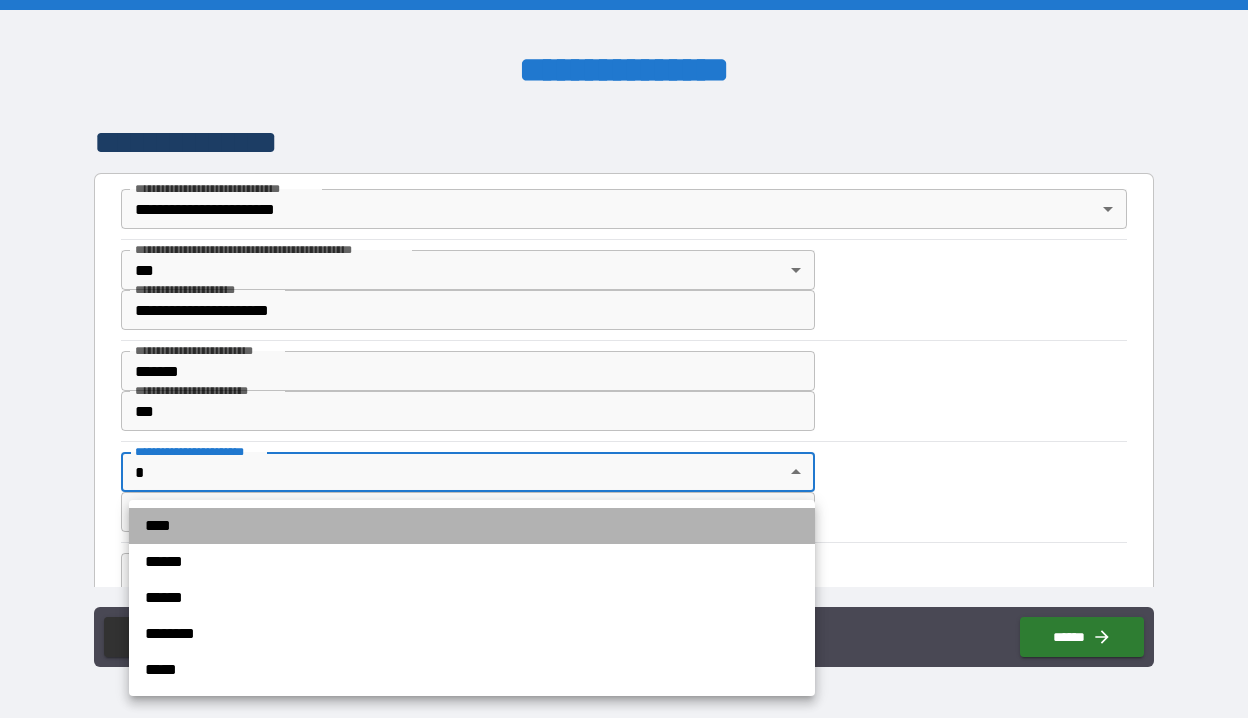click on "****" at bounding box center (472, 526) 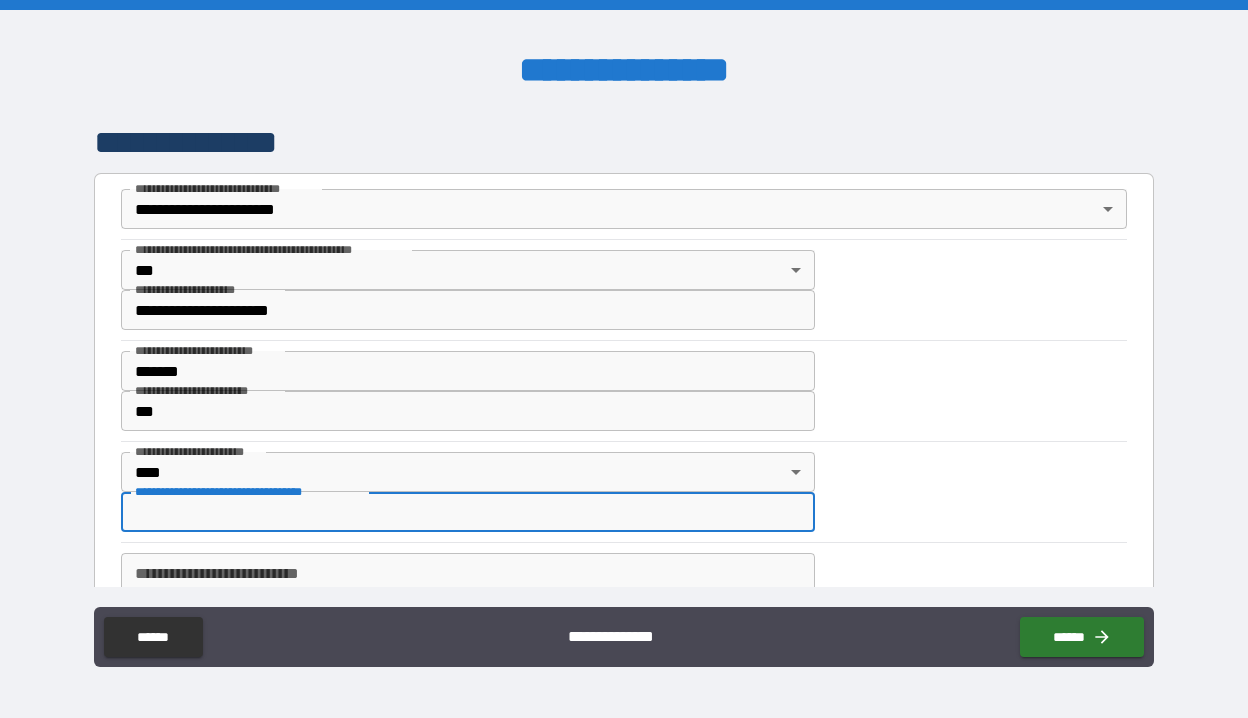 click on "**********" at bounding box center (468, 512) 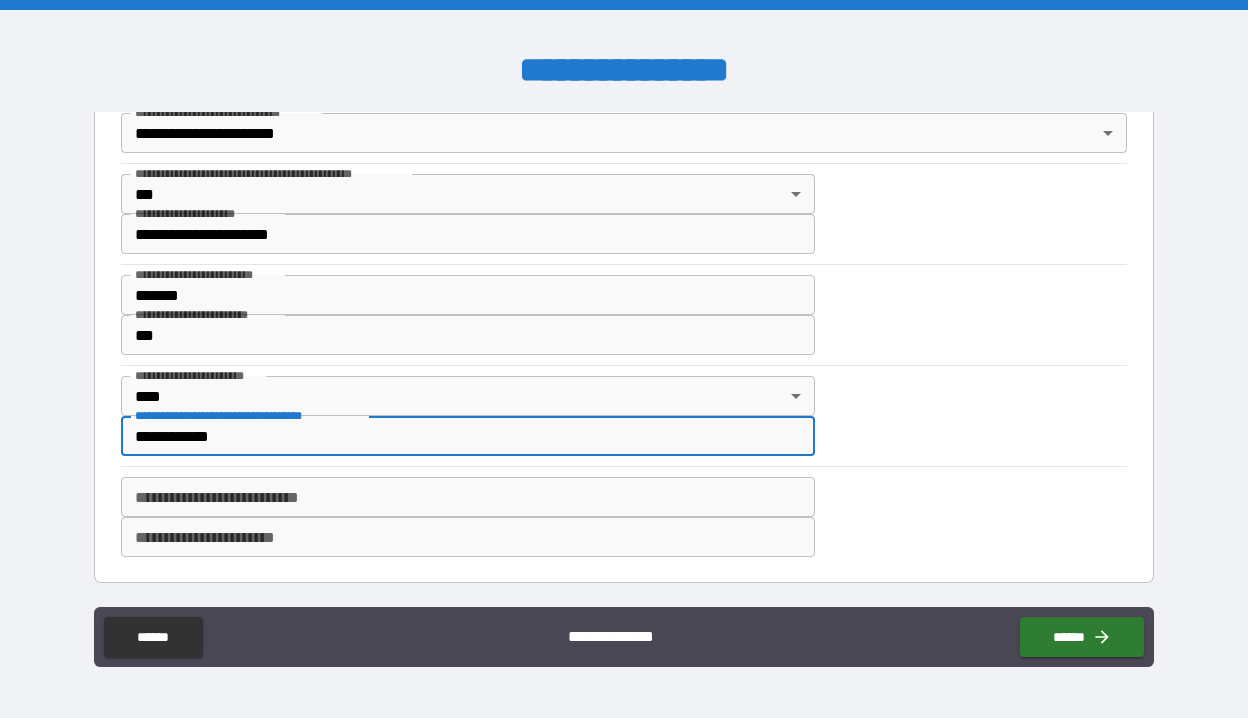 scroll, scrollTop: 77, scrollLeft: 0, axis: vertical 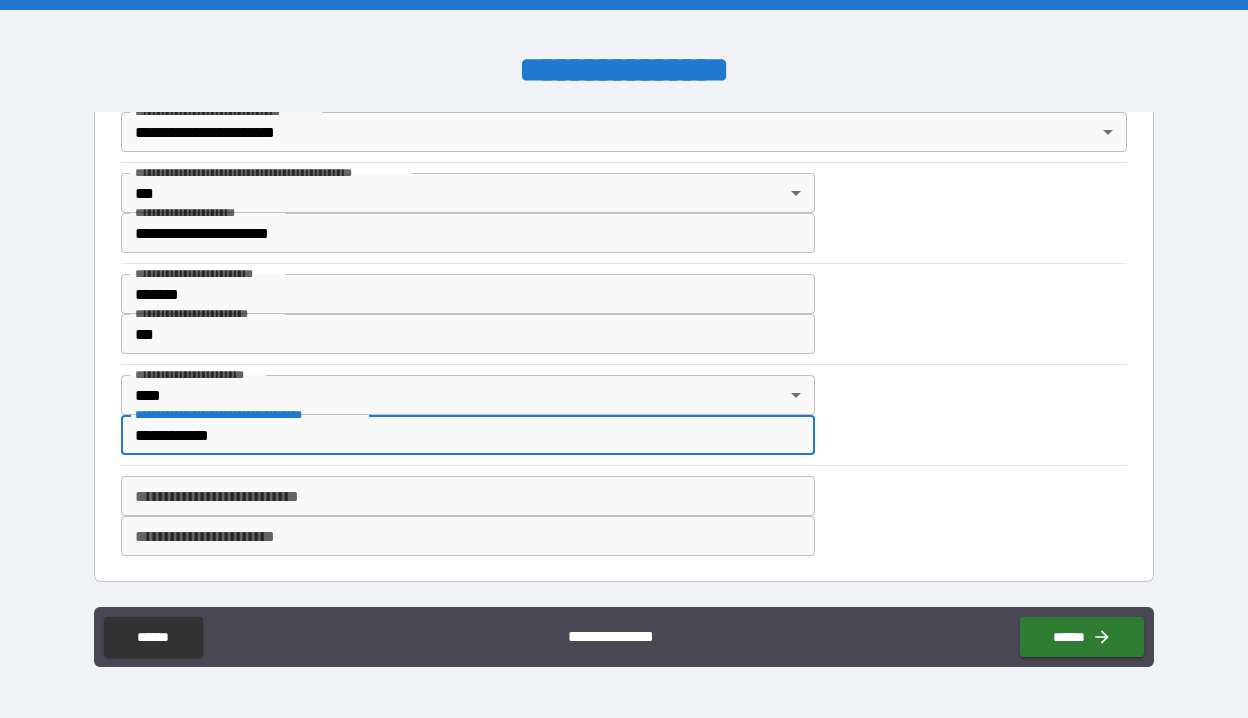 type on "**********" 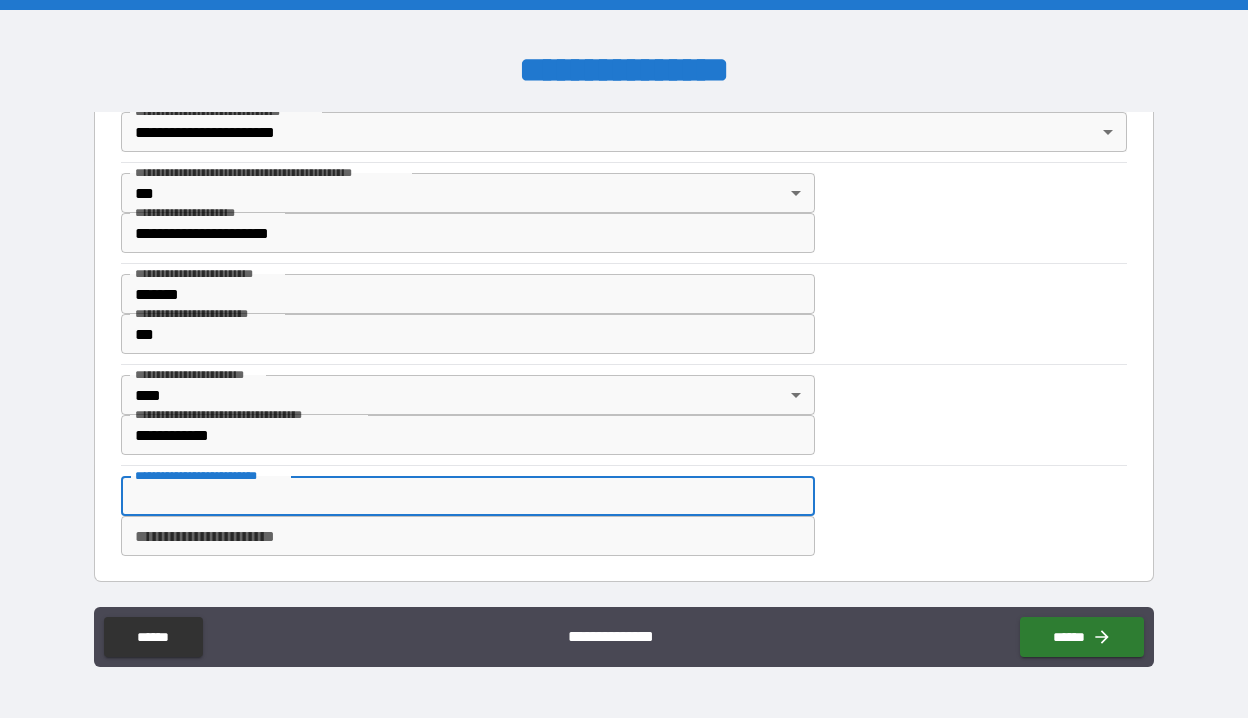 click on "**********" at bounding box center (468, 496) 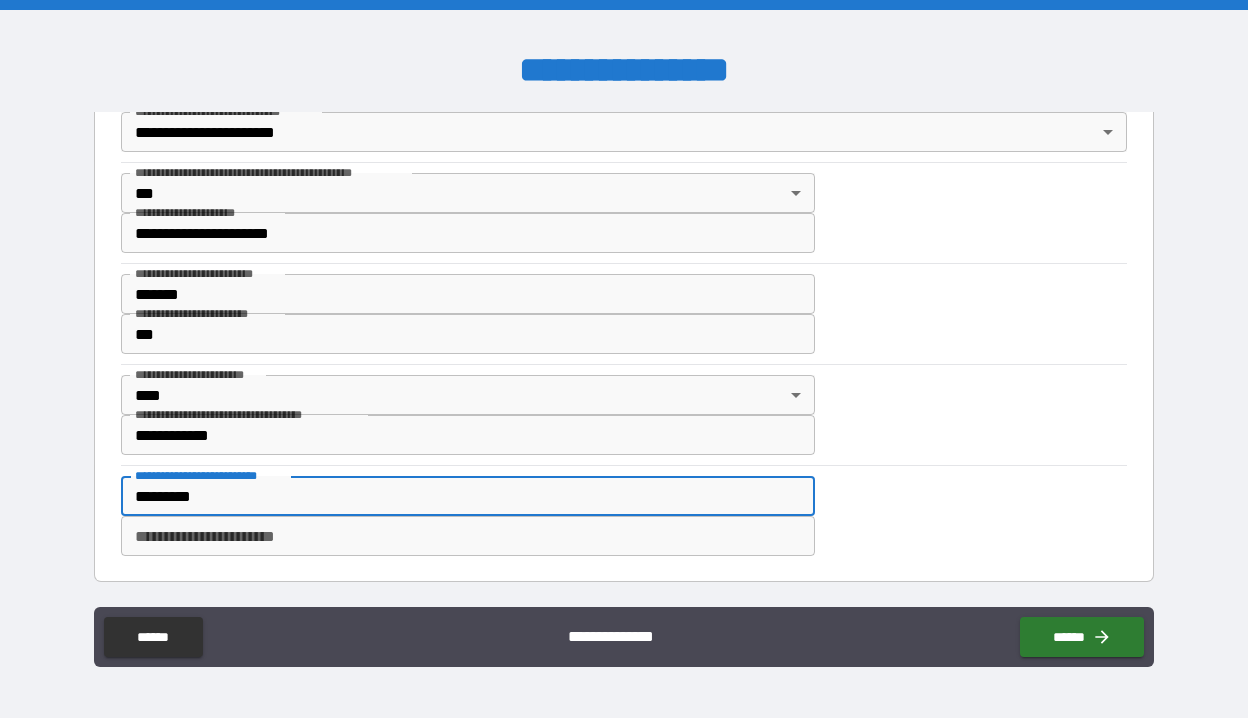 scroll, scrollTop: 74, scrollLeft: 0, axis: vertical 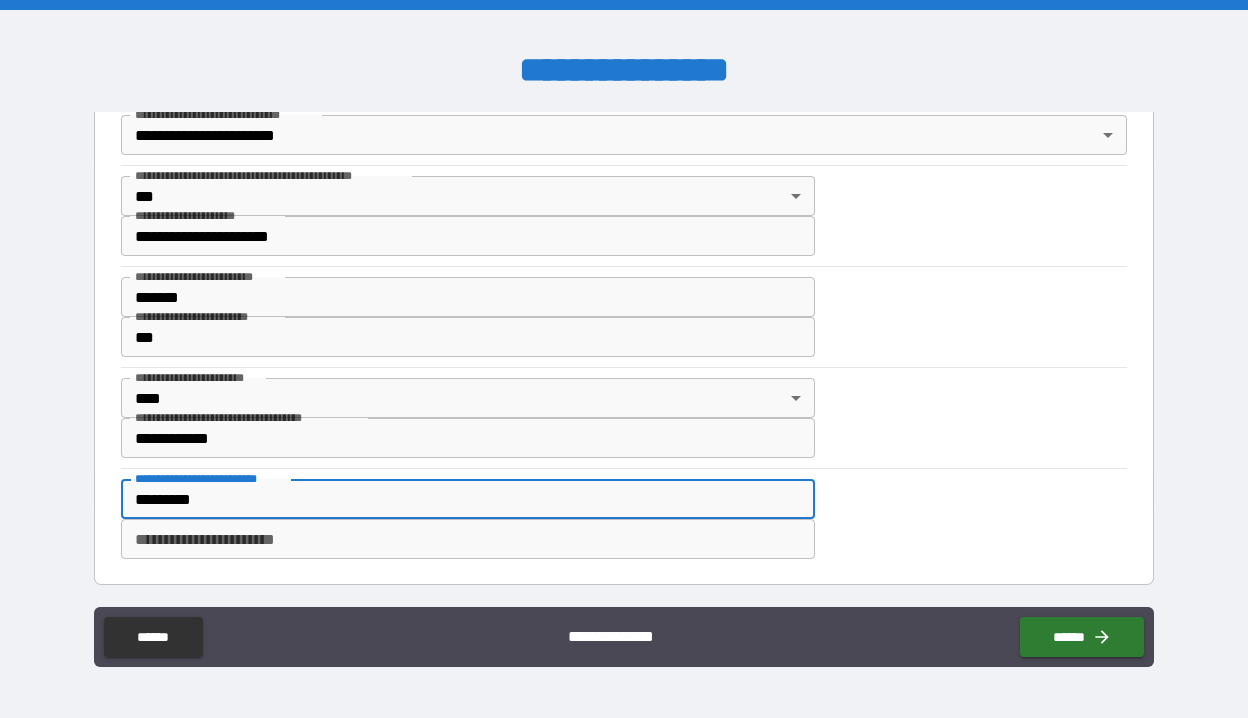 type on "*********" 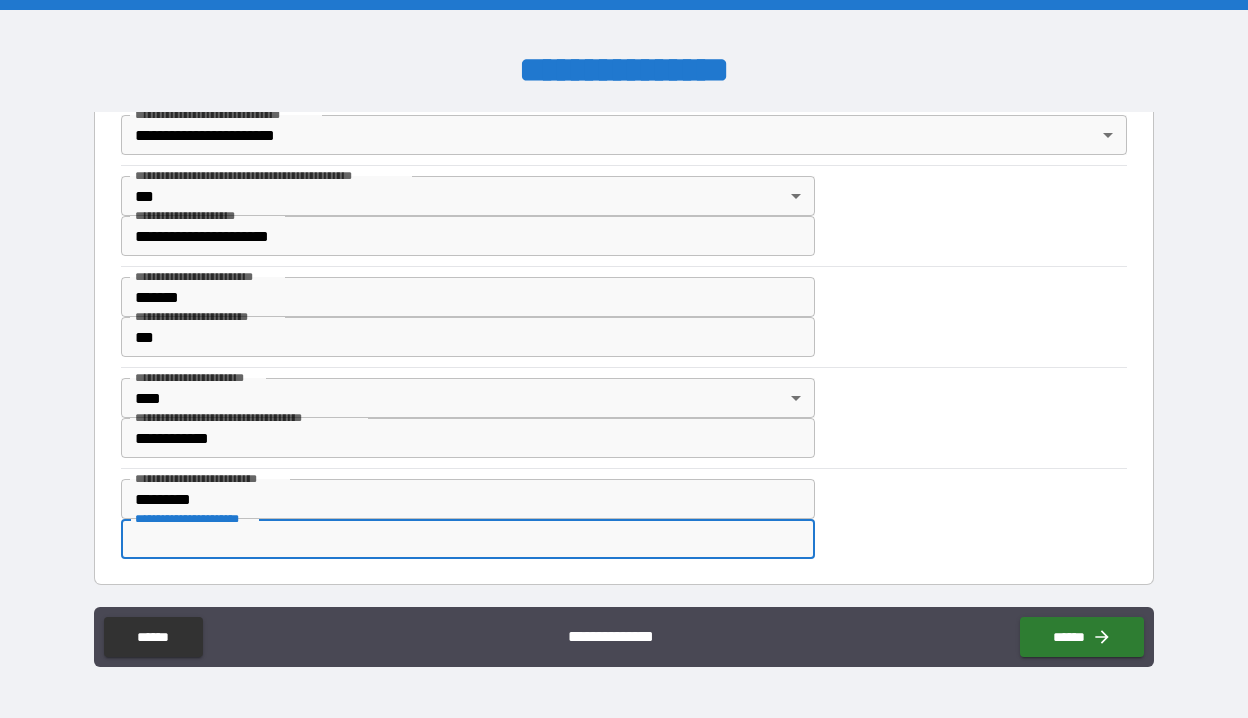 click on "**********" at bounding box center [468, 539] 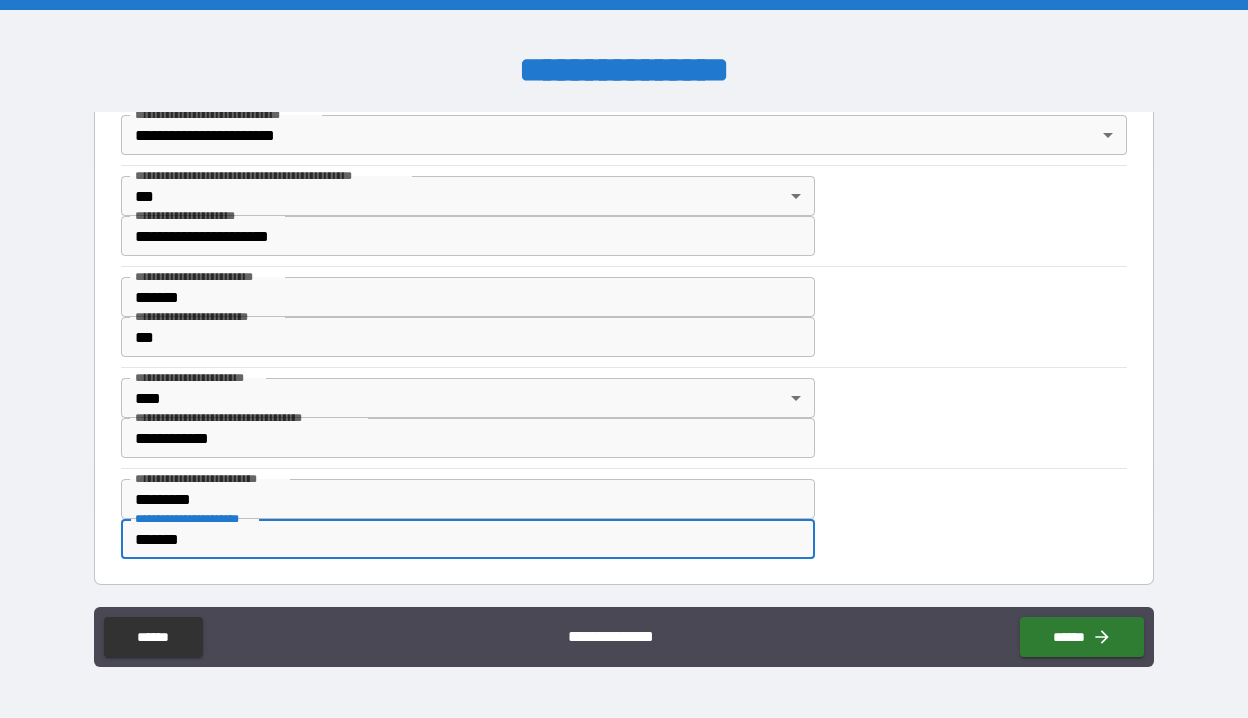 scroll, scrollTop: 77, scrollLeft: 0, axis: vertical 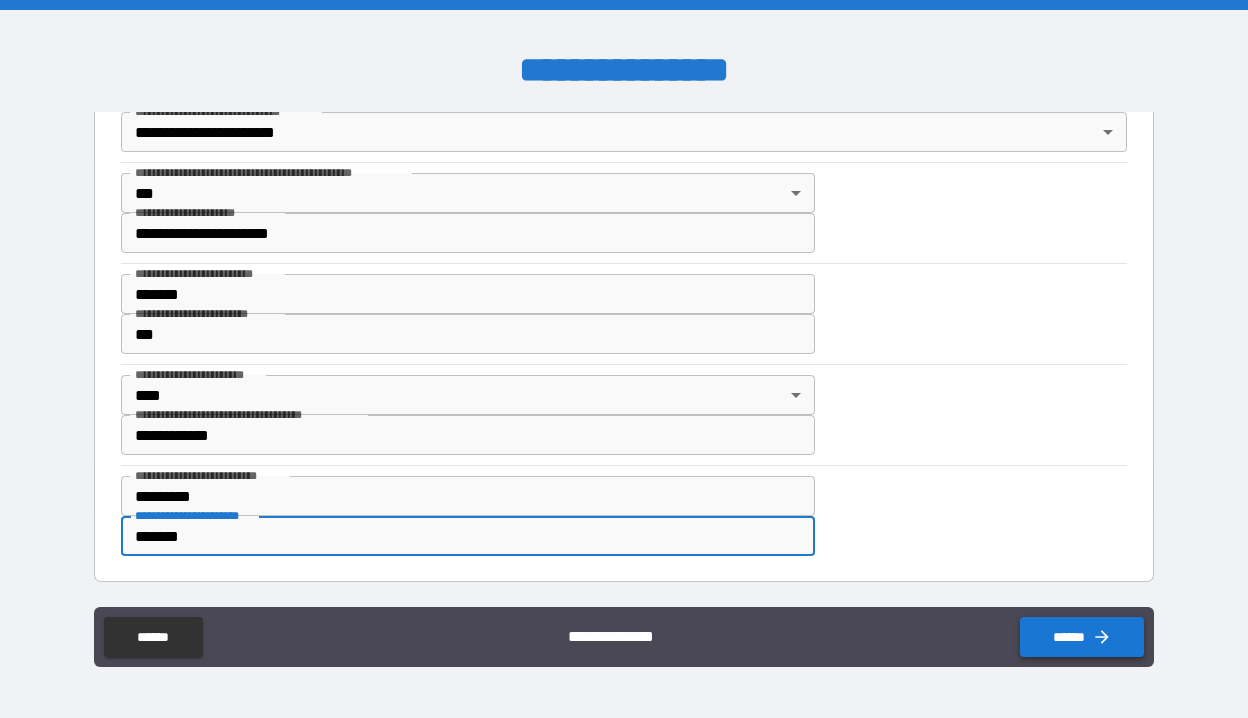 type on "*******" 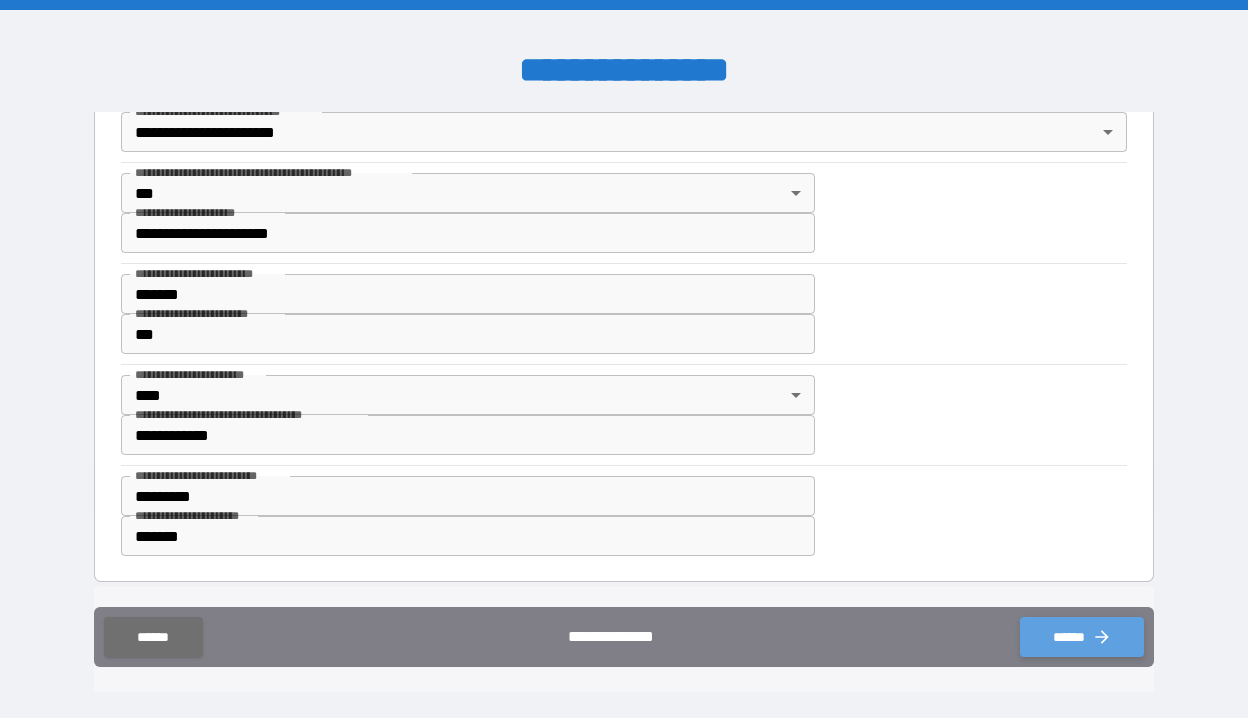 click on "******" at bounding box center (1082, 637) 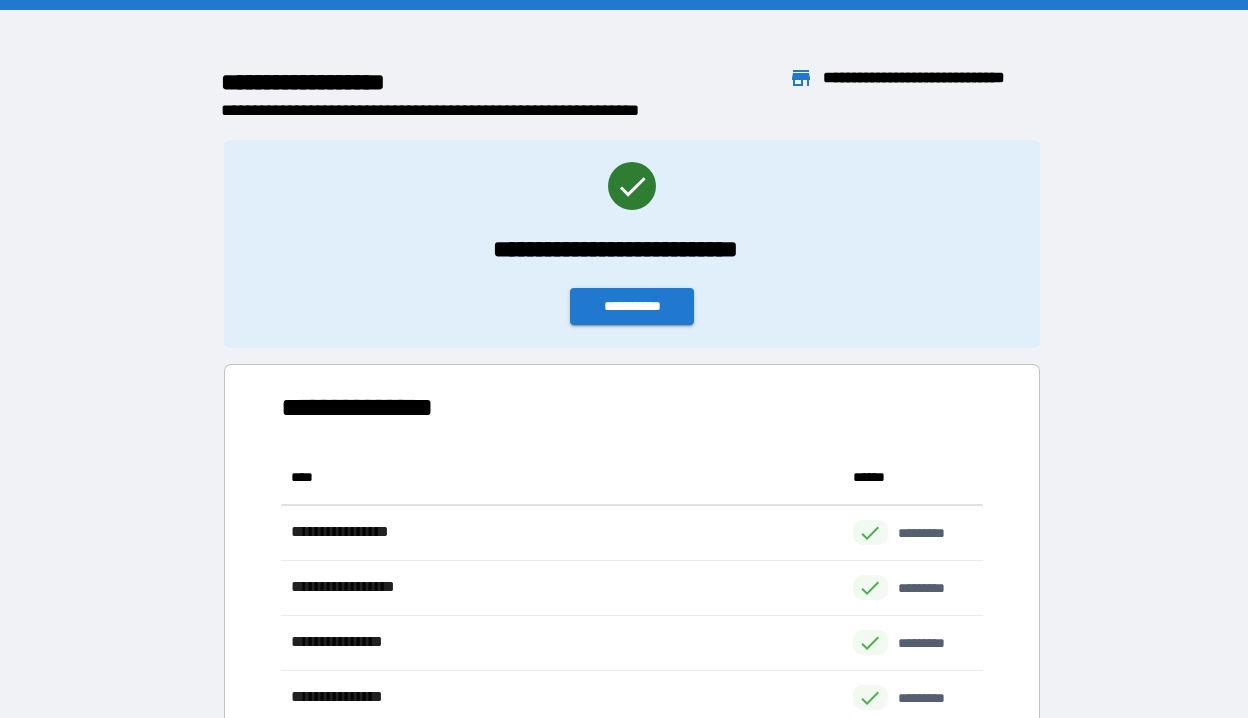 scroll, scrollTop: 1, scrollLeft: 1, axis: both 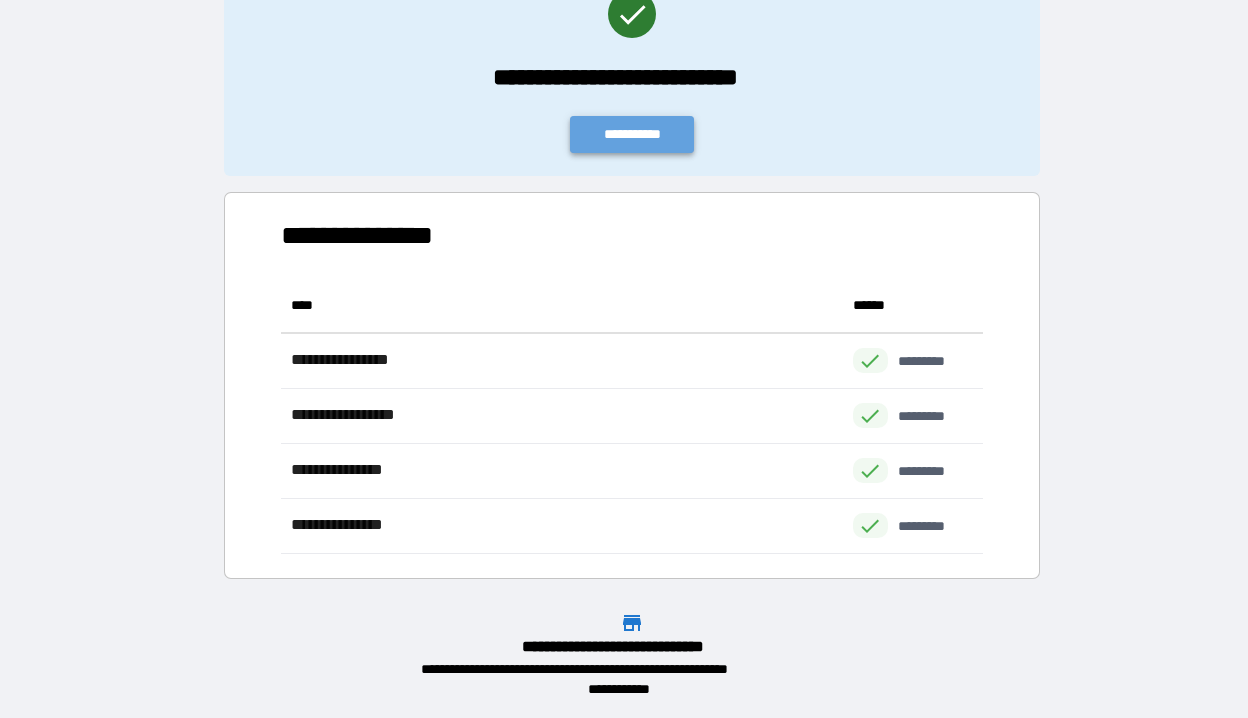 click on "**********" at bounding box center [632, 134] 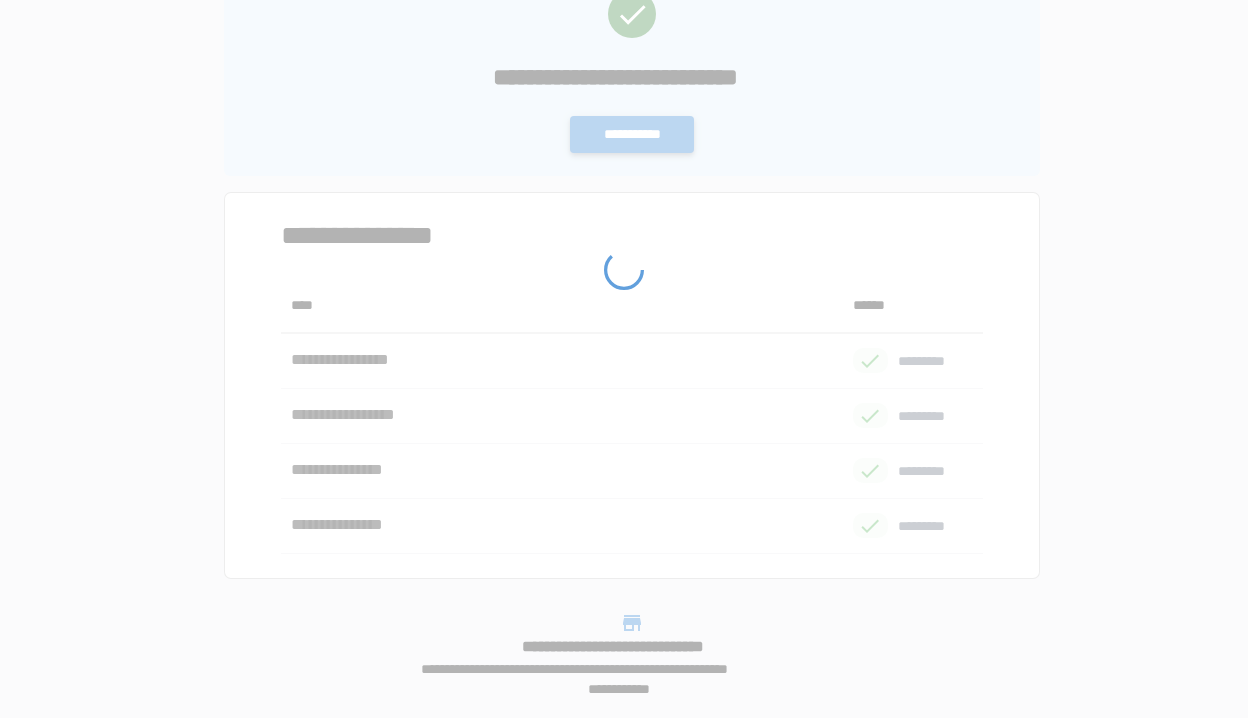 scroll, scrollTop: 0, scrollLeft: 0, axis: both 